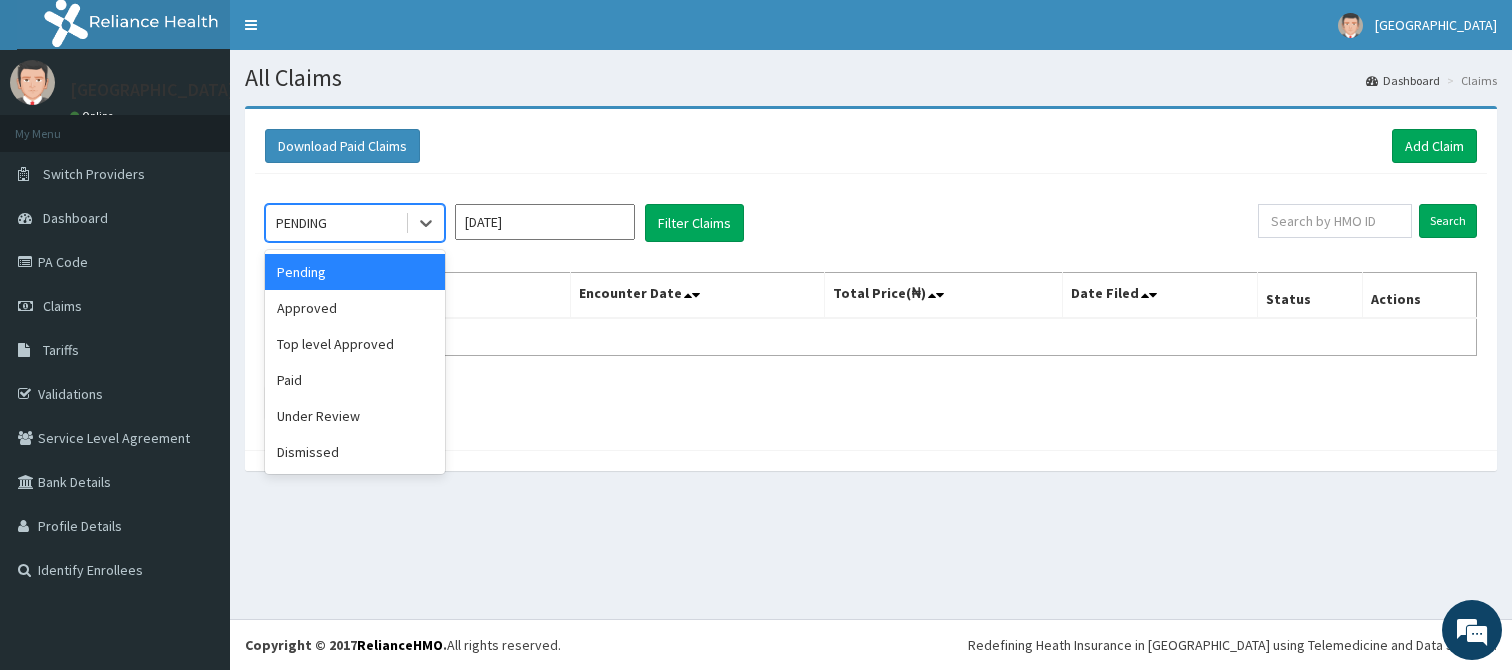 scroll, scrollTop: 0, scrollLeft: 0, axis: both 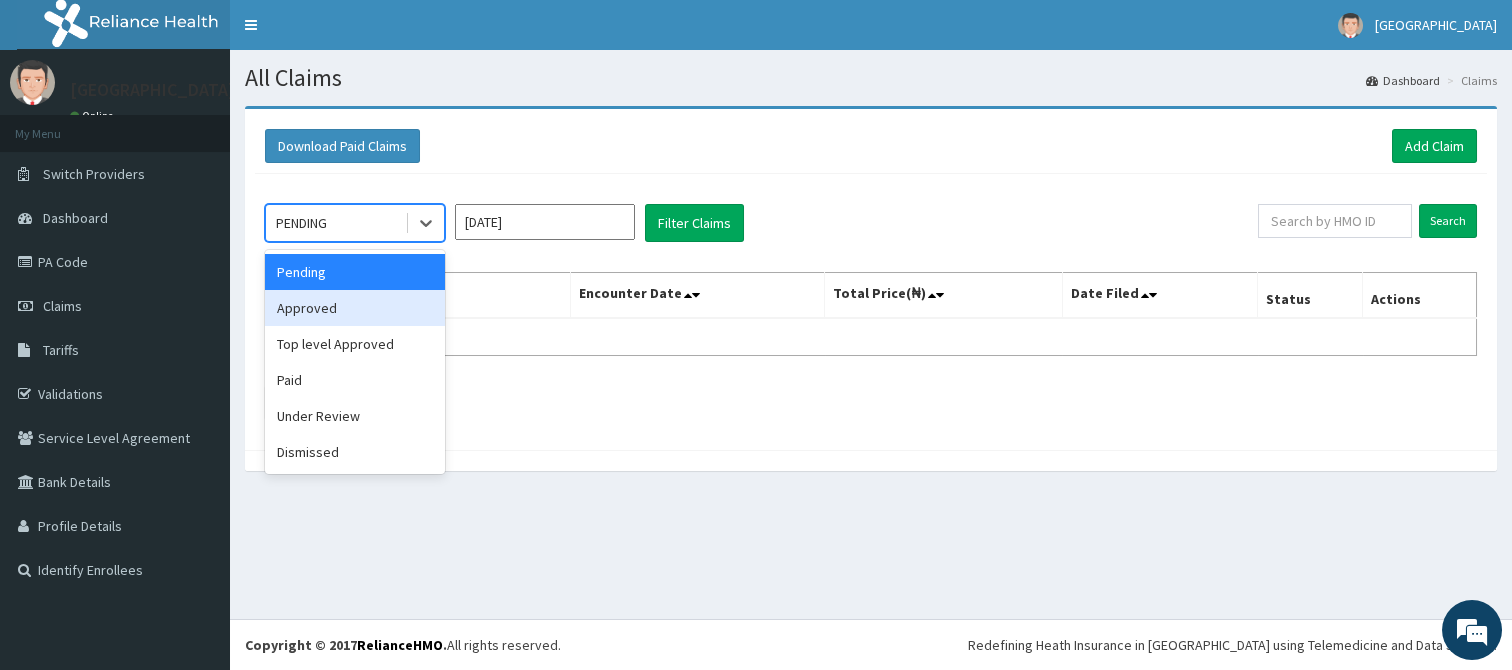 click on "Approved" at bounding box center (355, 308) 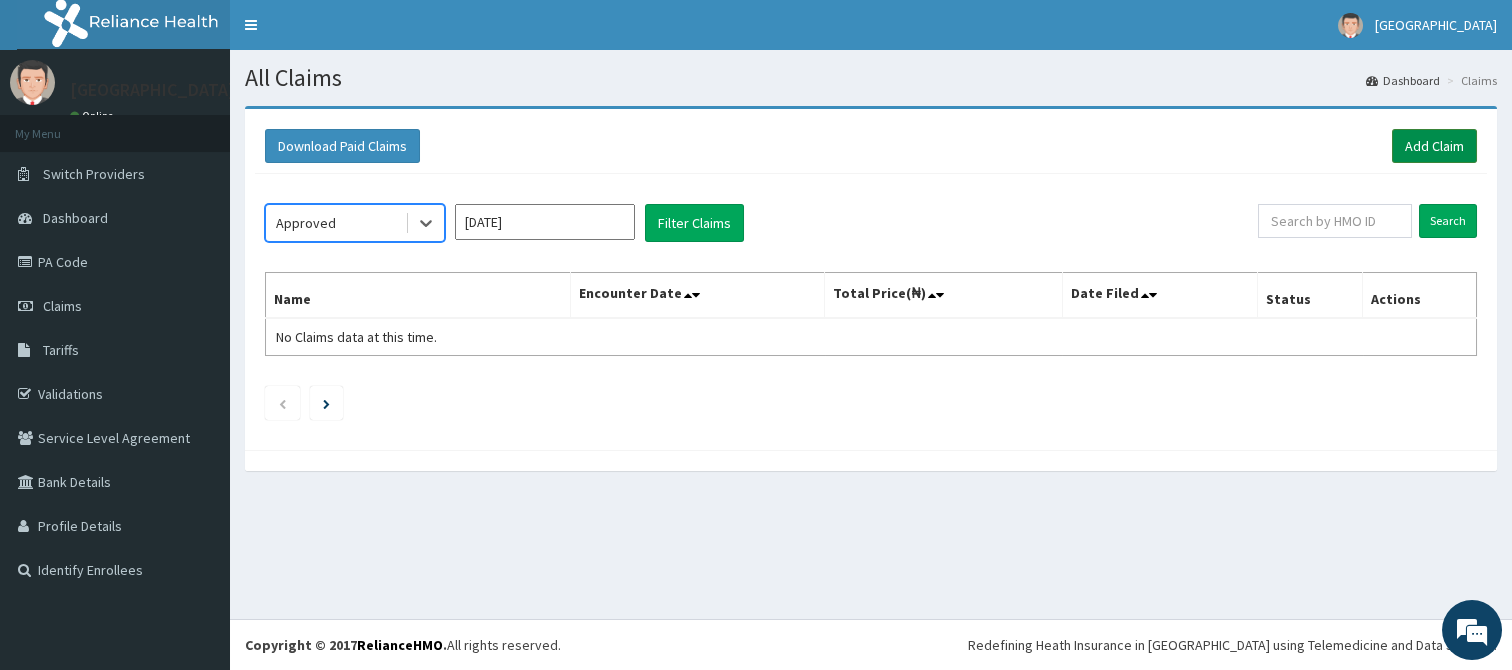 scroll, scrollTop: 0, scrollLeft: 0, axis: both 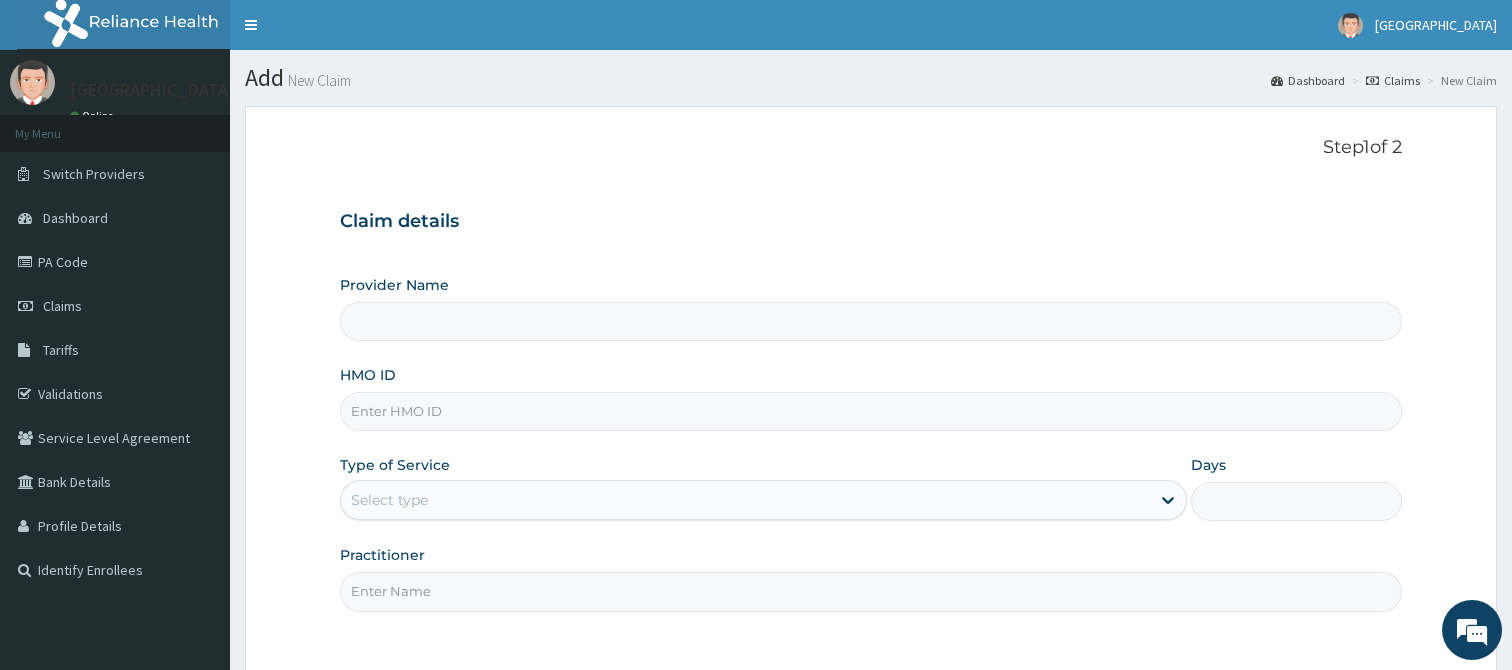 type on "Inland Medical Center" 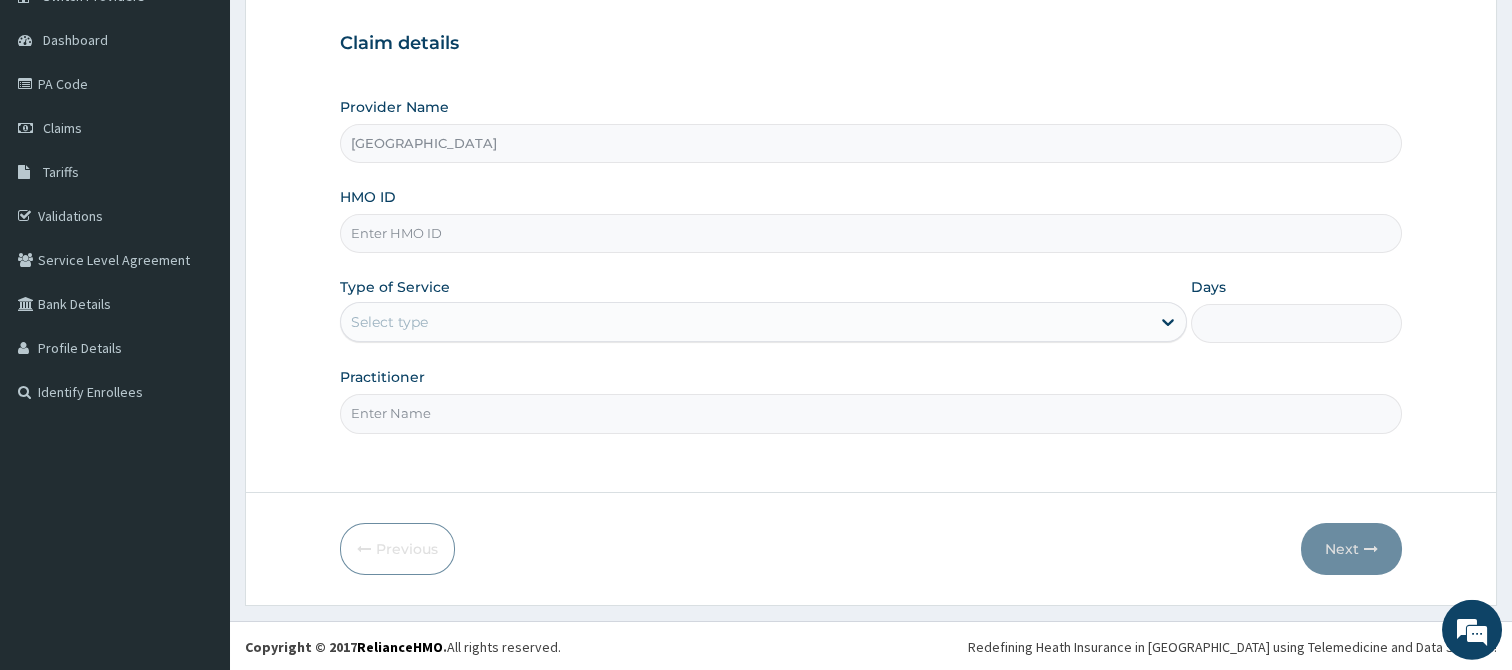 scroll, scrollTop: 179, scrollLeft: 0, axis: vertical 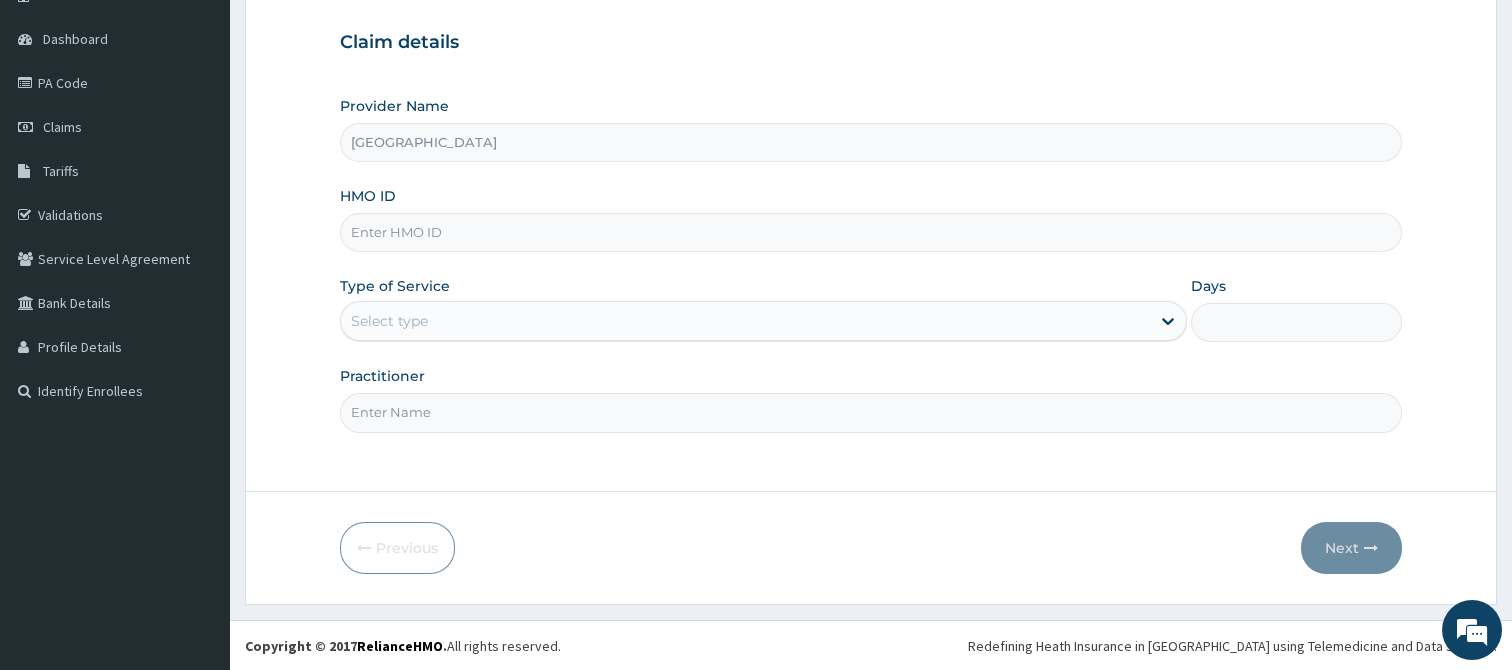 click on "HMO ID" at bounding box center [871, 232] 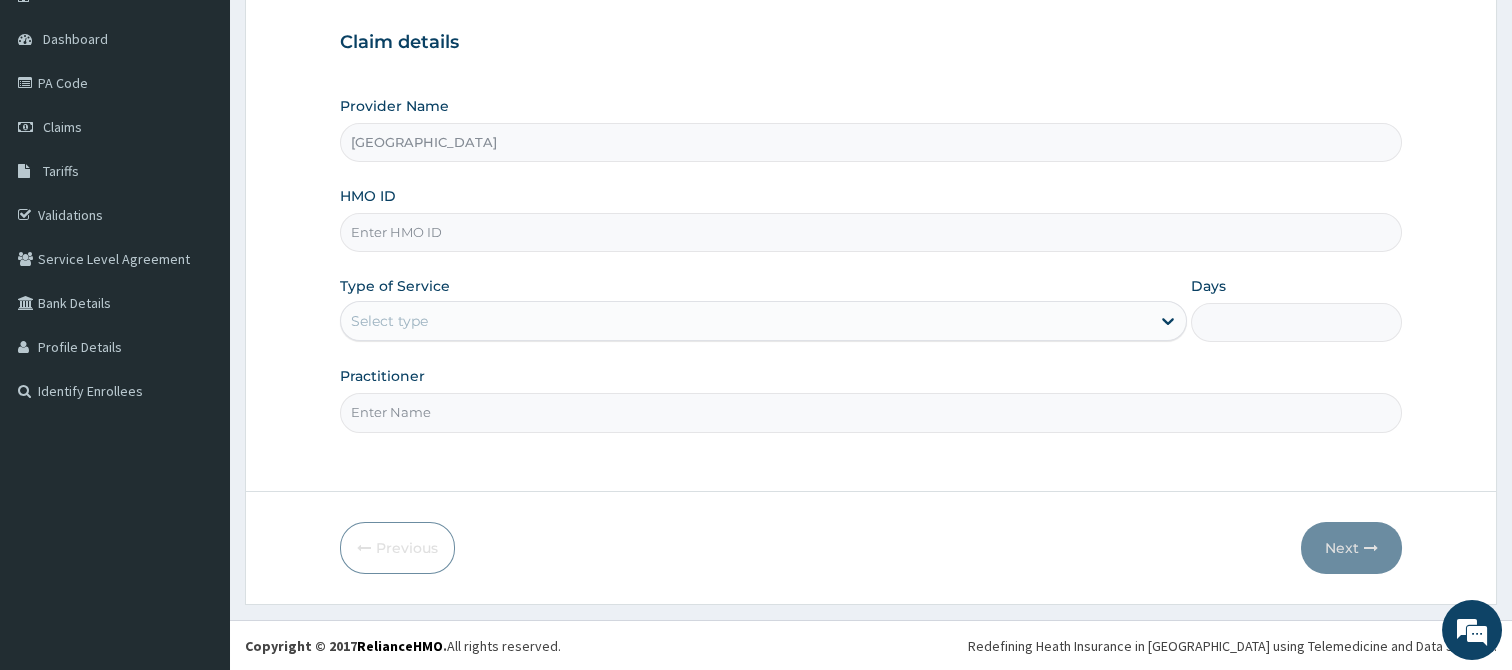 scroll, scrollTop: 0, scrollLeft: 0, axis: both 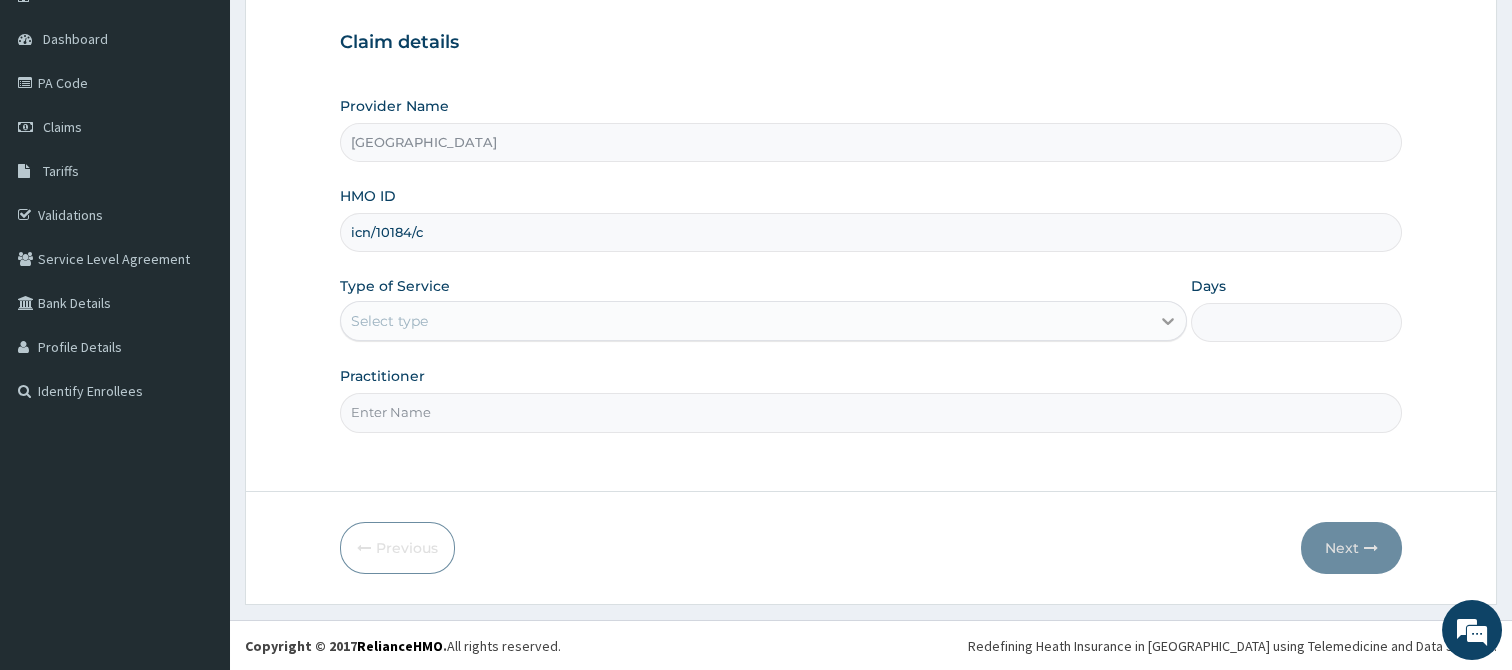 type on "icn/10184/c" 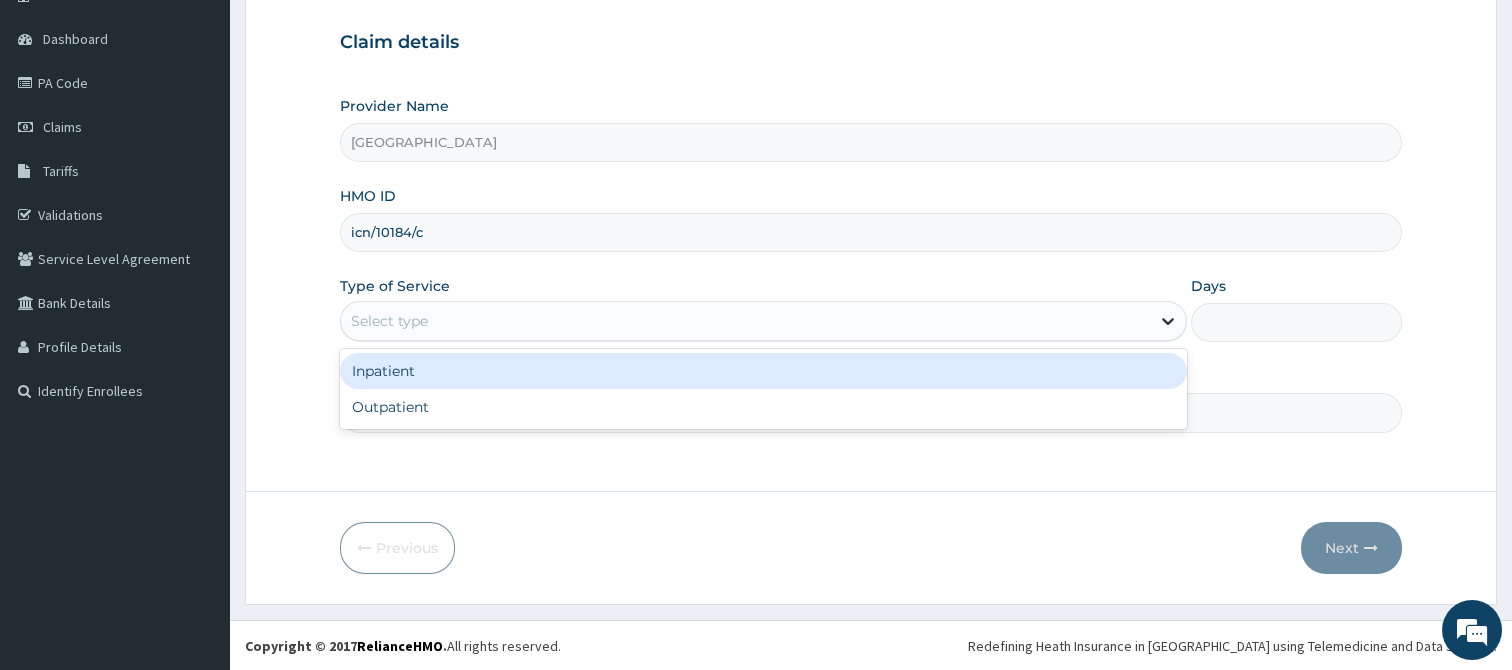 click at bounding box center (1168, 321) 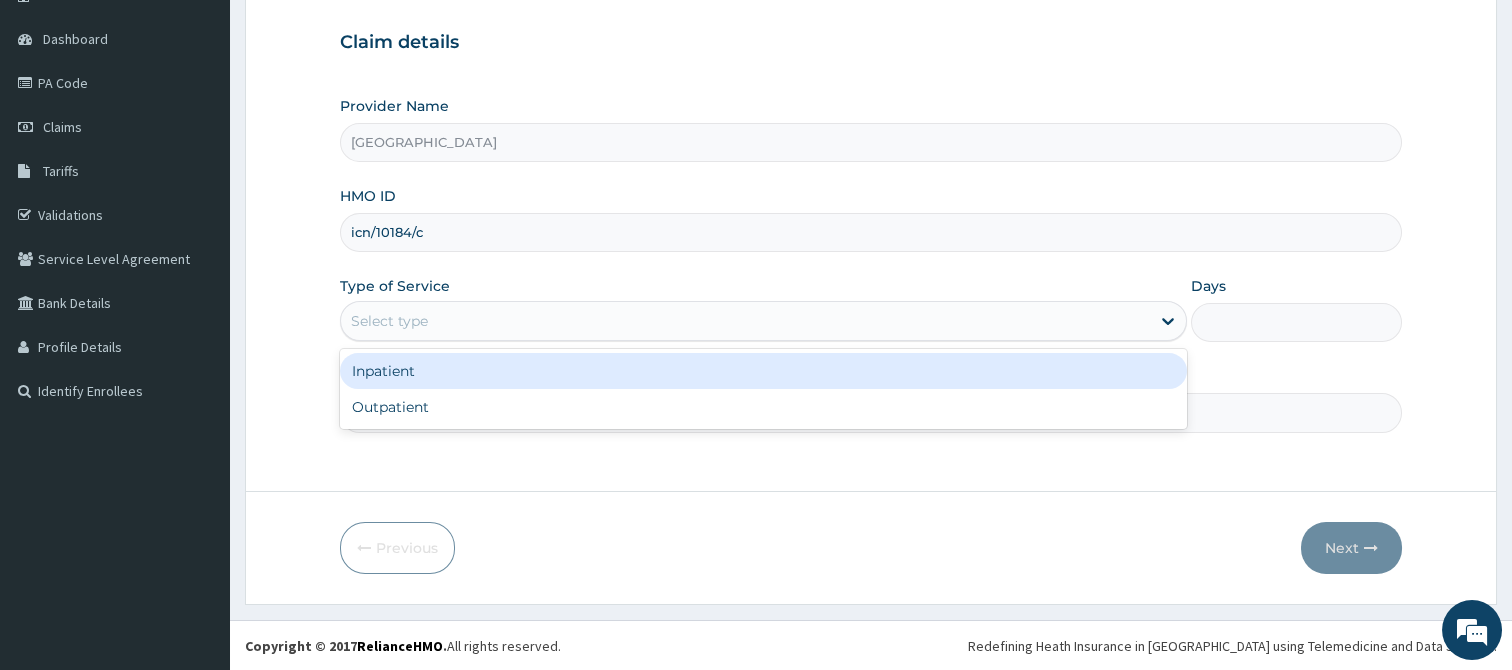 click on "Inpatient" at bounding box center [763, 371] 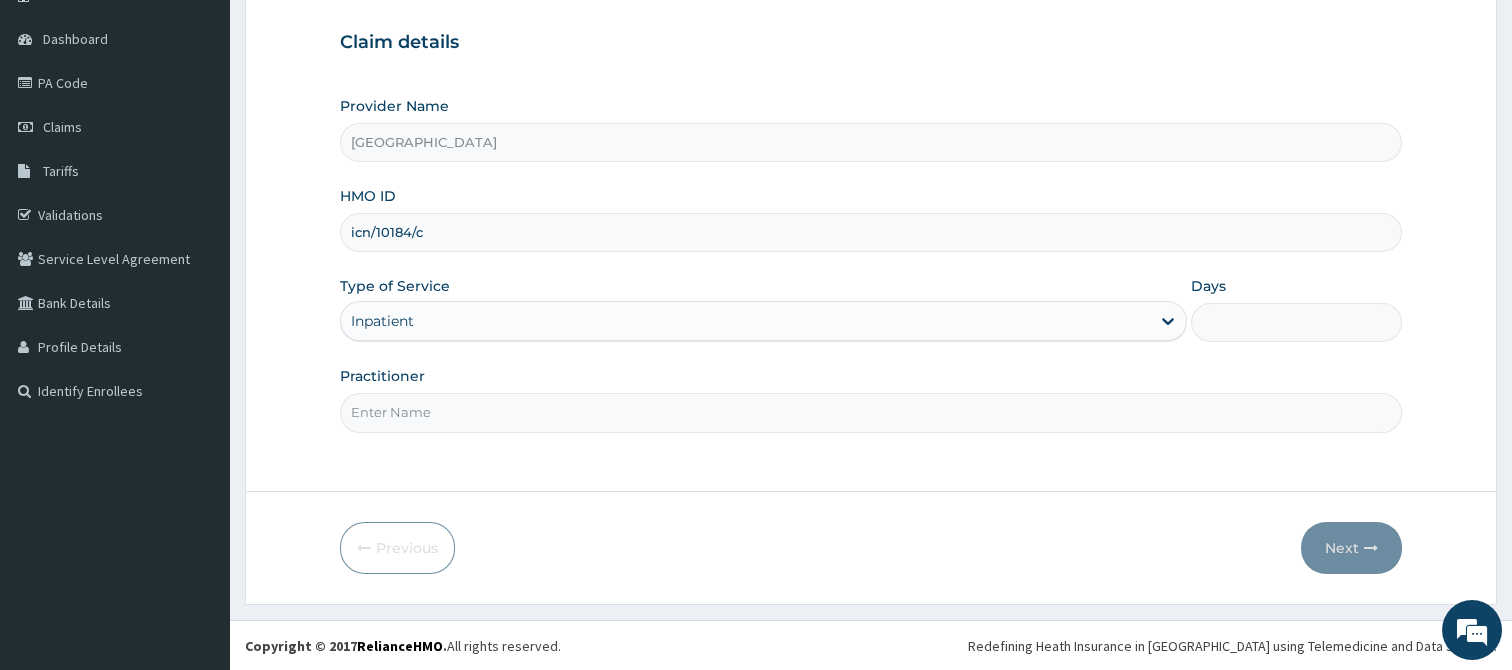 click on "Days" at bounding box center (1297, 322) 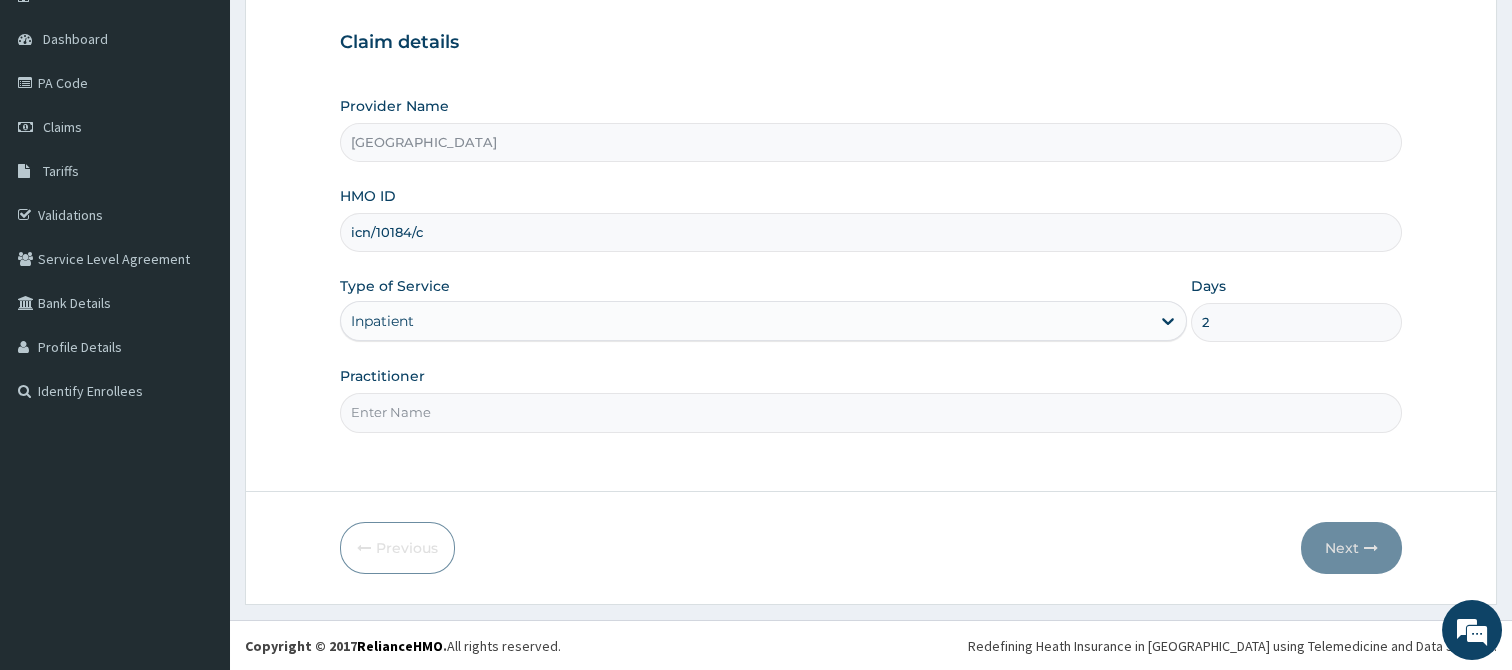 type on "2" 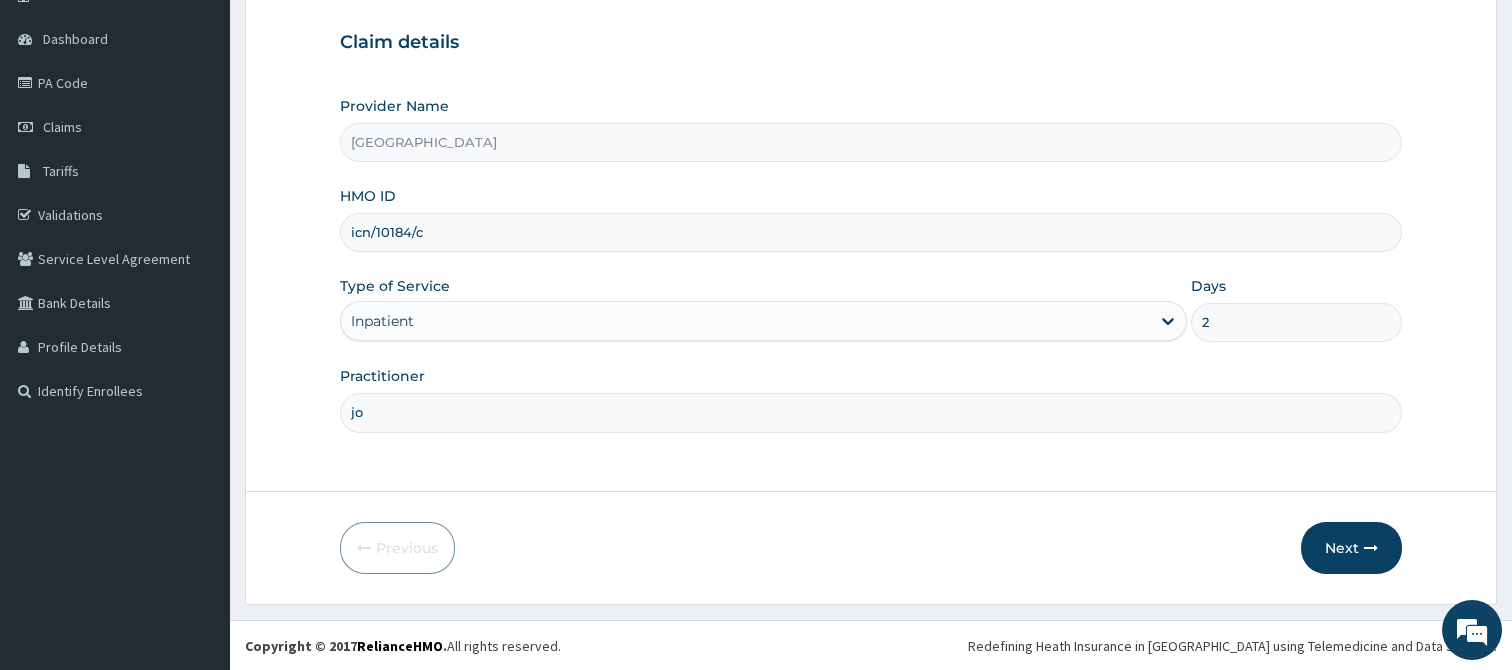 type on "j" 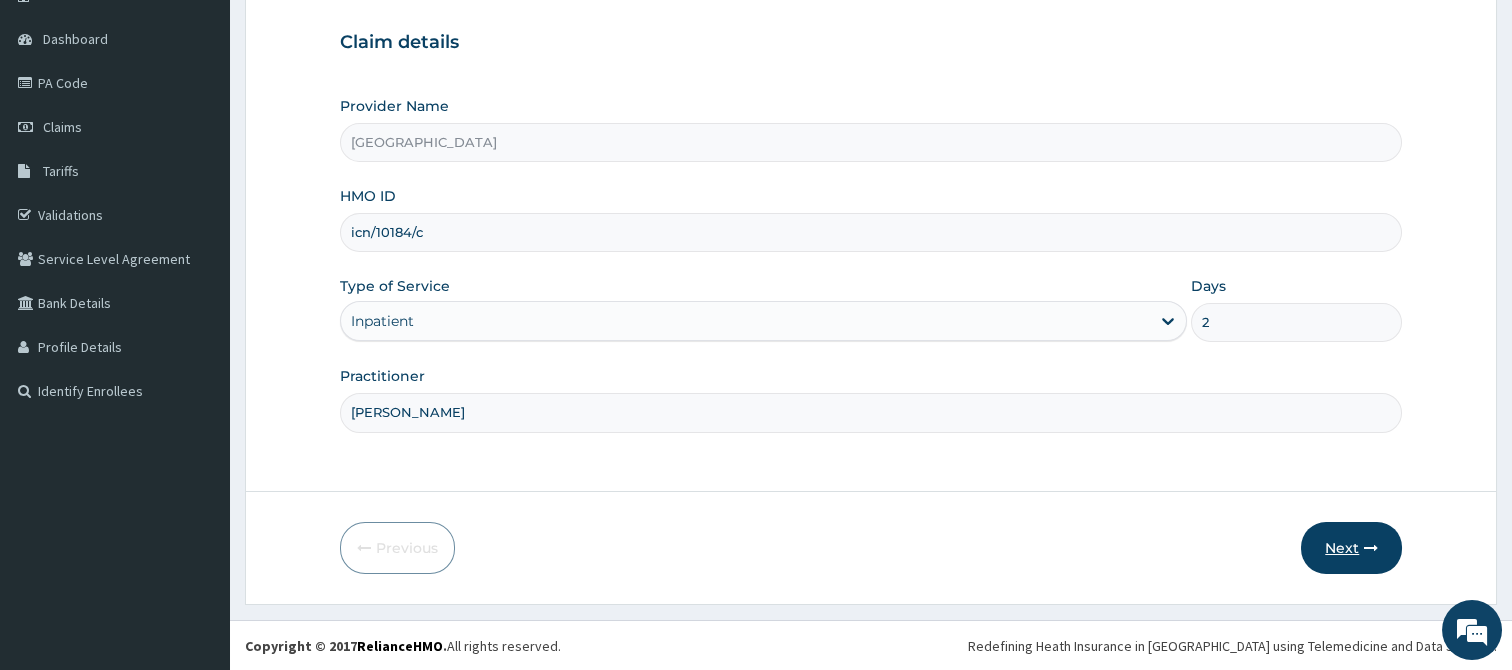 type on "JOY ARIYIKE ABAI" 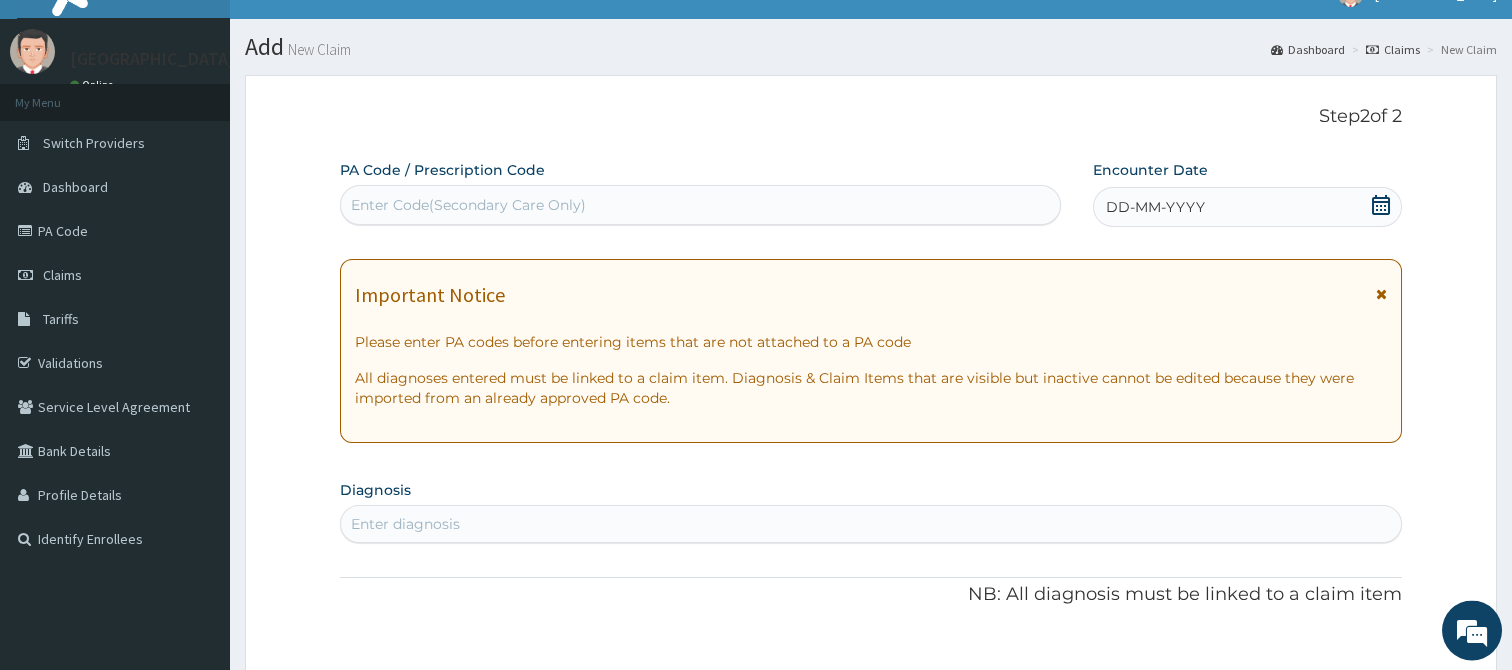 scroll, scrollTop: 0, scrollLeft: 0, axis: both 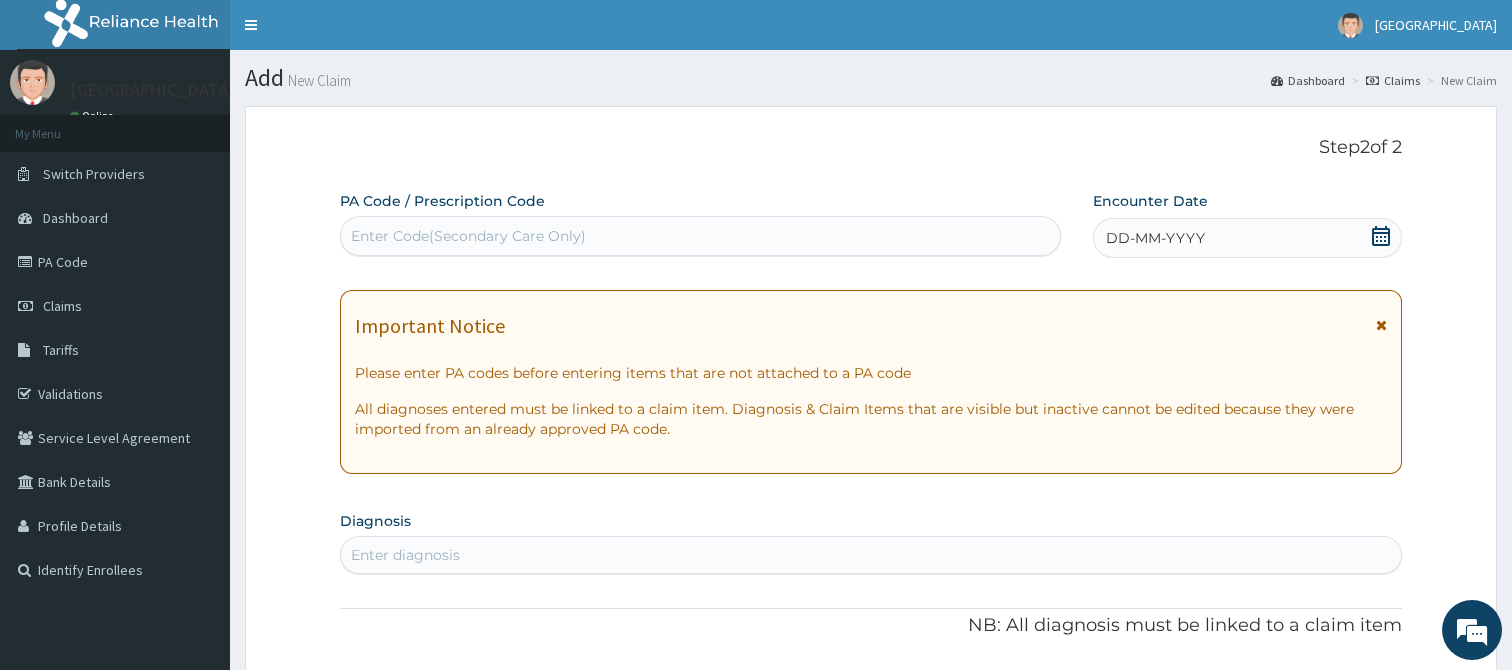 click on "Enter Code(Secondary Care Only)" at bounding box center [700, 236] 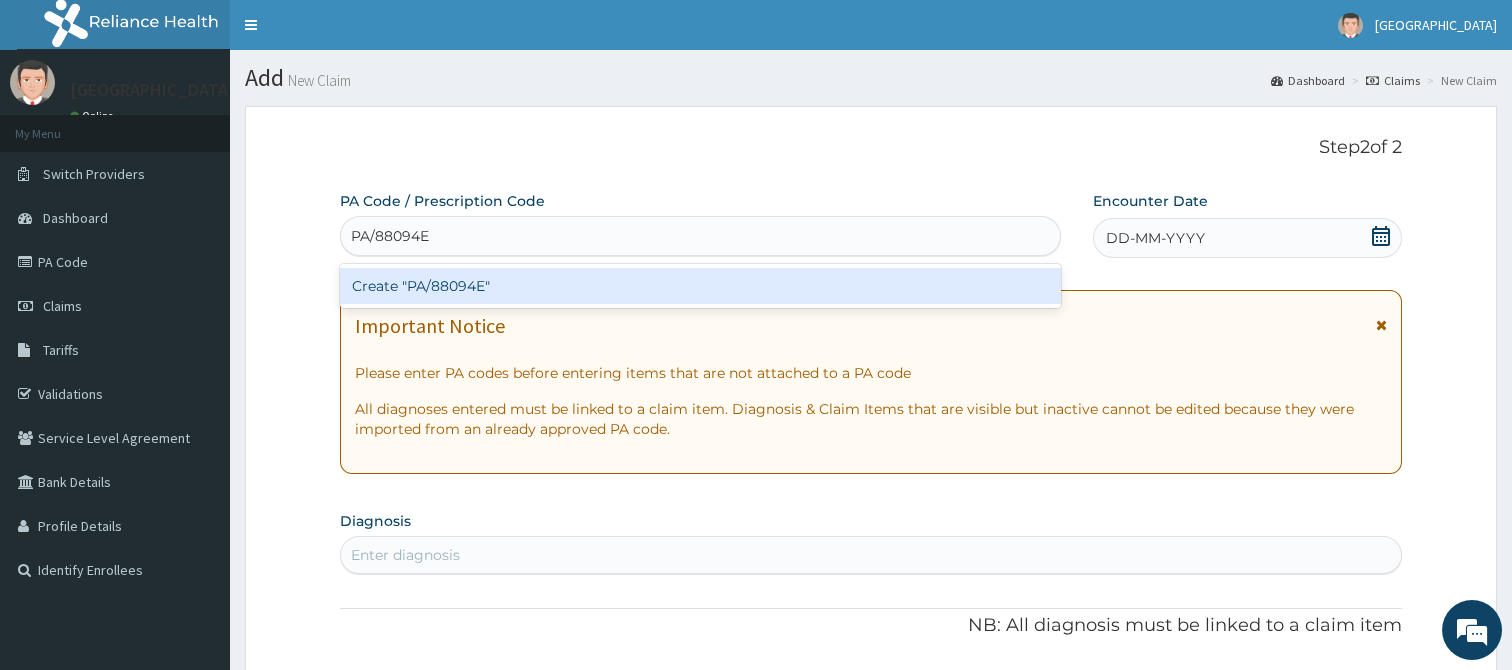 click on "Create "PA/88094E"" at bounding box center [700, 286] 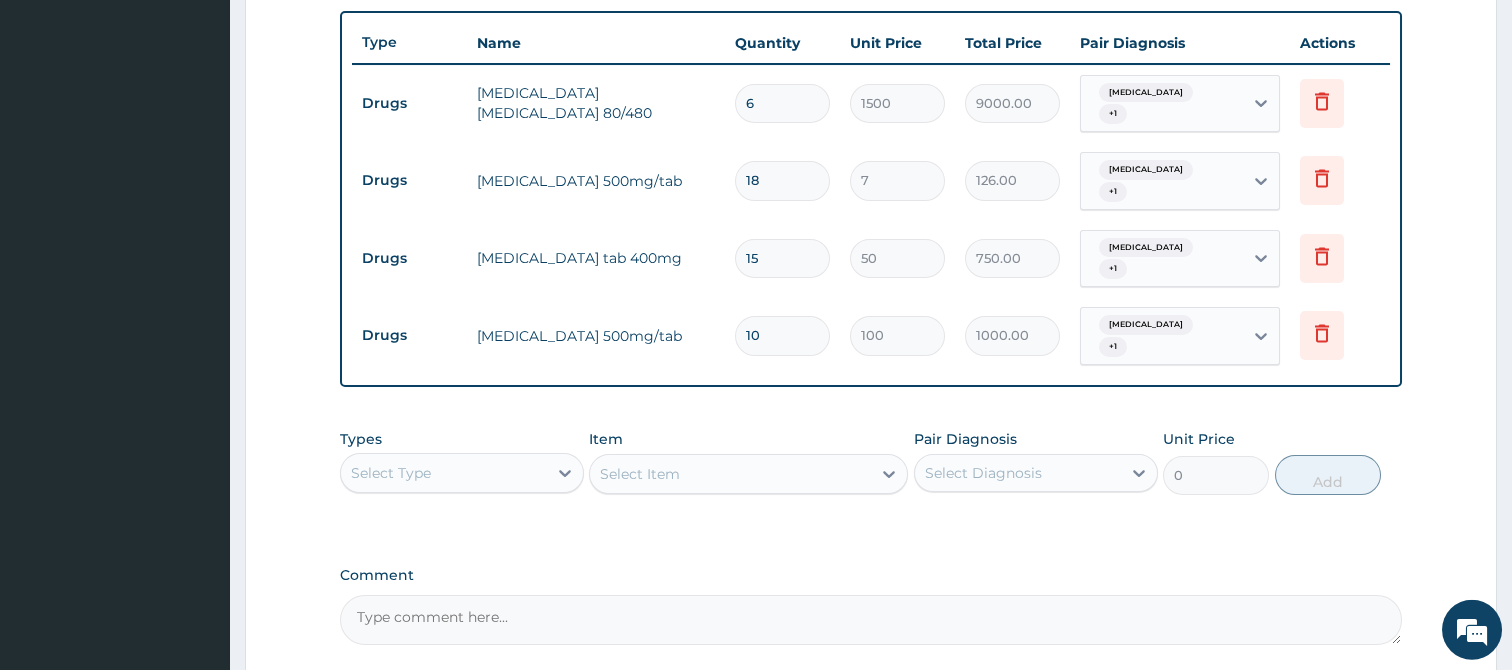 scroll, scrollTop: 788, scrollLeft: 0, axis: vertical 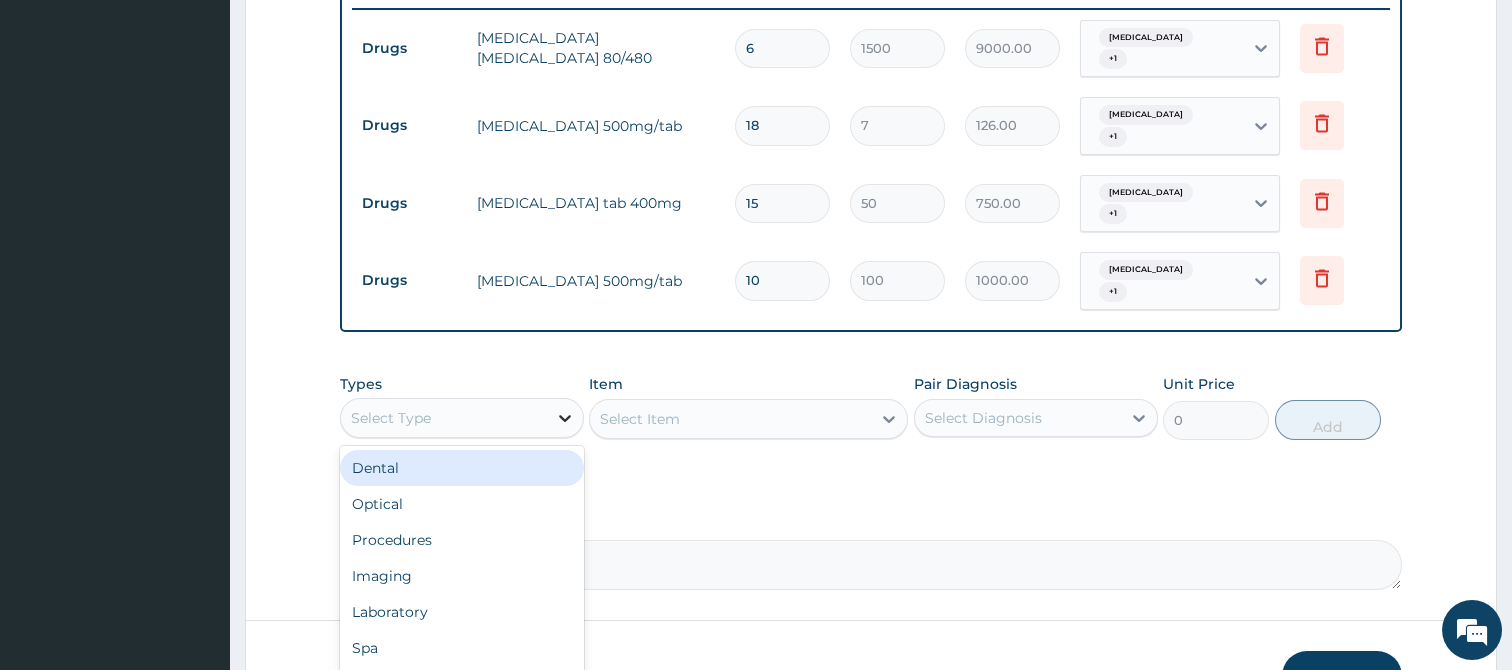 click 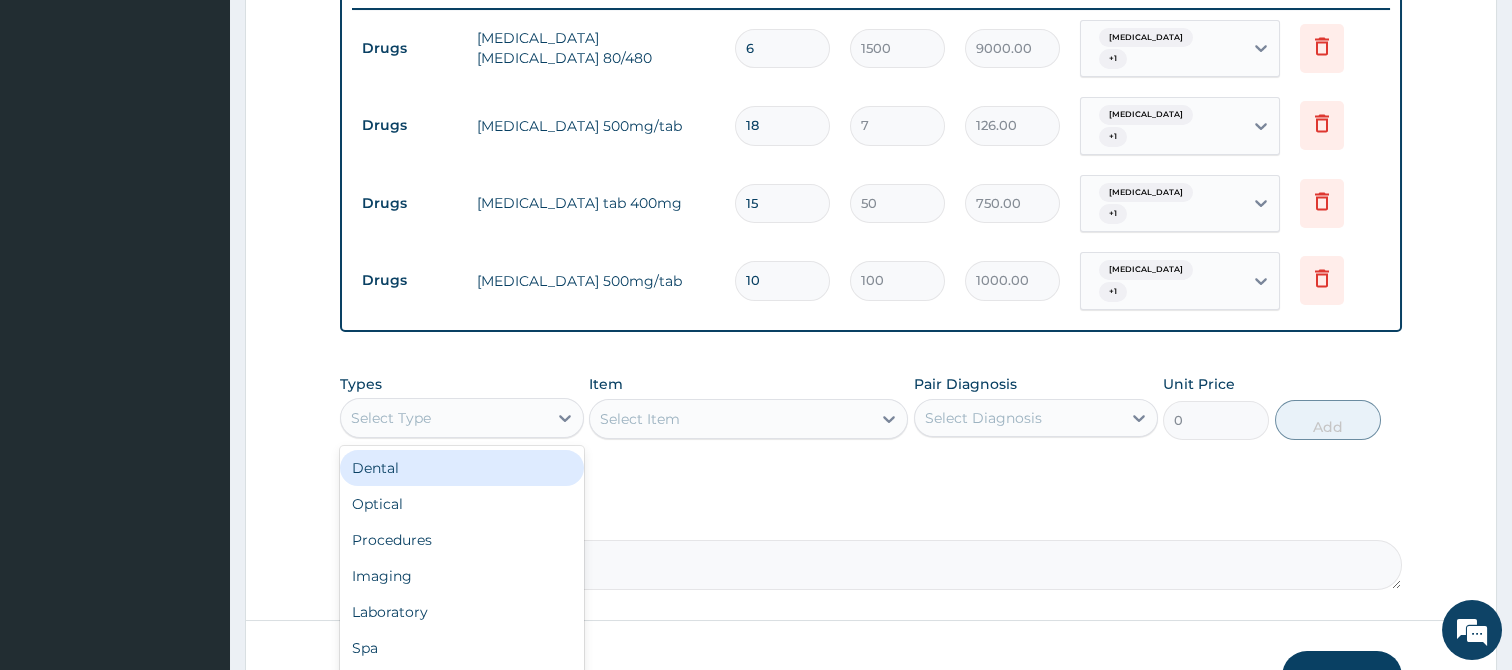 click on "Step  2  of 2 PA Code / Prescription Code PA/88094E Encounter Date 10-07-2025 Important Notice Please enter PA codes before entering items that are not attached to a PA code   All diagnoses entered must be linked to a claim item. Diagnosis & Claim Items that are visible but inactive cannot be edited because they were imported from an already approved PA code. Diagnosis Sepsis query Malaria confirmed NB: All diagnosis must be linked to a claim item Claim Items Type Name Quantity Unit Price Total Price Pair Diagnosis Actions Drugs coartem d tab 80/480 6 1500 9000.00 Sepsis  + 1 Delete Drugs paracetamol 500mg/tab 18 7 126.00 Malaria  + 1 Delete Drugs flagyl tab 400mg 15 50 750.00 Sepsis  + 1 Delete Drugs ciprofloxacin 500mg/tab 10 100 1000.00 Sepsis  + 1 Delete Types option Dental focused, 1 of 10. 10 results available. Use Up and Down to choose options, press Enter to select the currently focused option, press Escape to exit the menu, press Tab to select the option and exit the menu. Select Type Dental Optical" at bounding box center (871, 25) 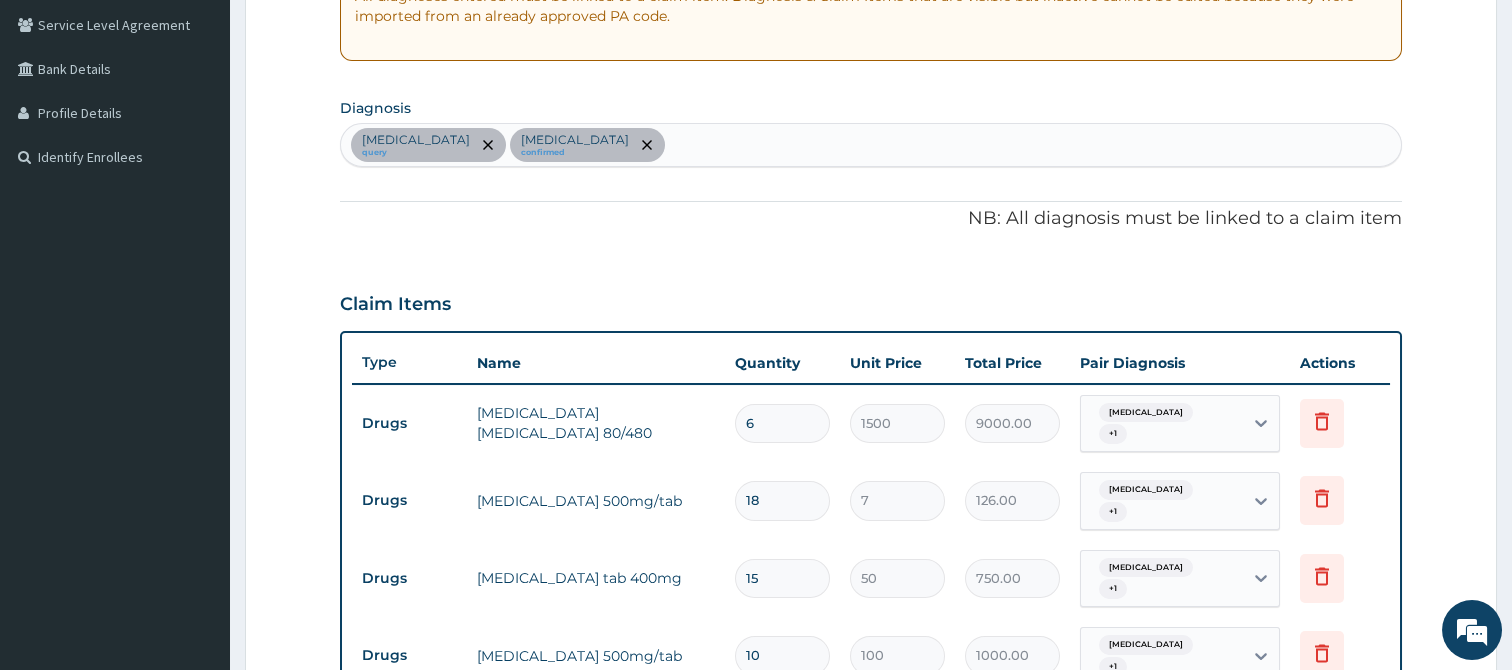 scroll, scrollTop: 0, scrollLeft: 0, axis: both 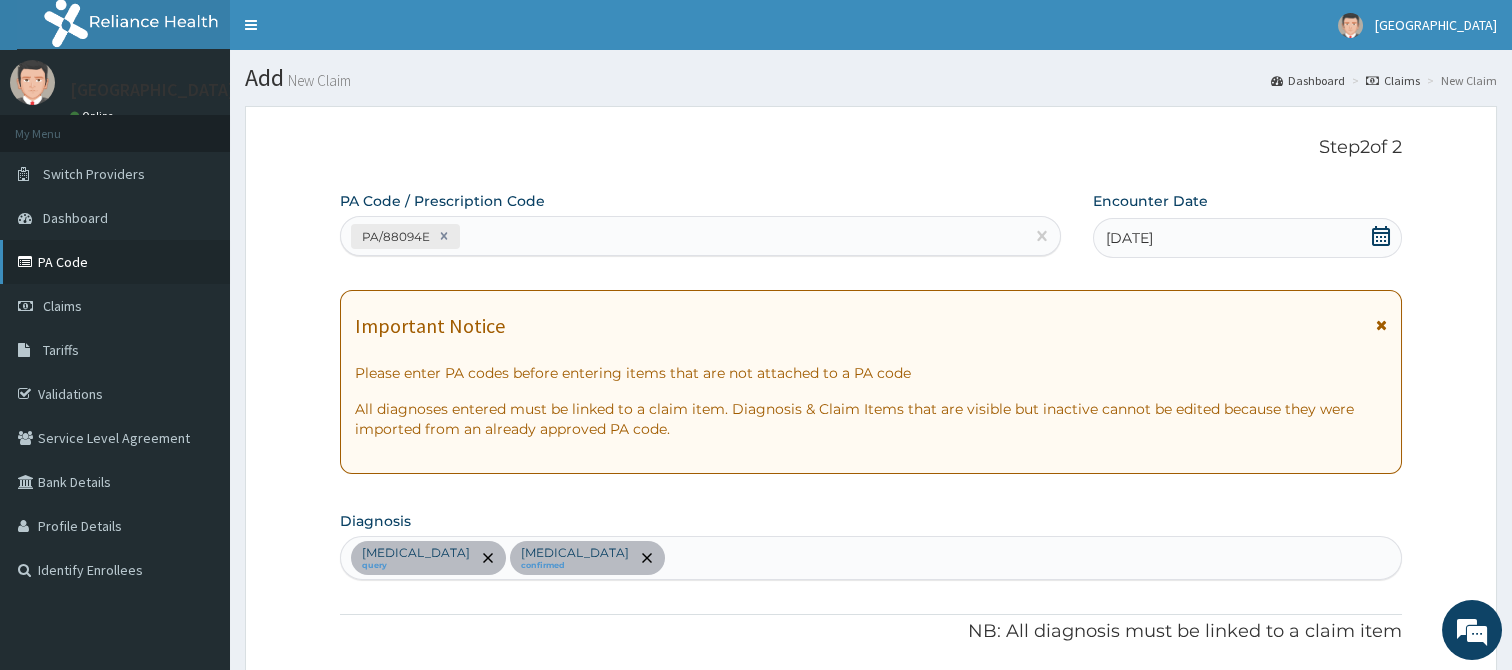 click on "PA Code" at bounding box center [115, 262] 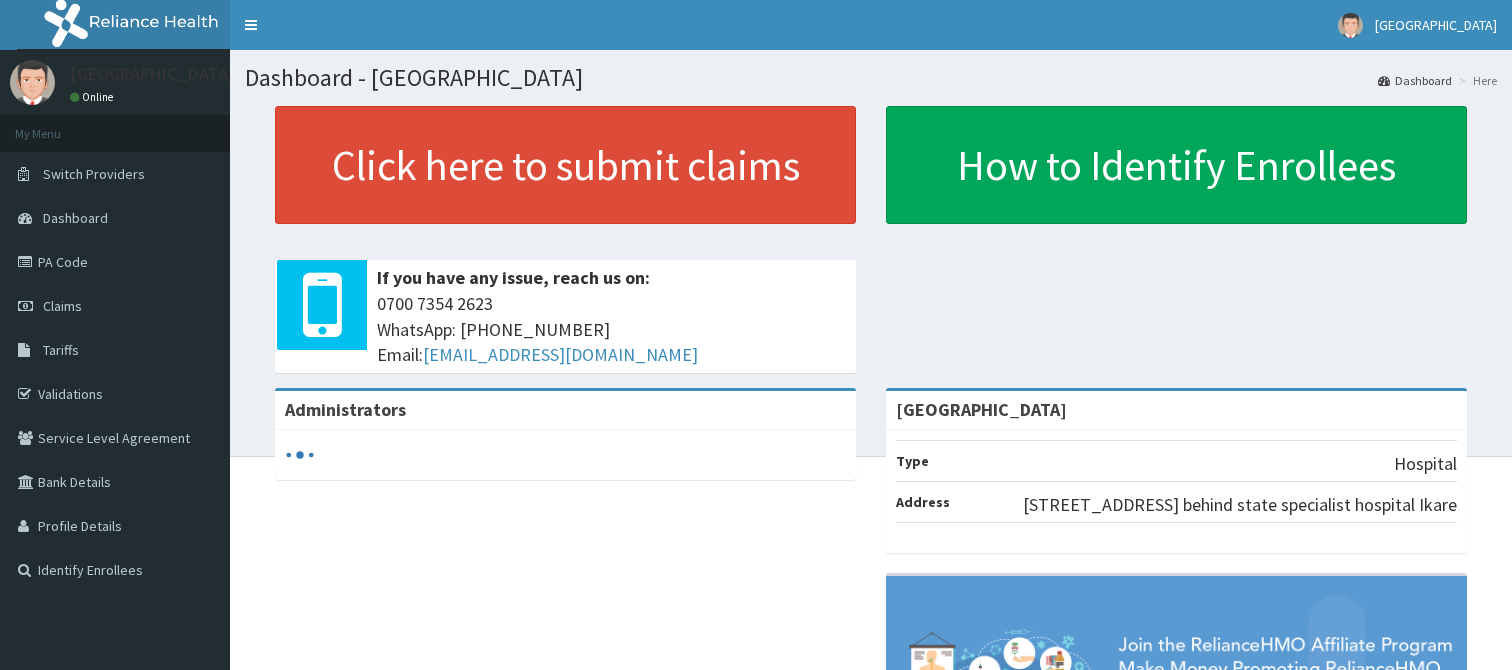 scroll, scrollTop: 0, scrollLeft: 0, axis: both 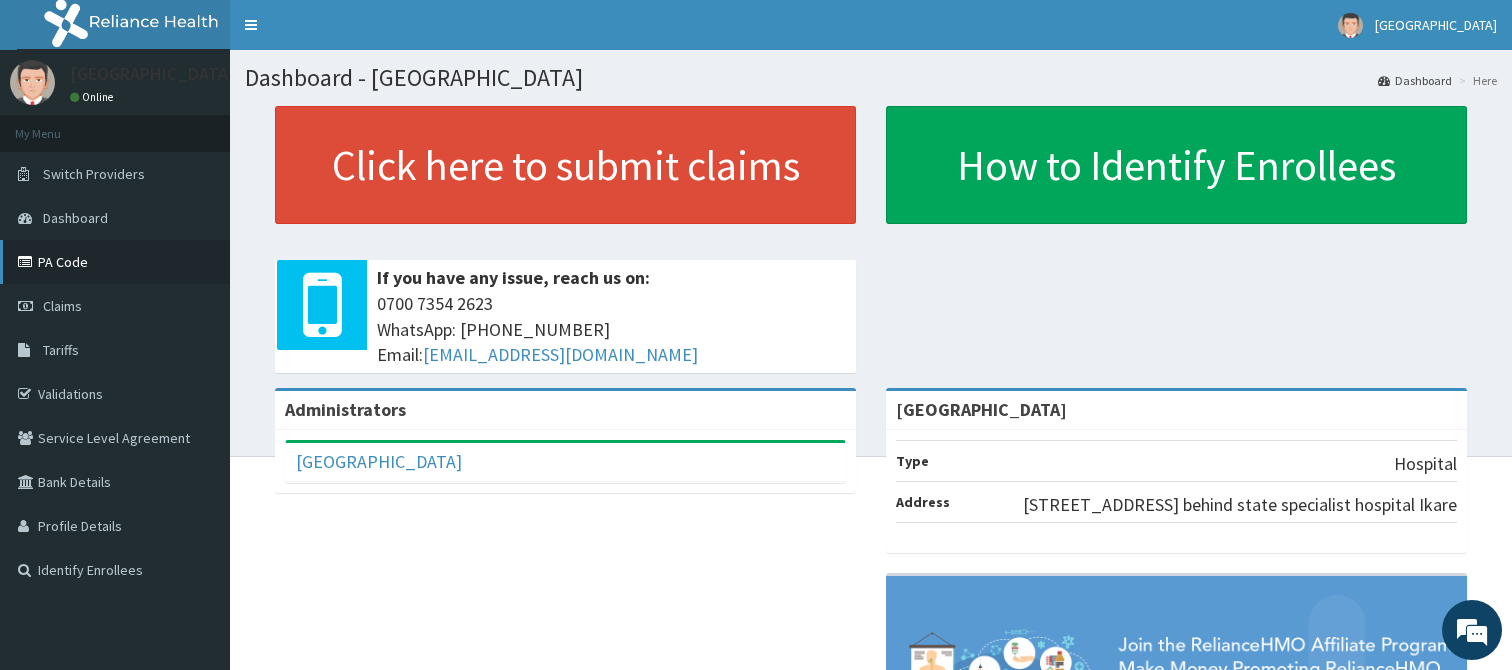 click on "PA Code" at bounding box center [115, 262] 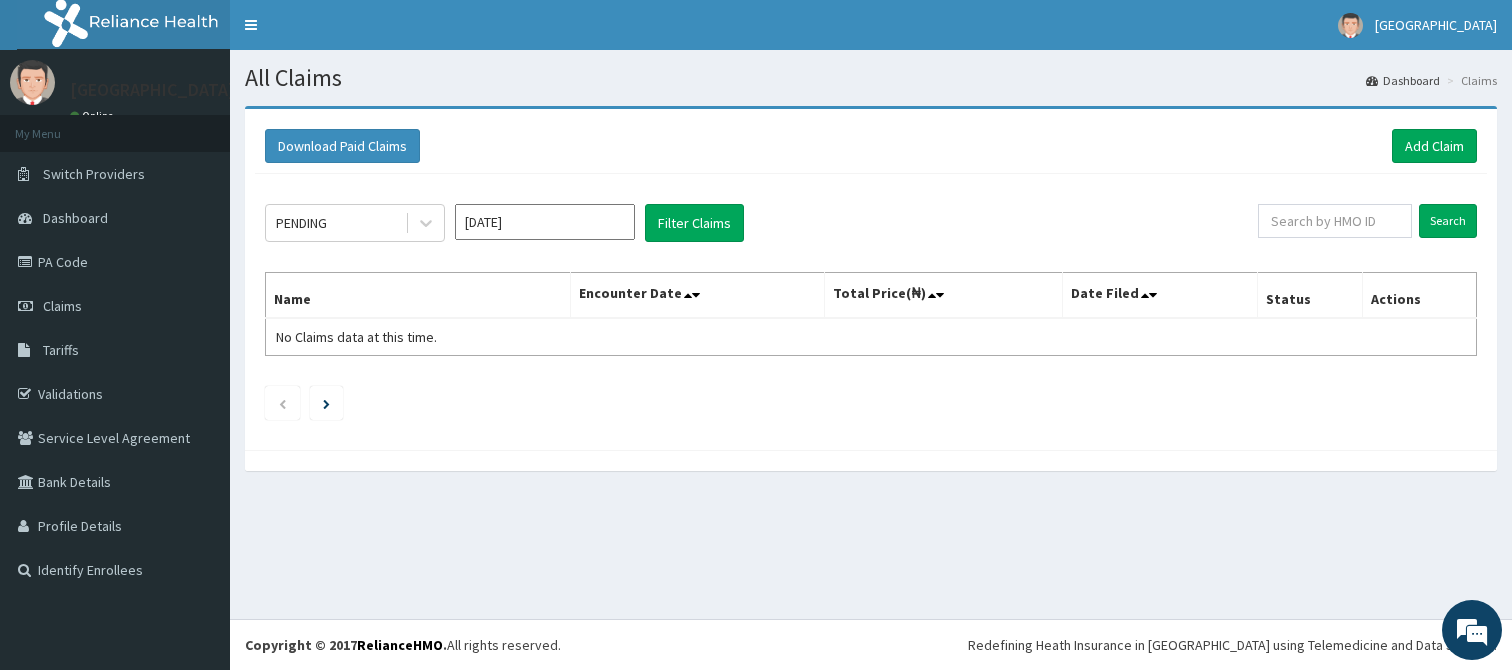 scroll, scrollTop: 0, scrollLeft: 0, axis: both 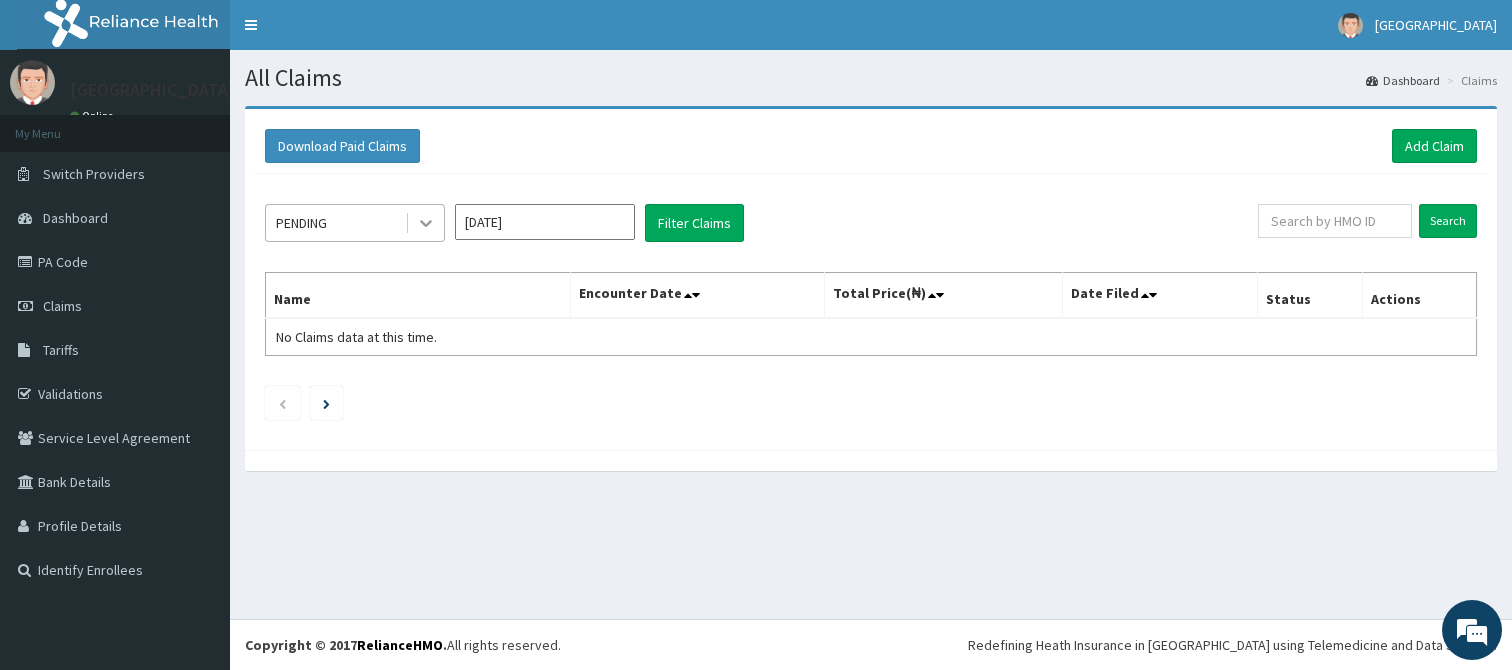 click 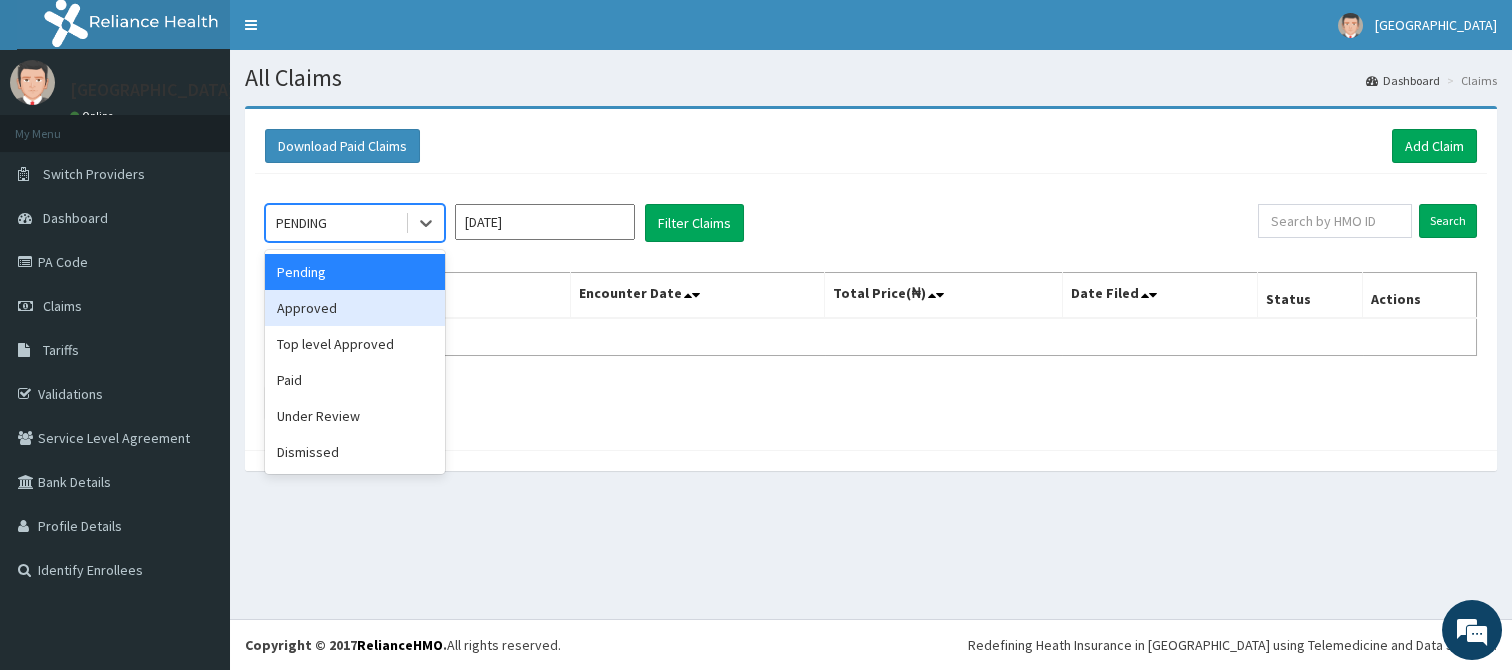 click on "Approved" at bounding box center [355, 308] 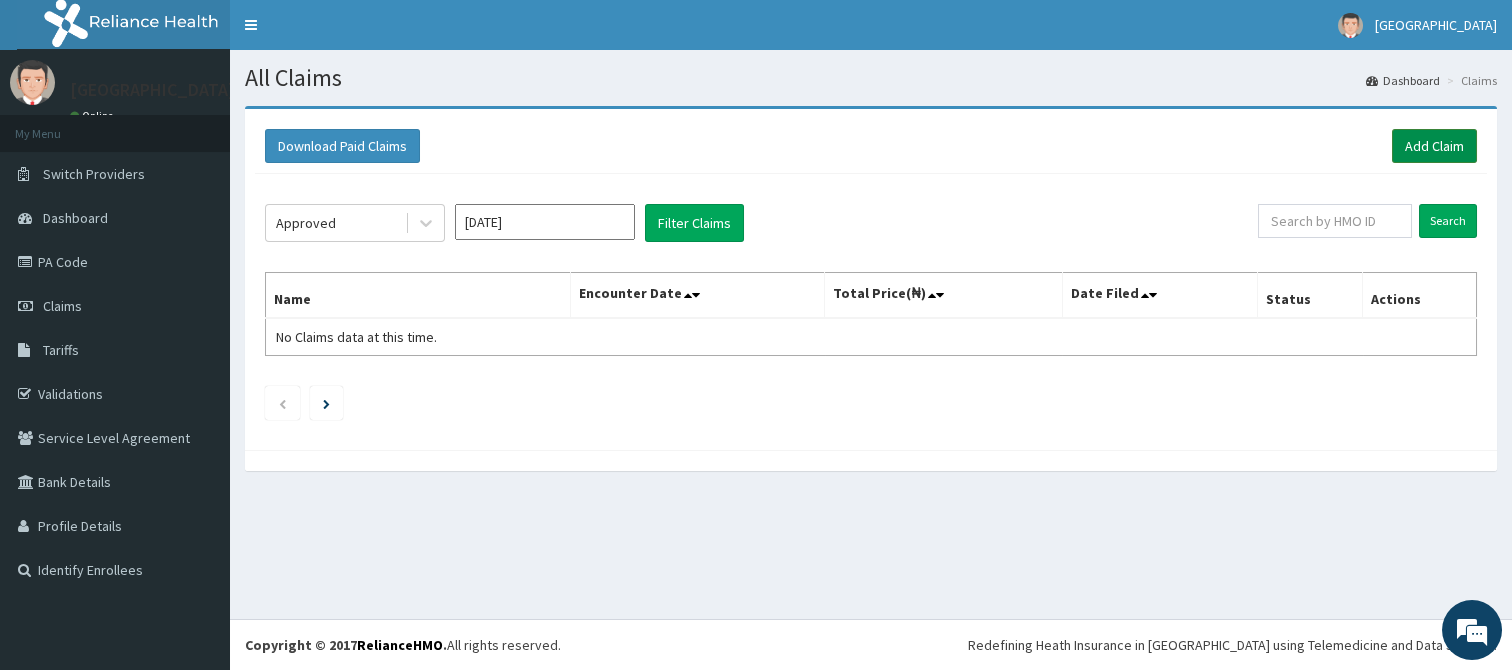click on "Add Claim" at bounding box center [1434, 146] 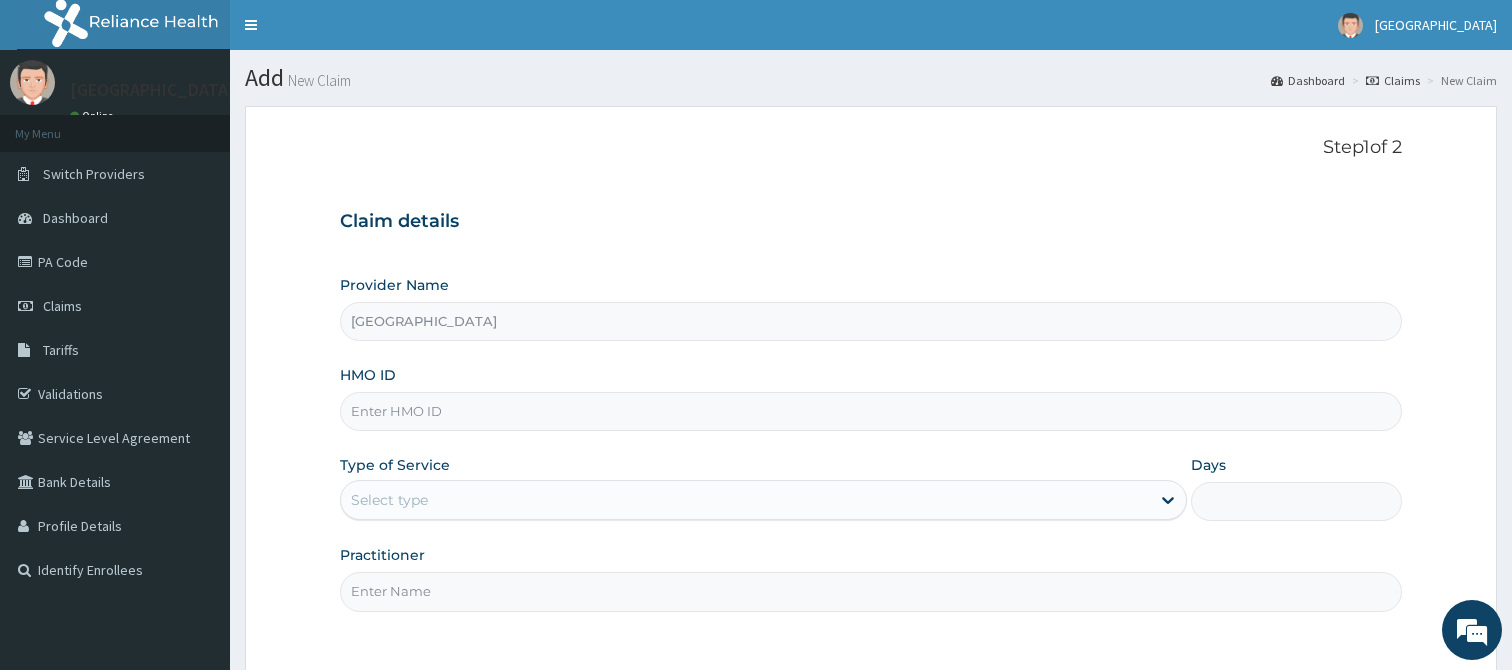 scroll, scrollTop: 180, scrollLeft: 0, axis: vertical 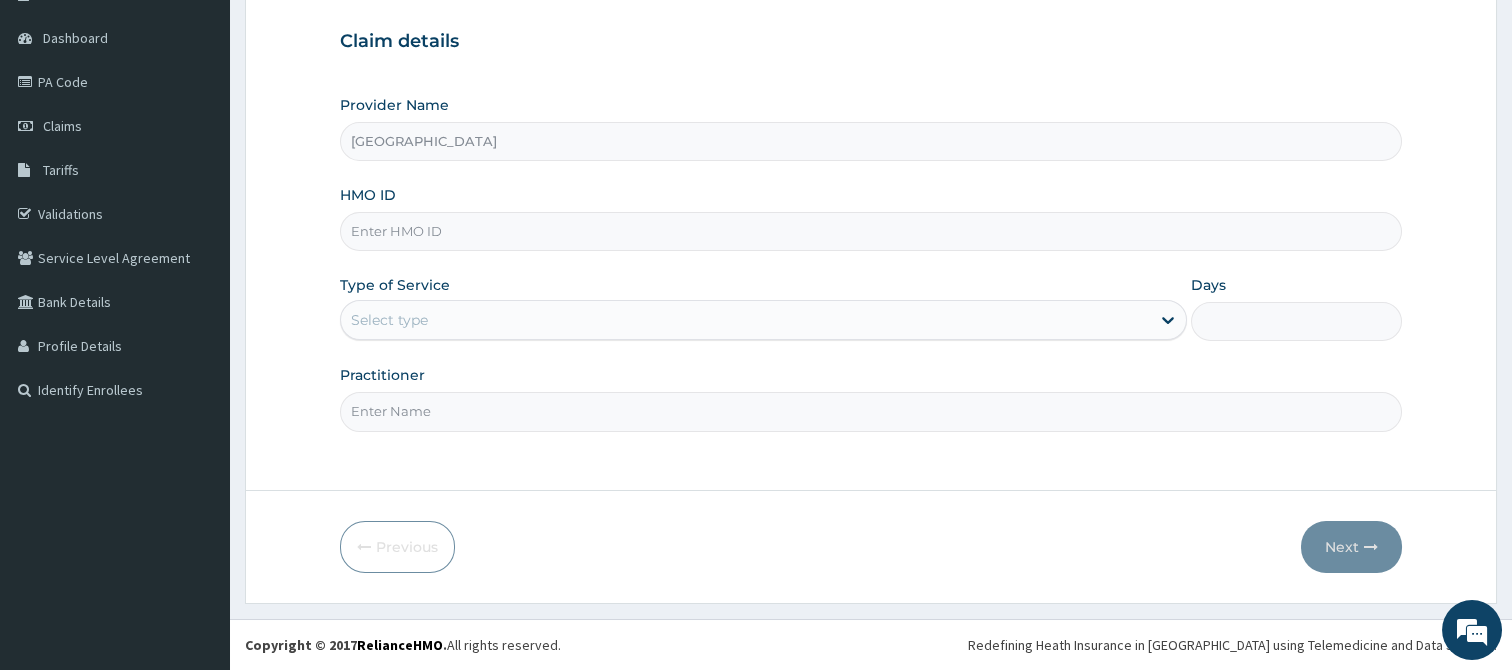 click on "HMO ID" at bounding box center (871, 231) 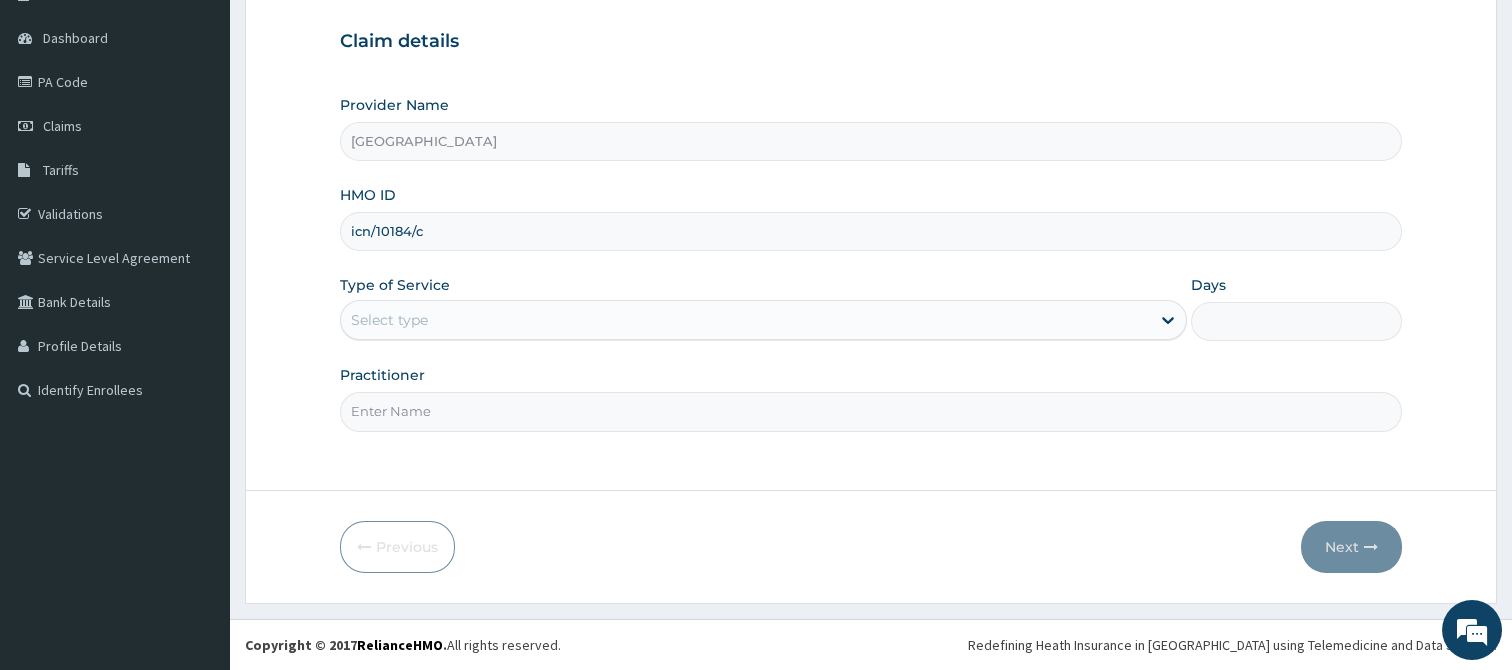 type on "icn/10184/c" 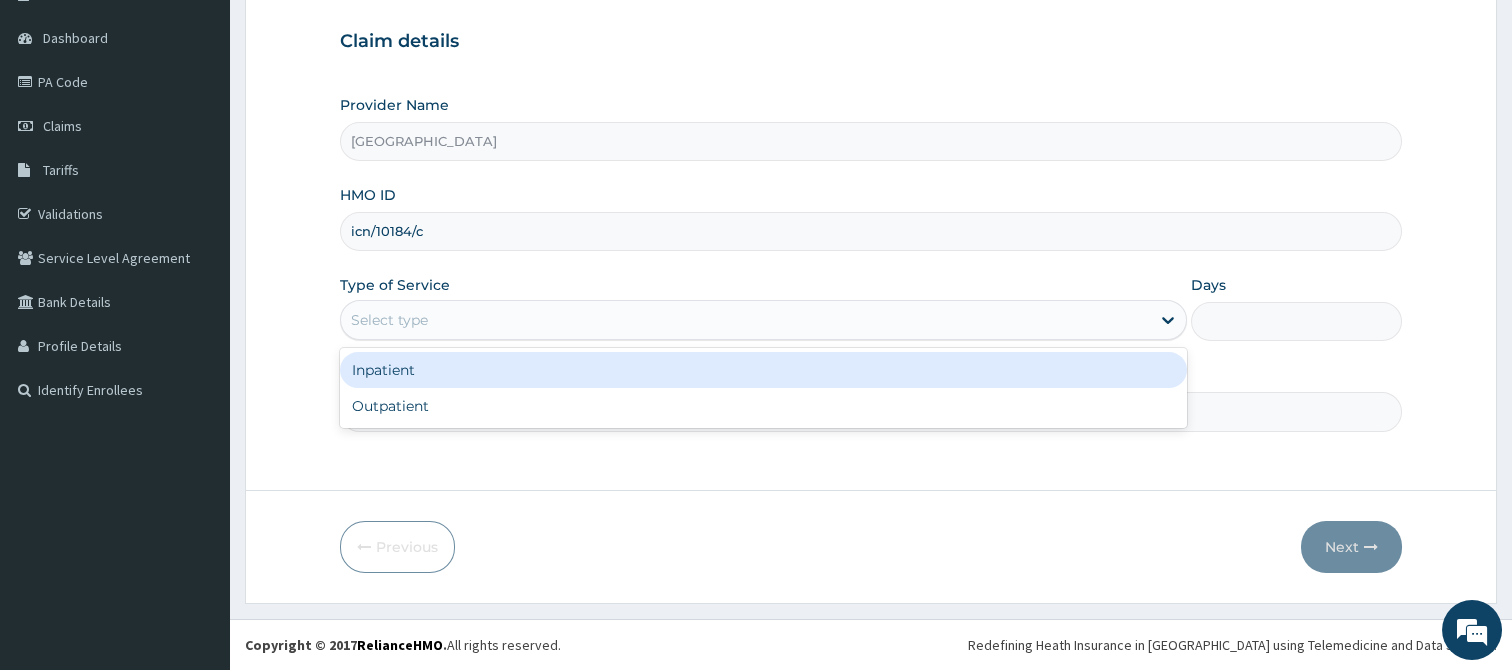 scroll, scrollTop: 0, scrollLeft: 0, axis: both 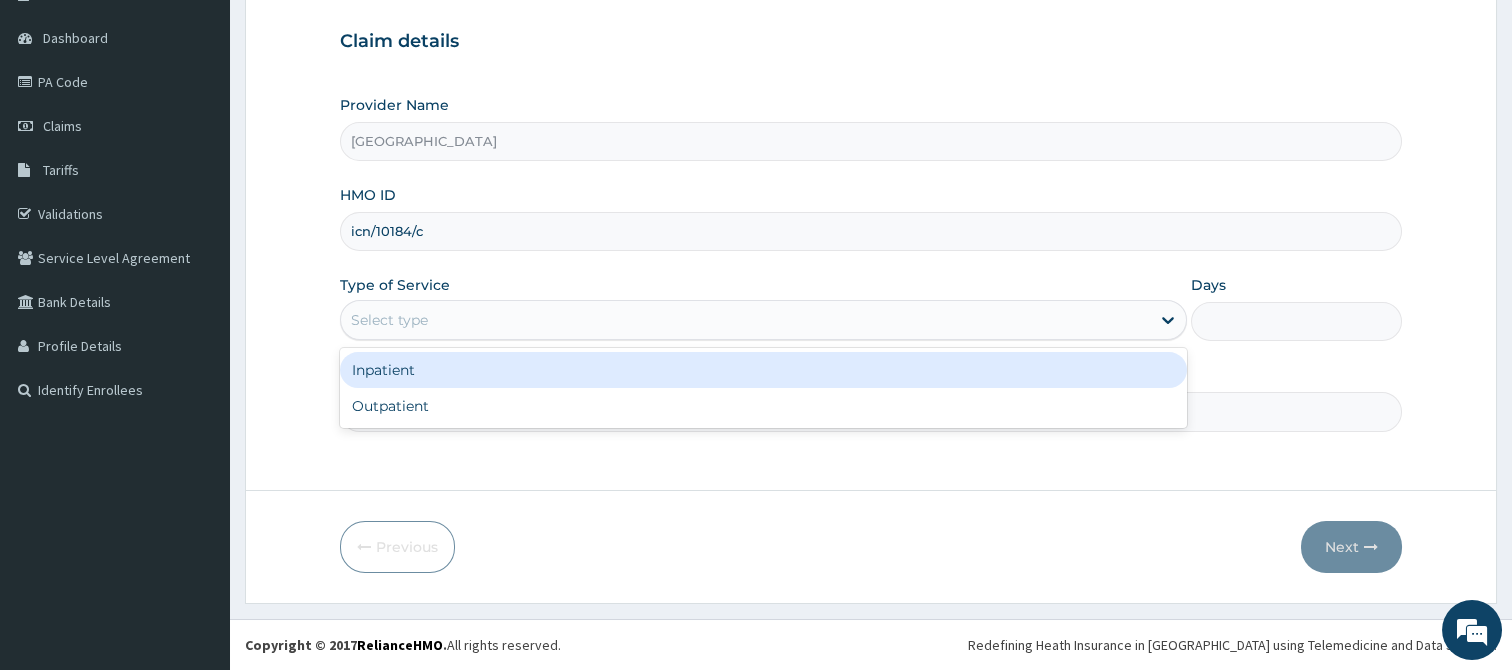 click on "Inpatient" at bounding box center [763, 370] 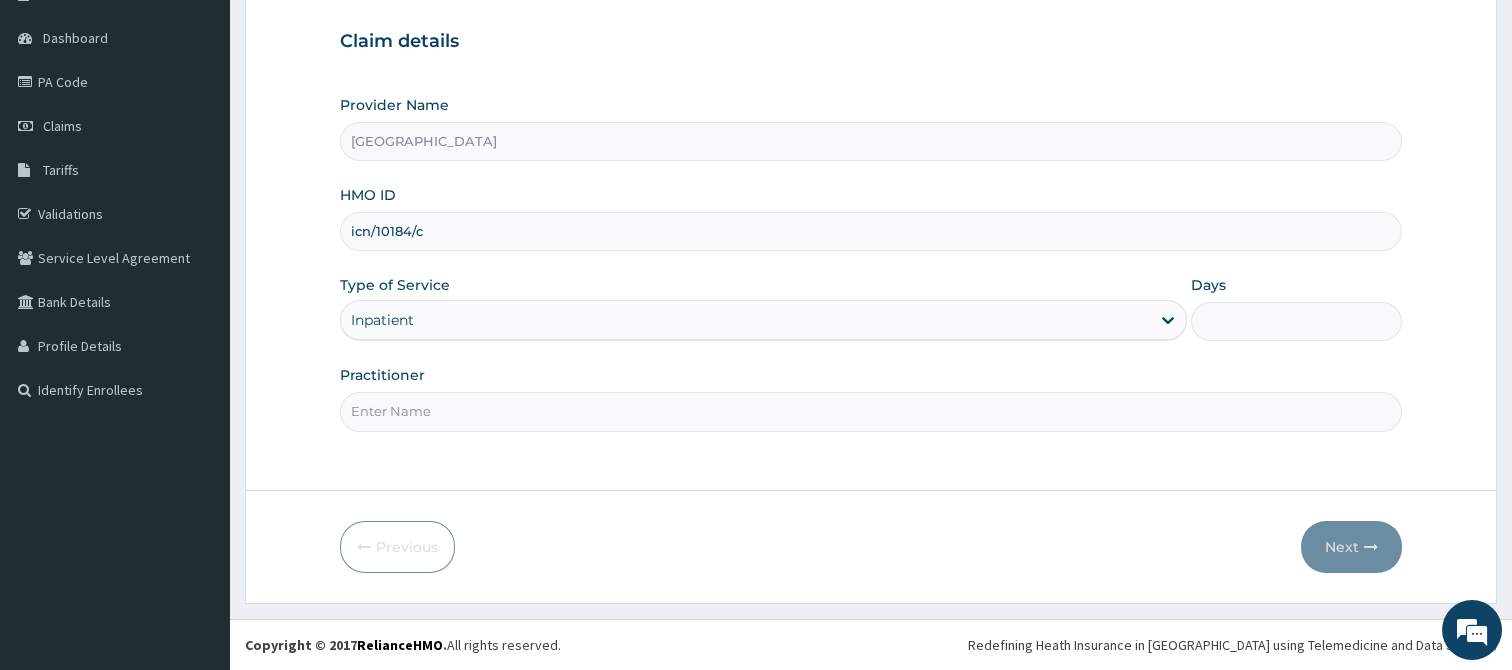 click on "Practitioner" at bounding box center [871, 411] 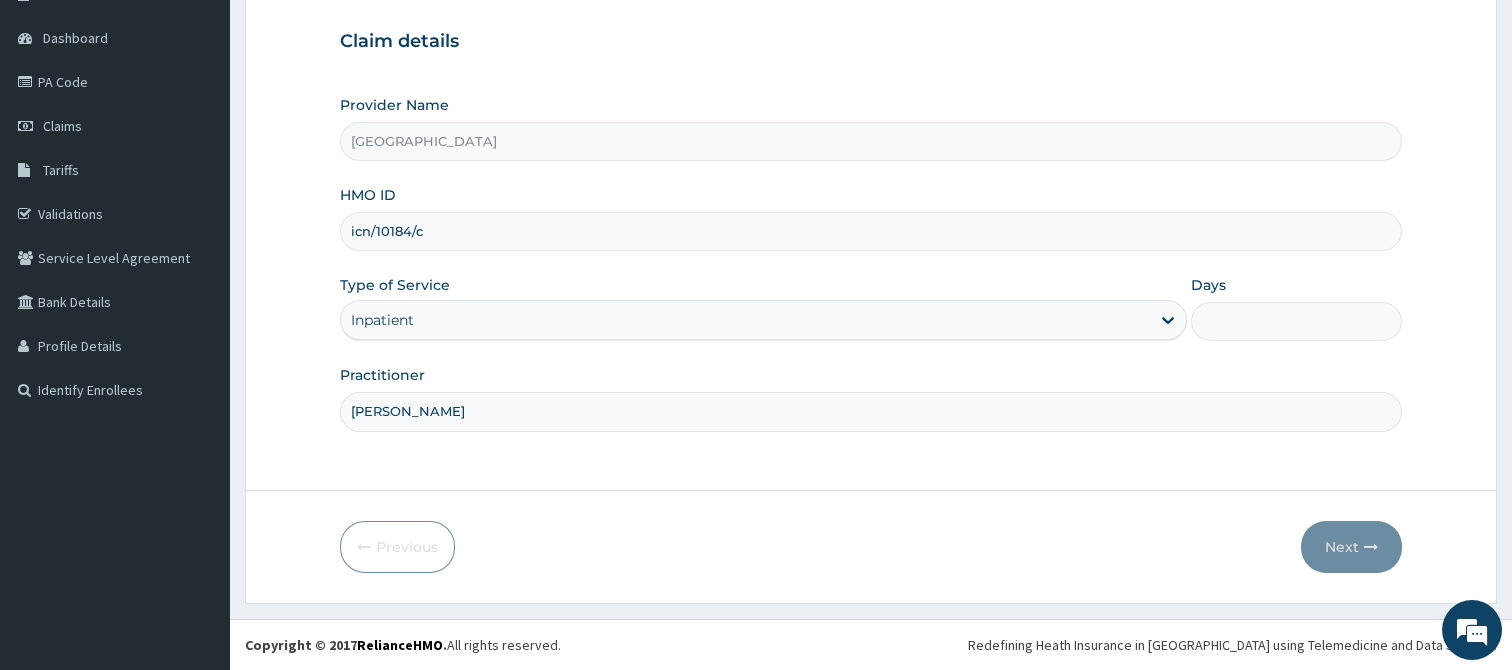 type on "J" 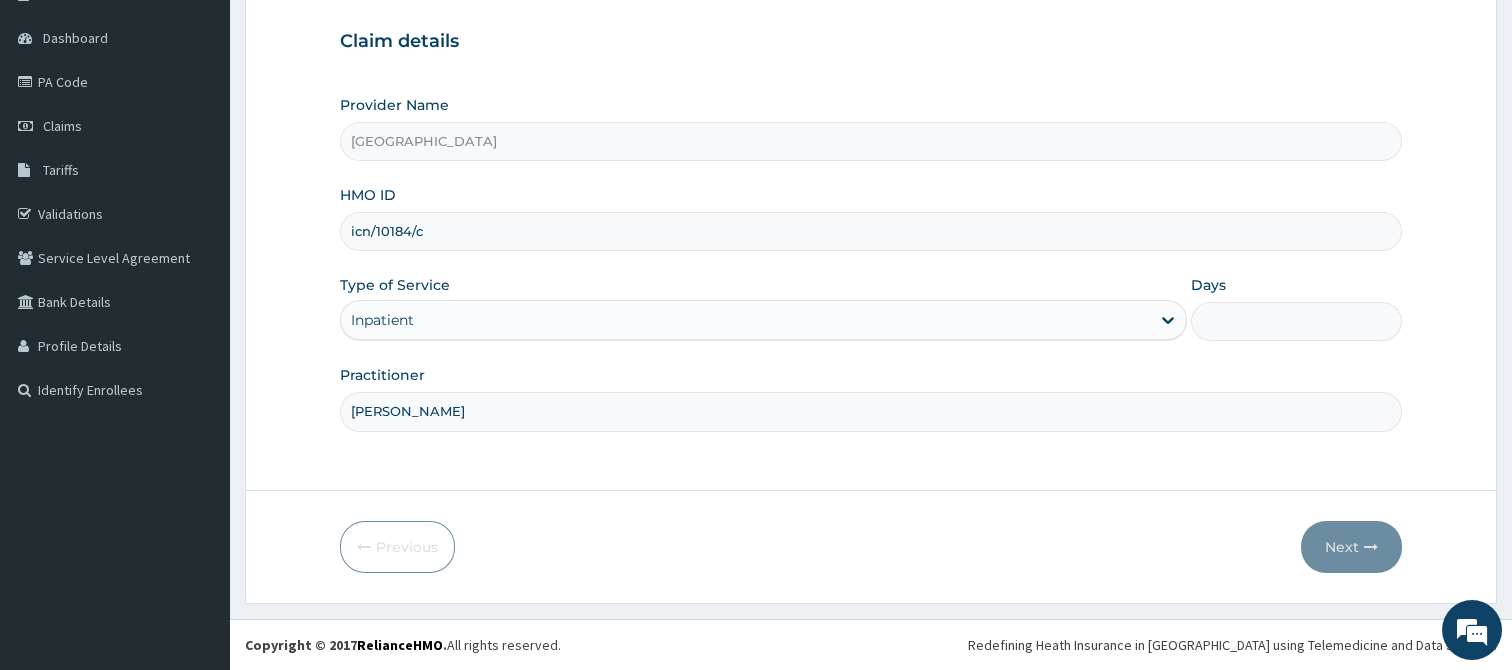 type on "[PERSON_NAME]" 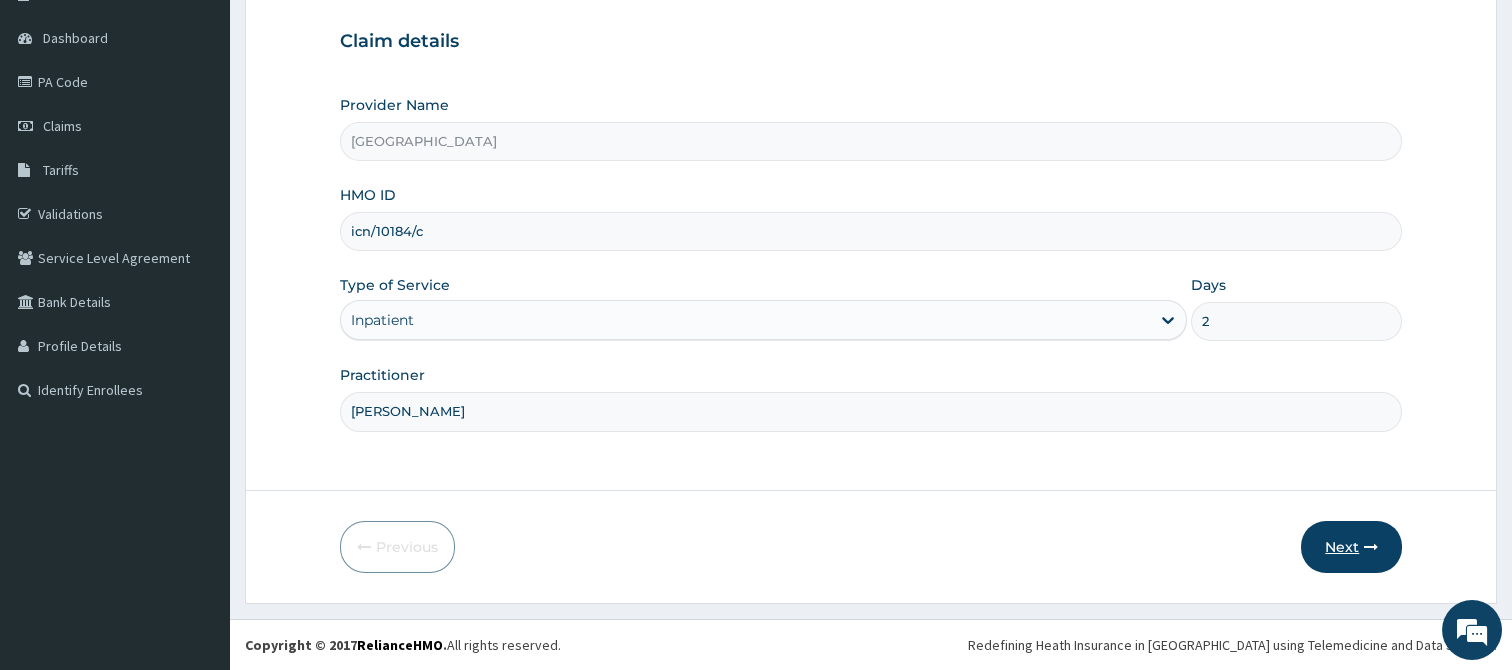 type on "2" 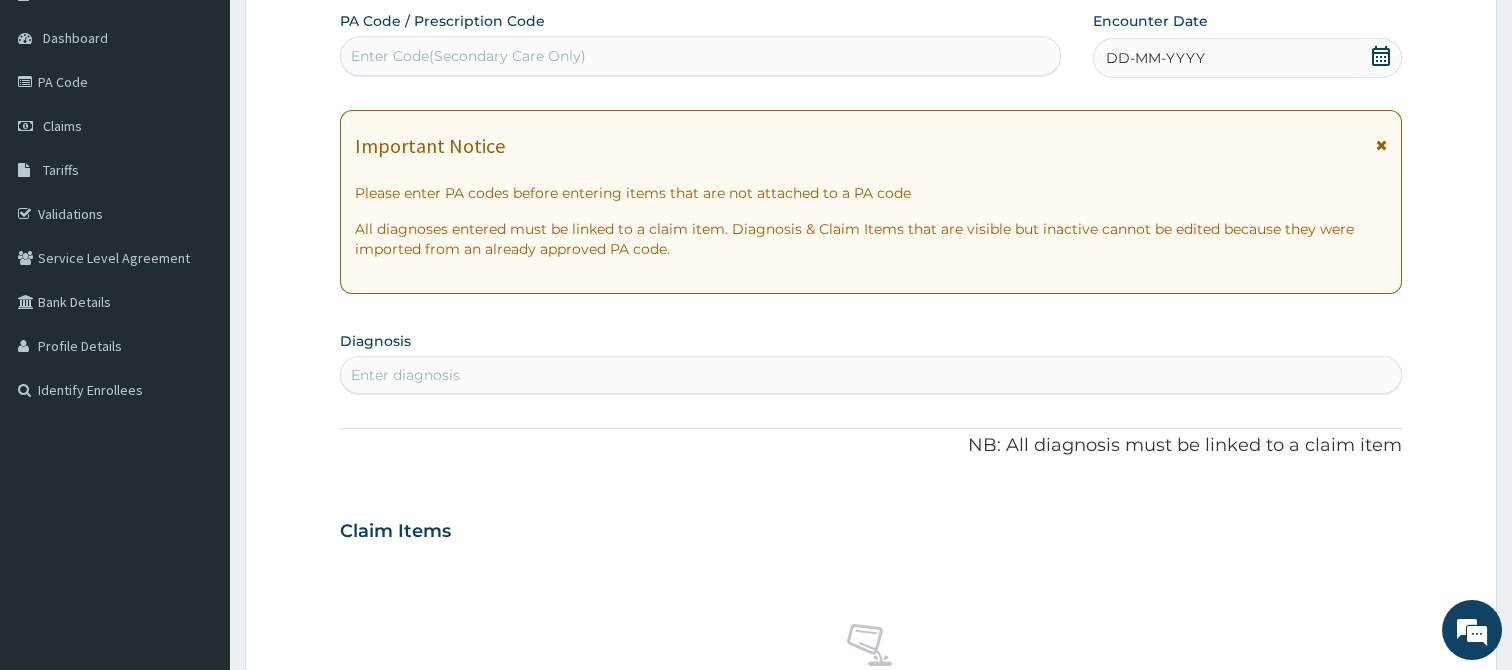 scroll, scrollTop: 0, scrollLeft: 0, axis: both 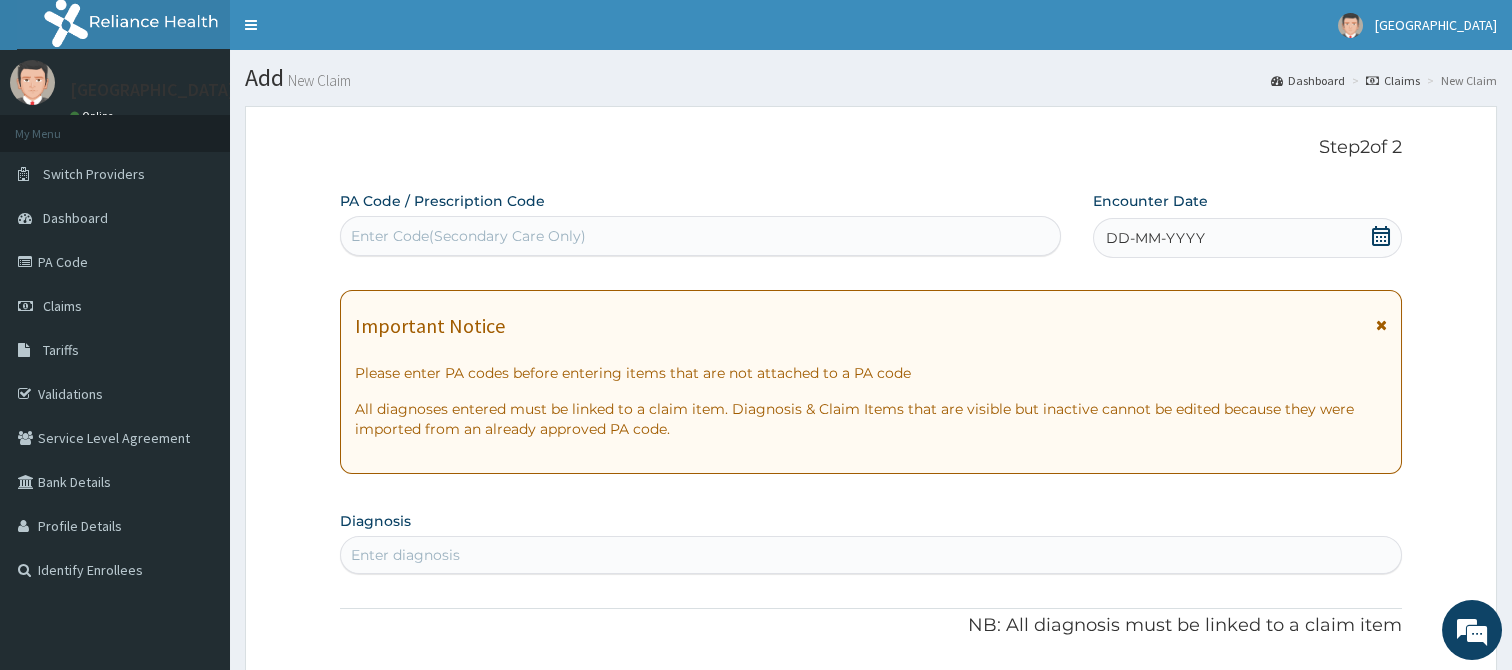 click on "Enter Code(Secondary Care Only)" at bounding box center [700, 236] 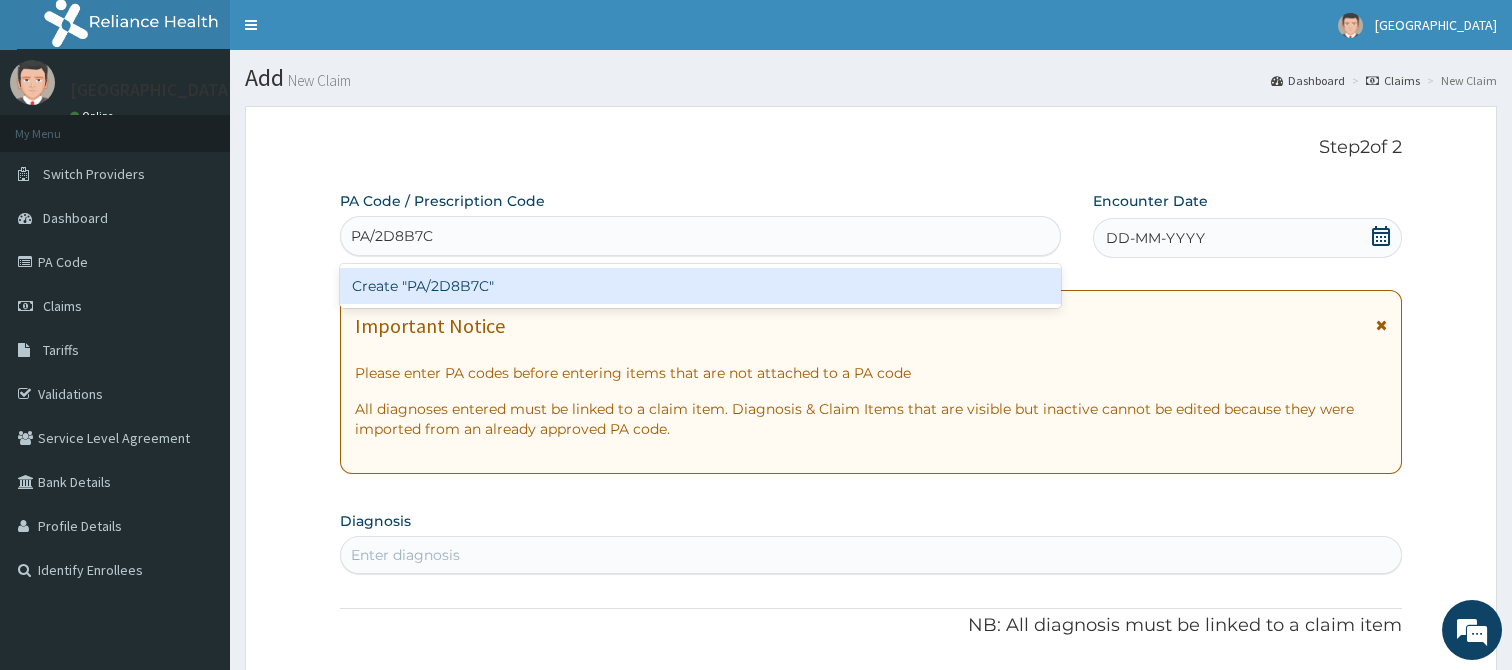 click on "Create "PA/2D8B7C"" at bounding box center (700, 286) 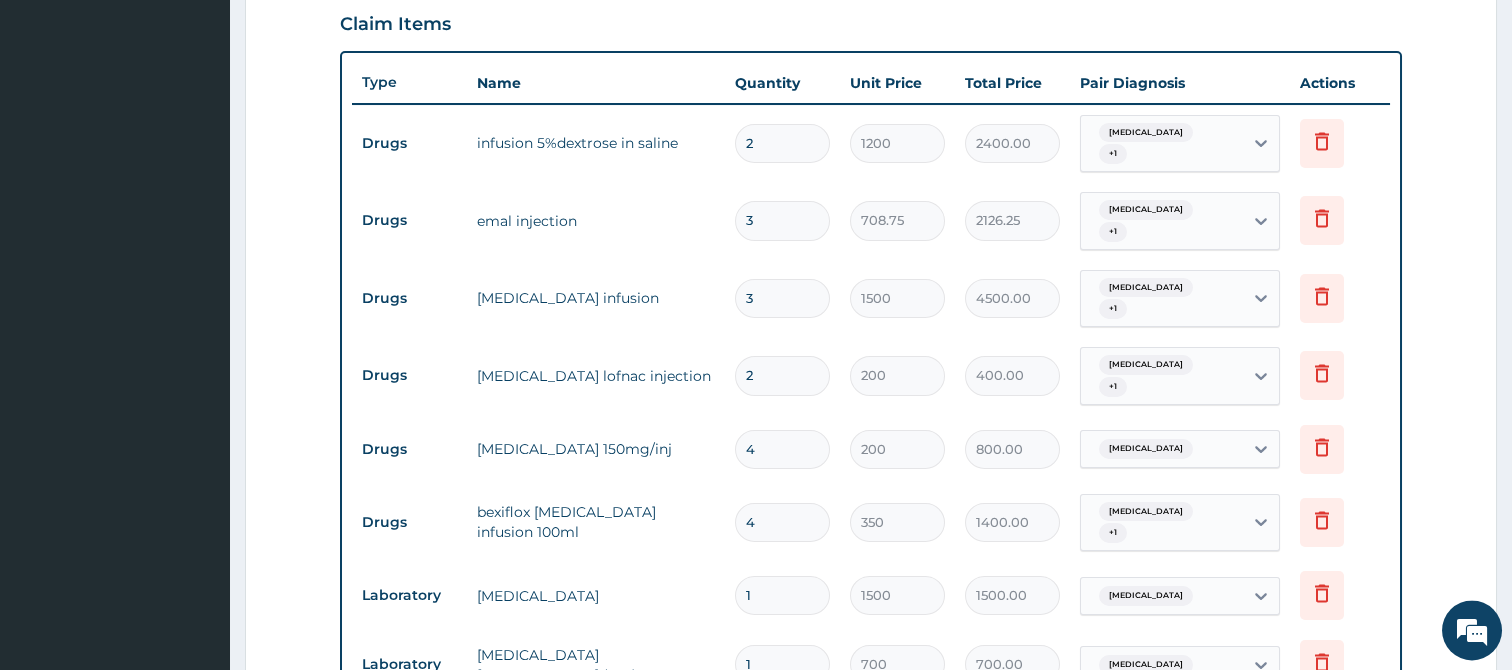 scroll, scrollTop: 672, scrollLeft: 0, axis: vertical 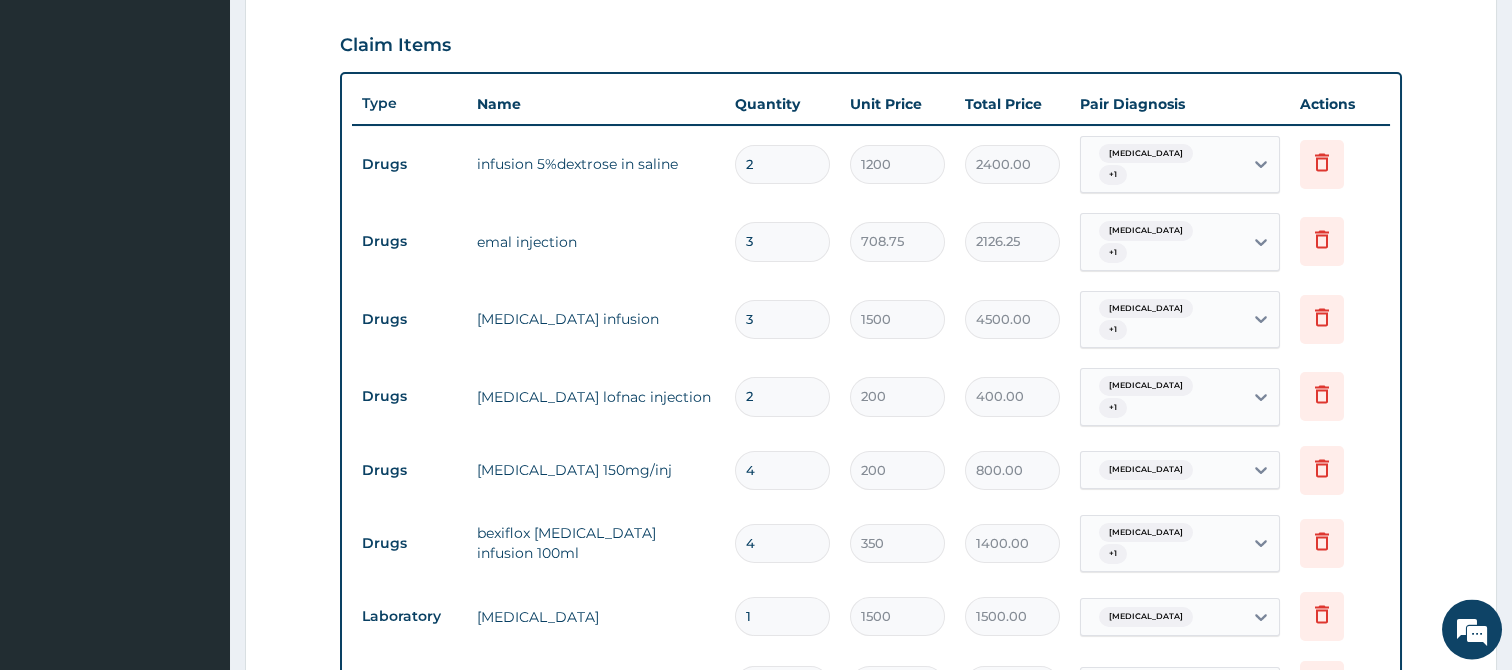 click on "2" at bounding box center [782, 164] 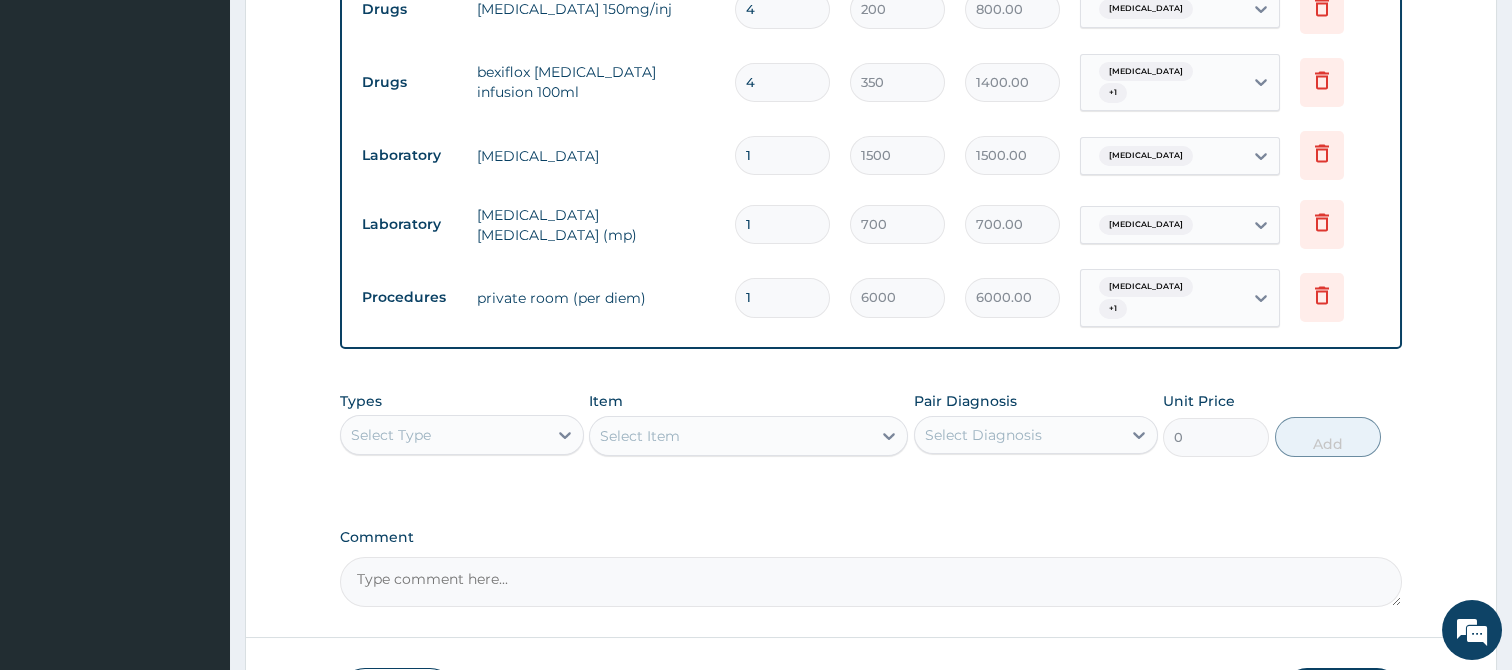 scroll, scrollTop: 1039, scrollLeft: 0, axis: vertical 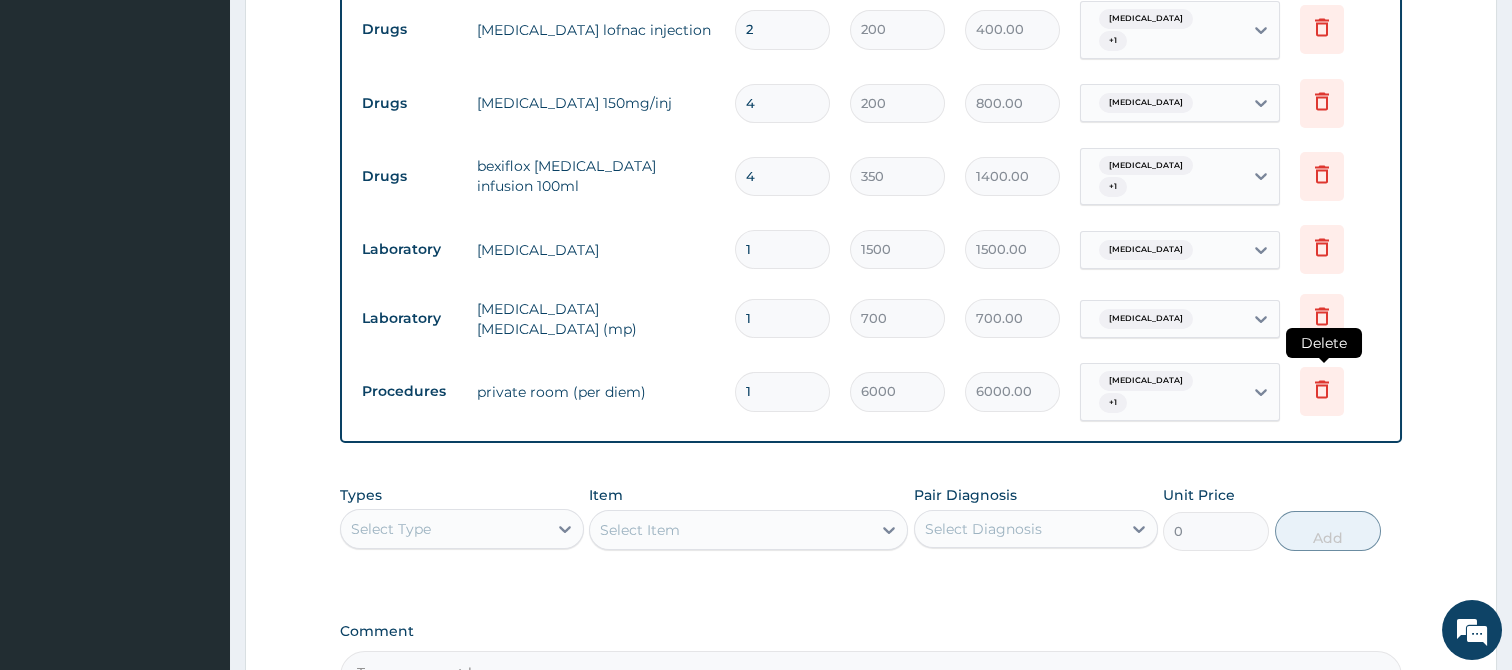 click 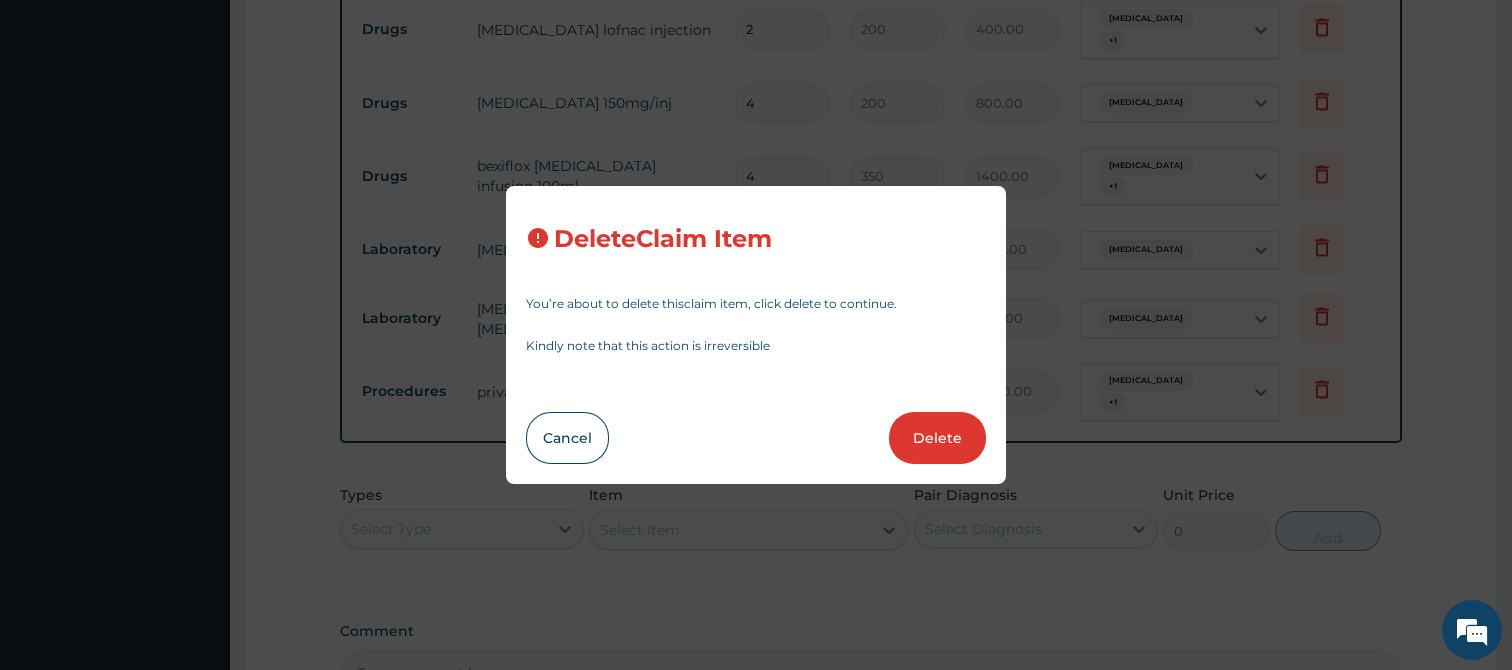 click on "Delete" at bounding box center (937, 438) 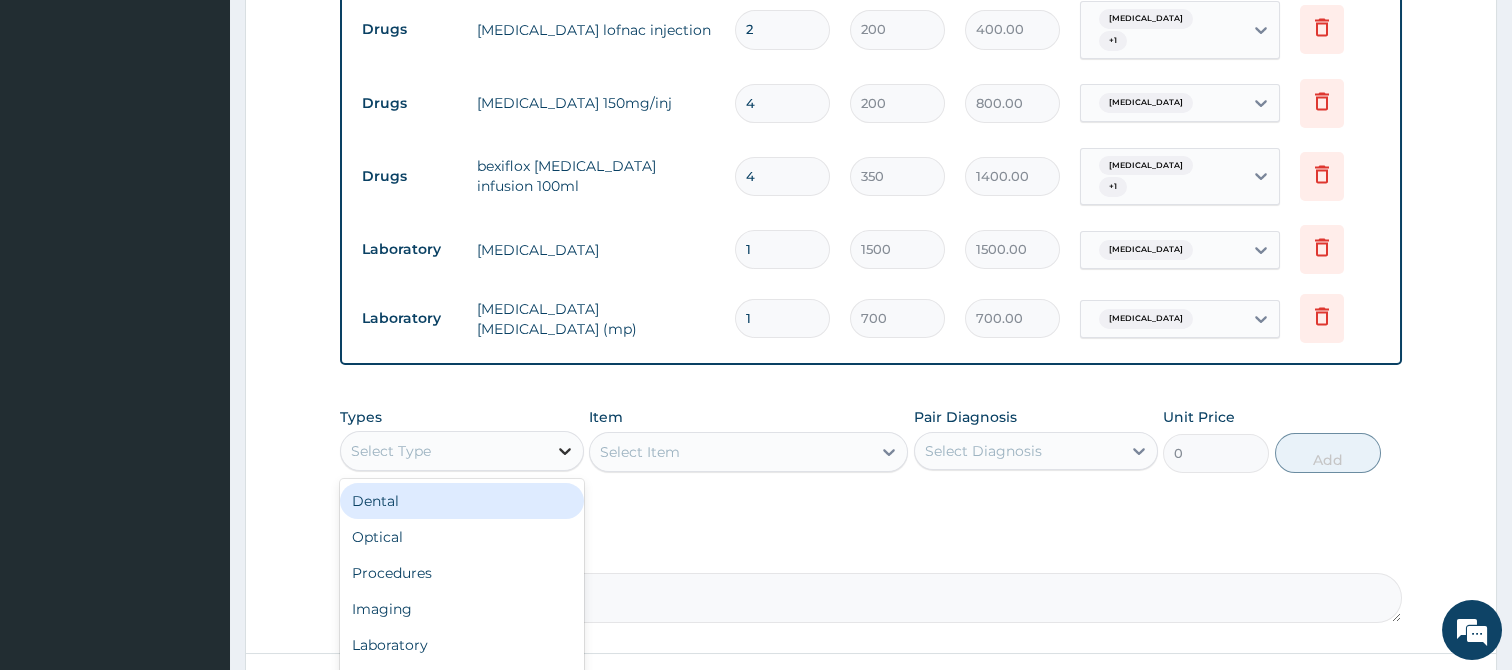 click 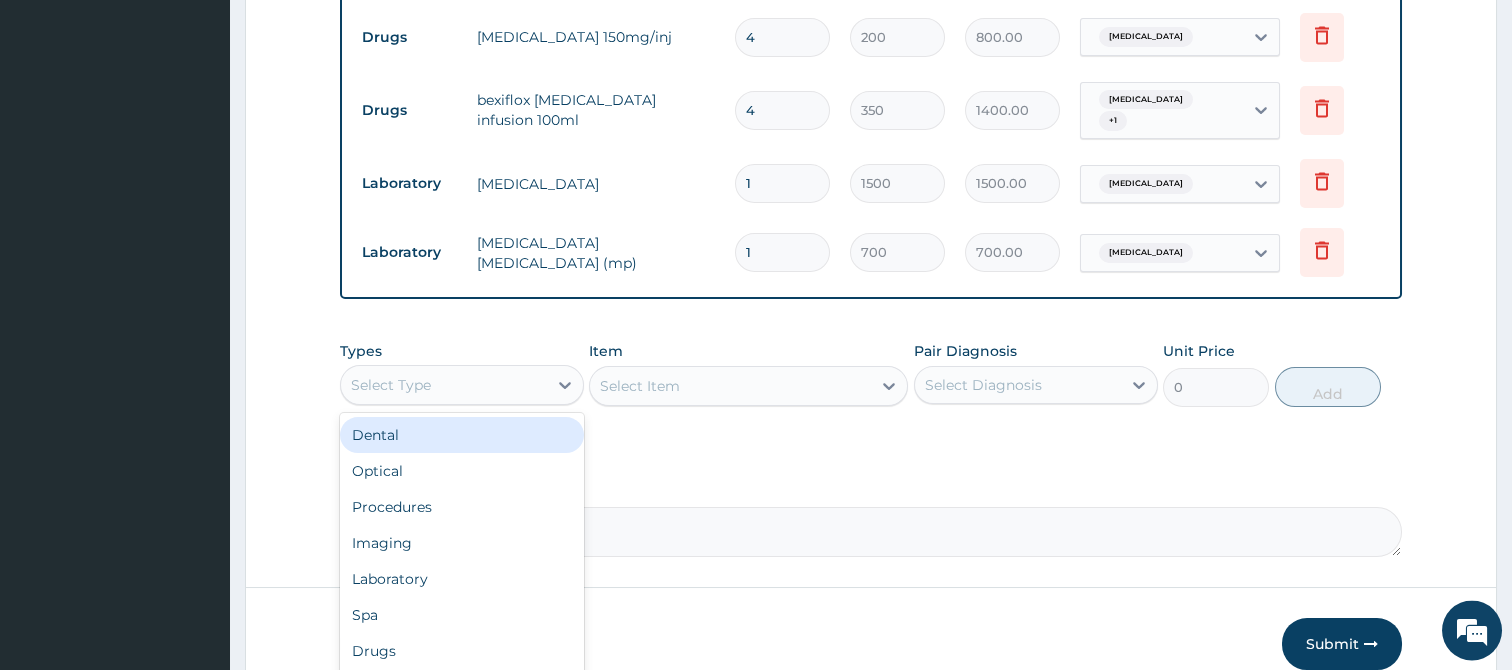 scroll, scrollTop: 1157, scrollLeft: 0, axis: vertical 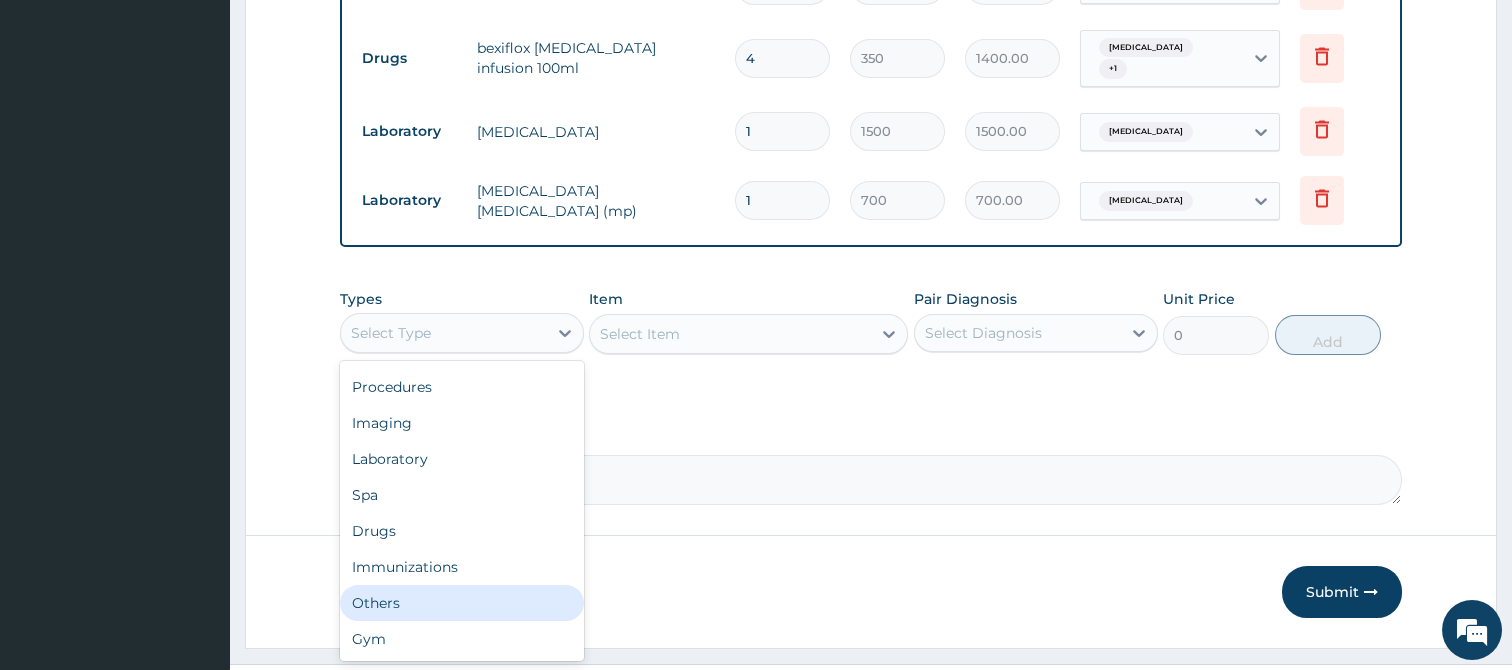 click on "Others" at bounding box center [462, 603] 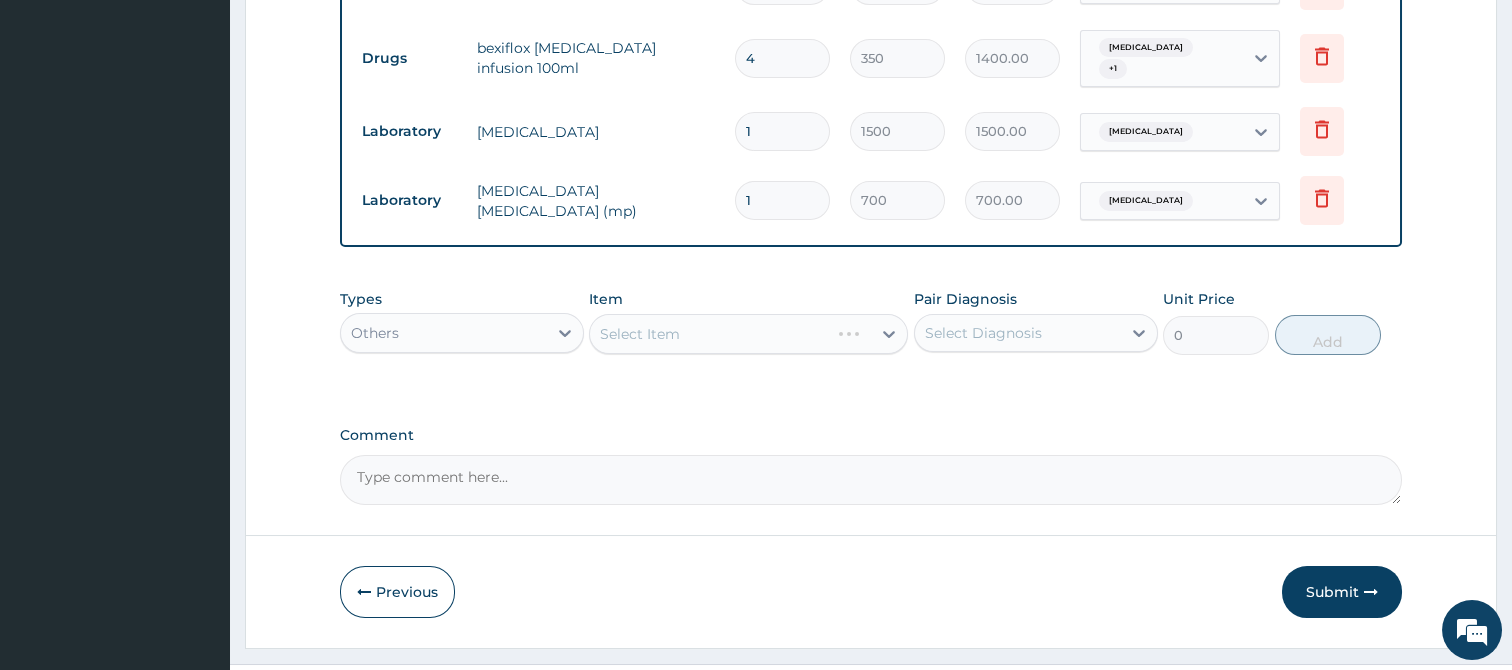 click on "Select Item" at bounding box center [748, 334] 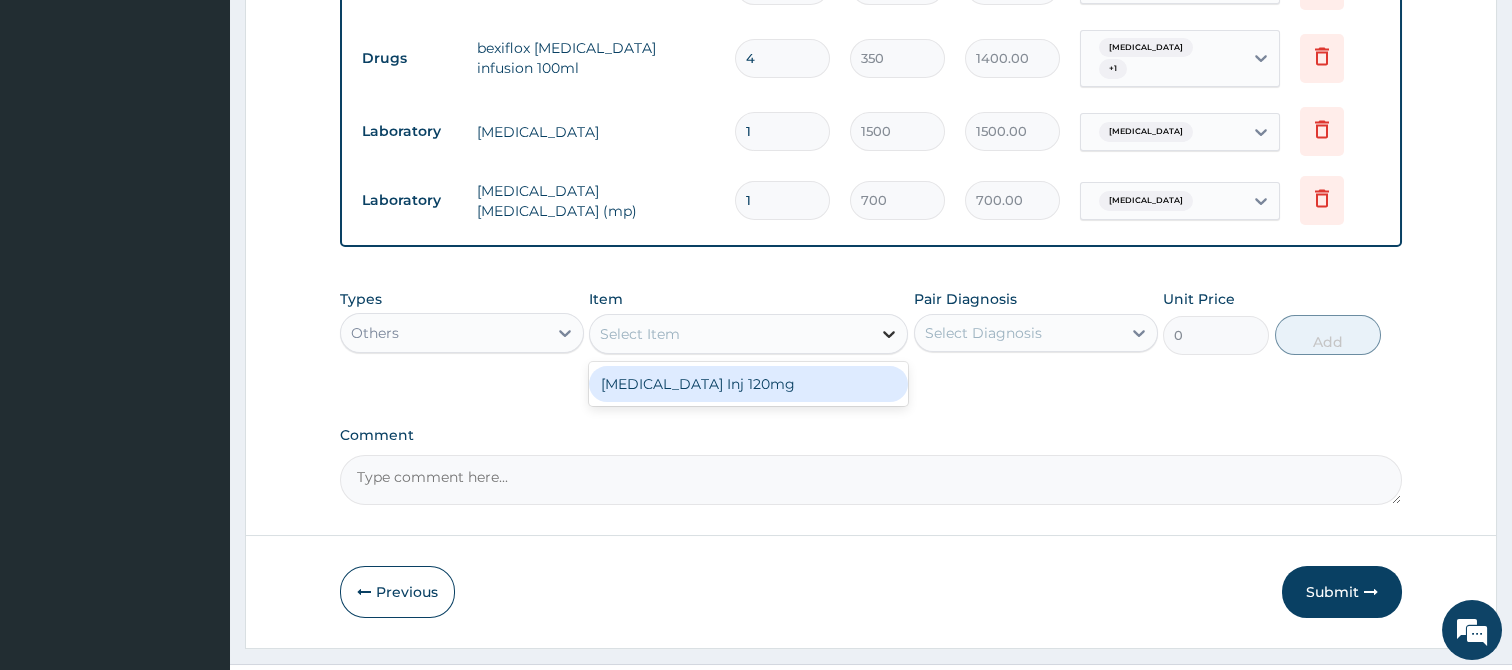 click 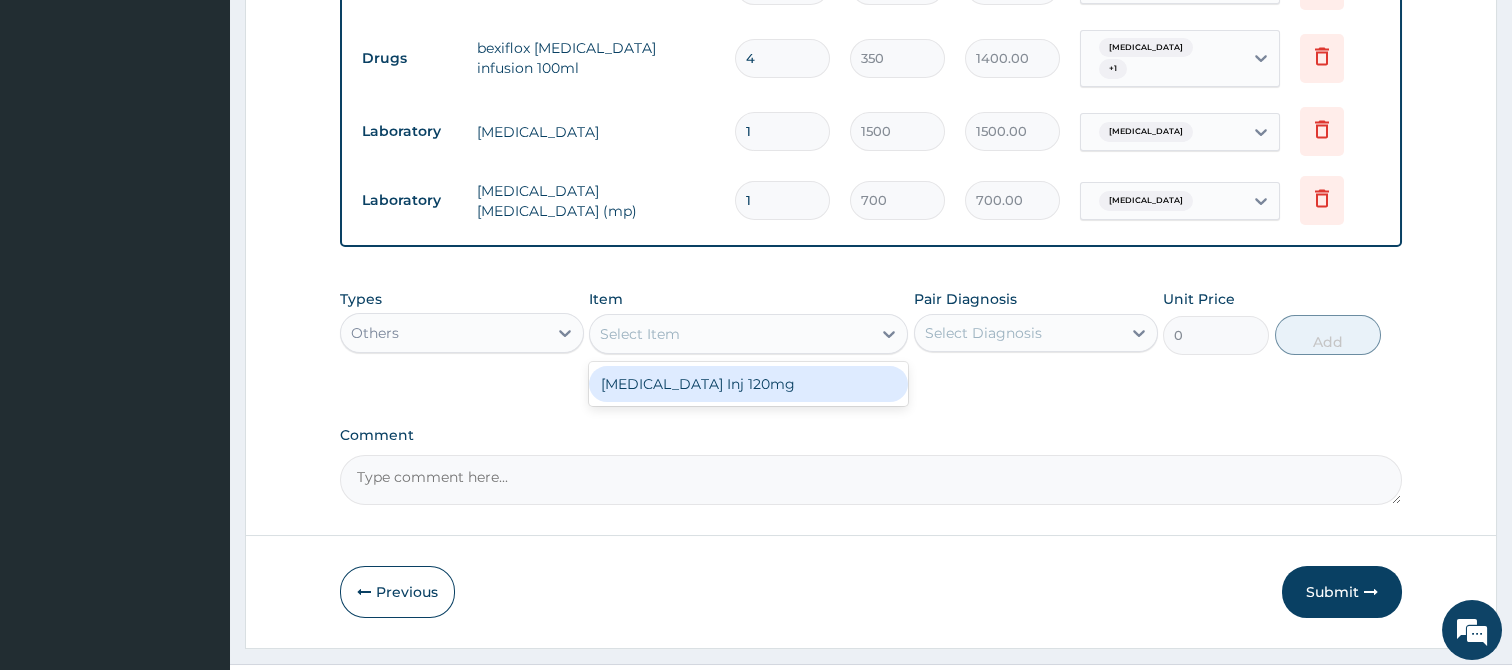 click on "Select Item" at bounding box center [730, 334] 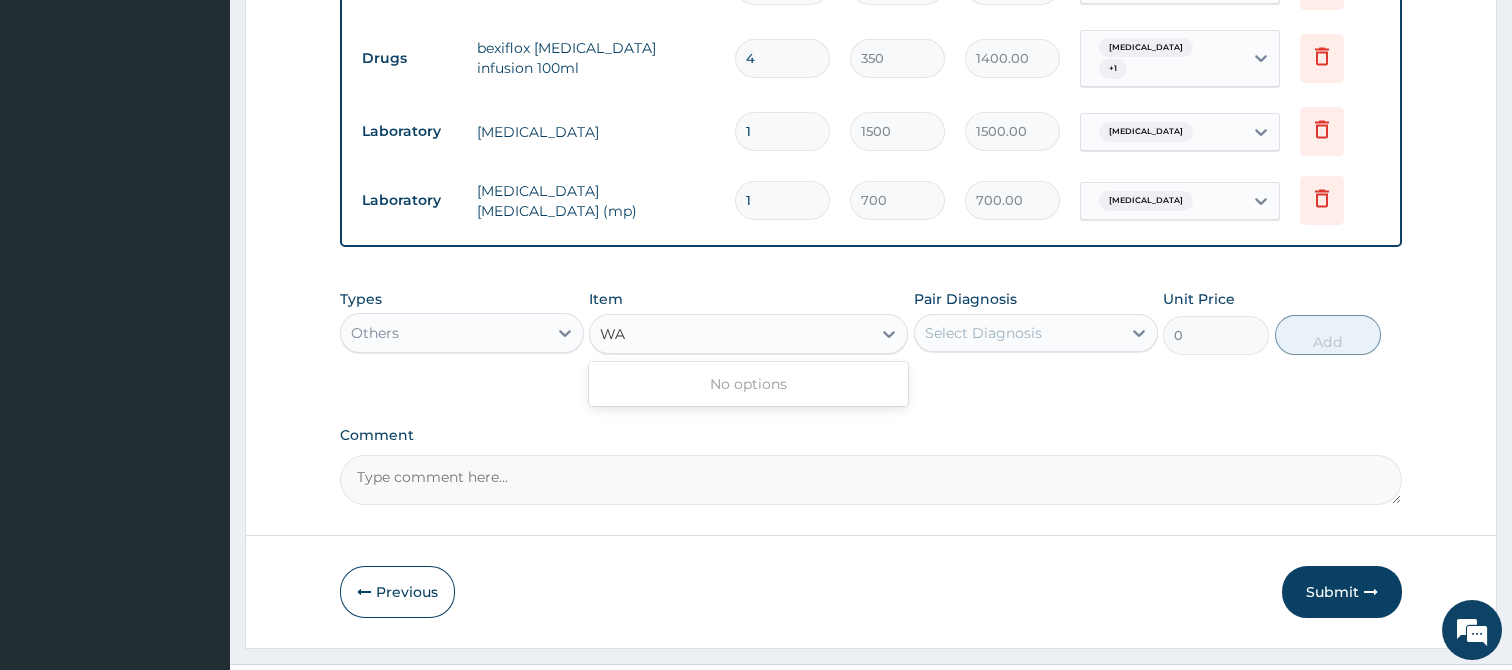 type on "W" 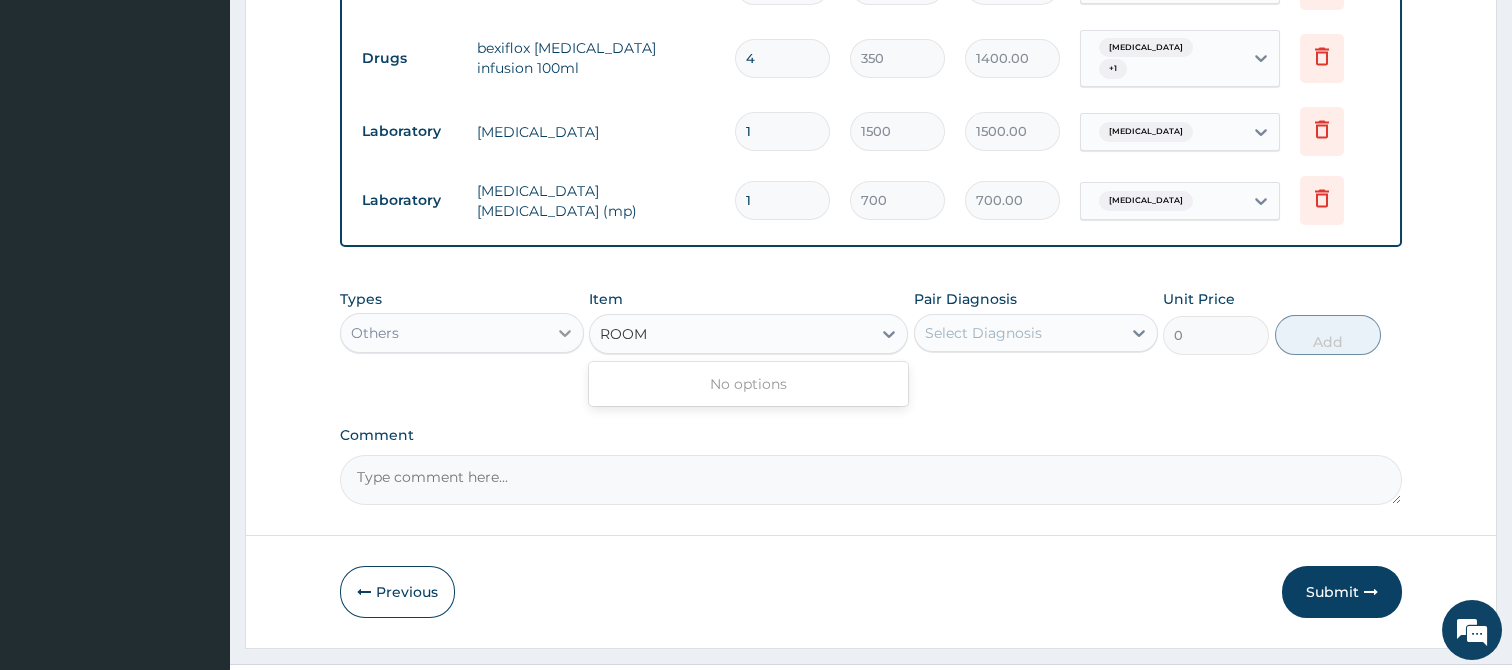 type on "ROOM" 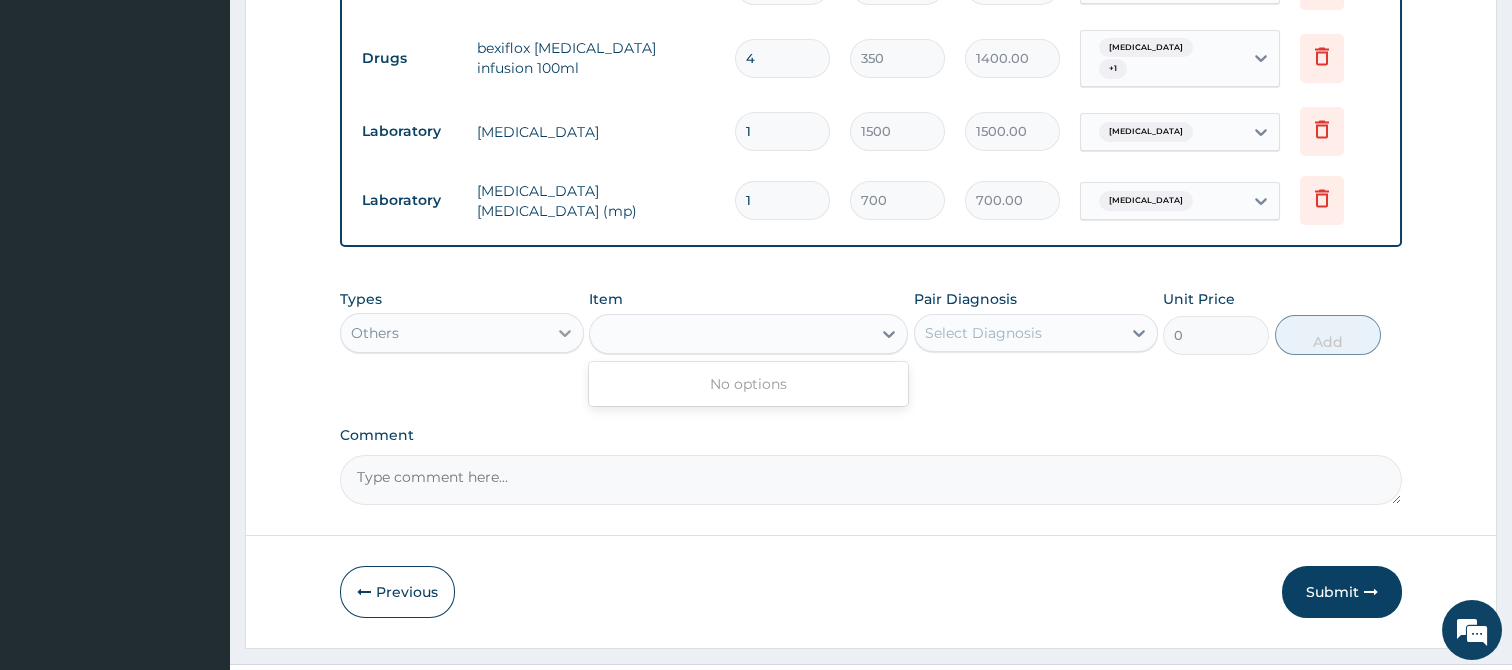 click 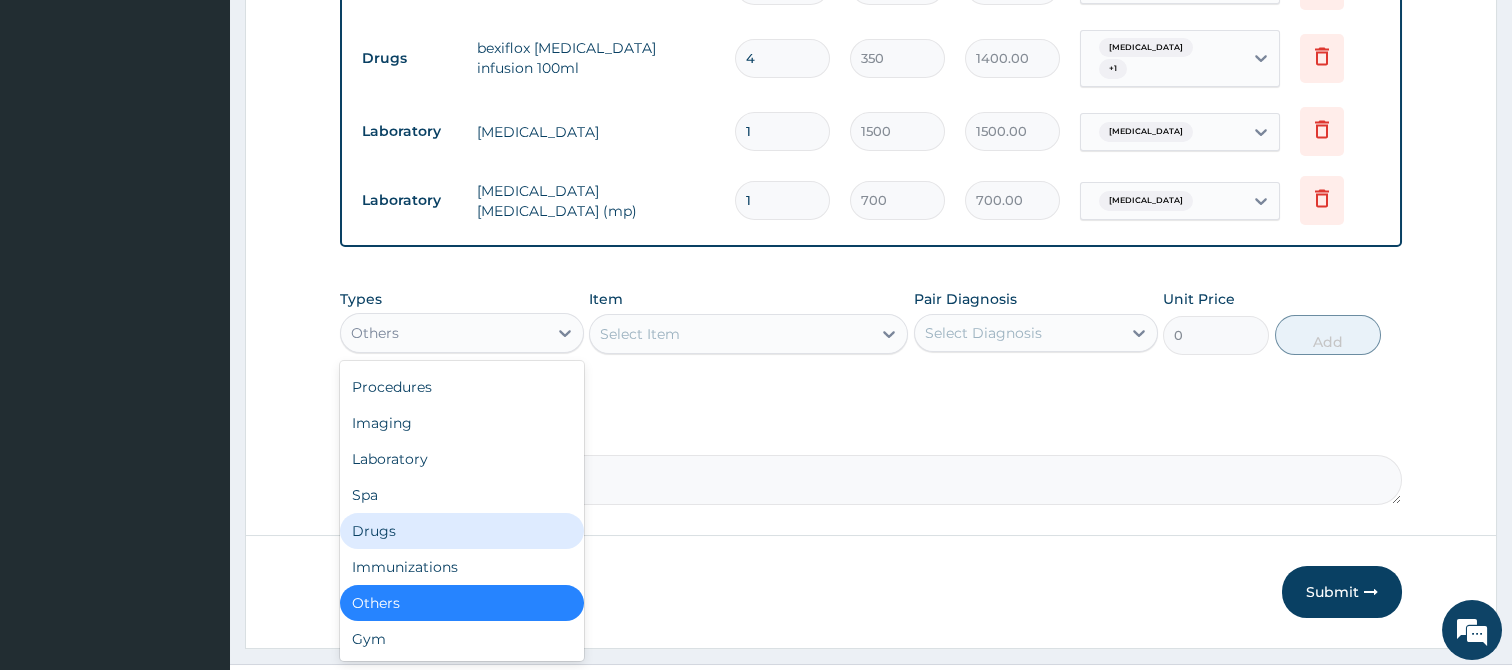 scroll, scrollTop: 0, scrollLeft: 0, axis: both 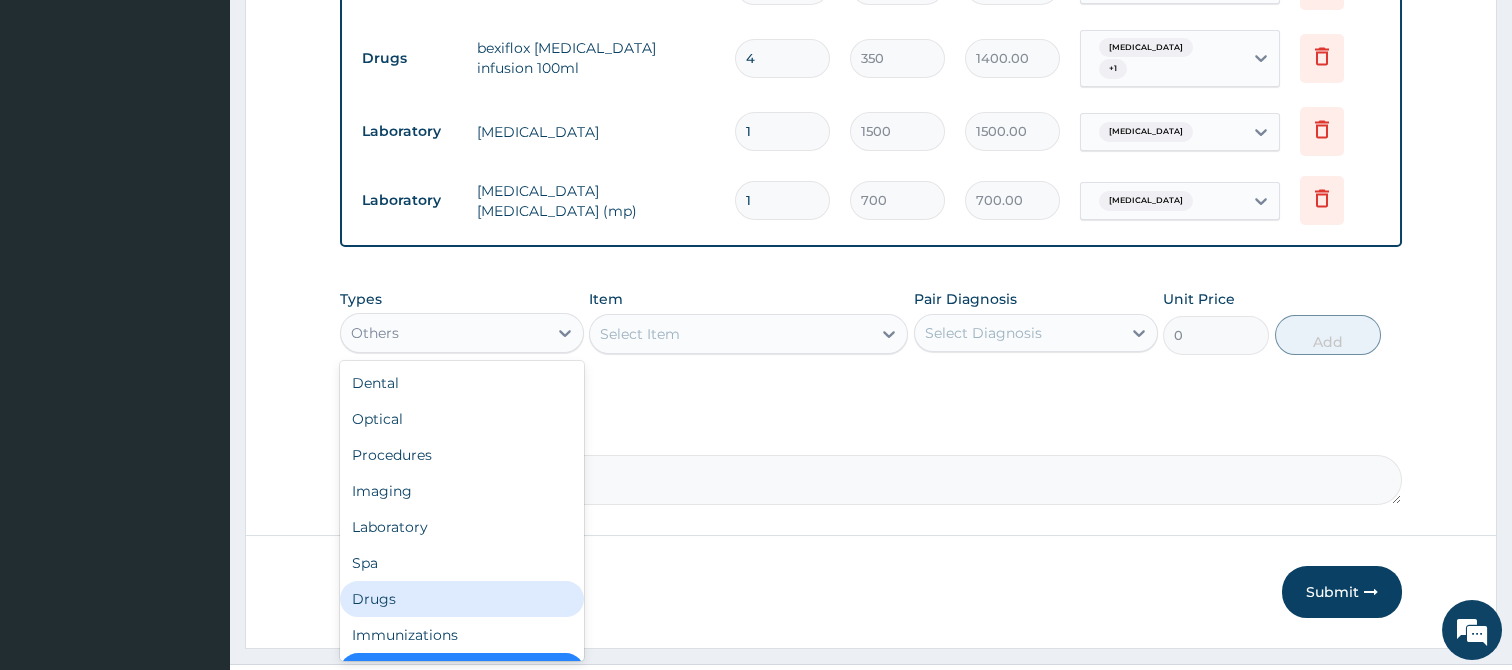 click on "Drugs" at bounding box center [462, 599] 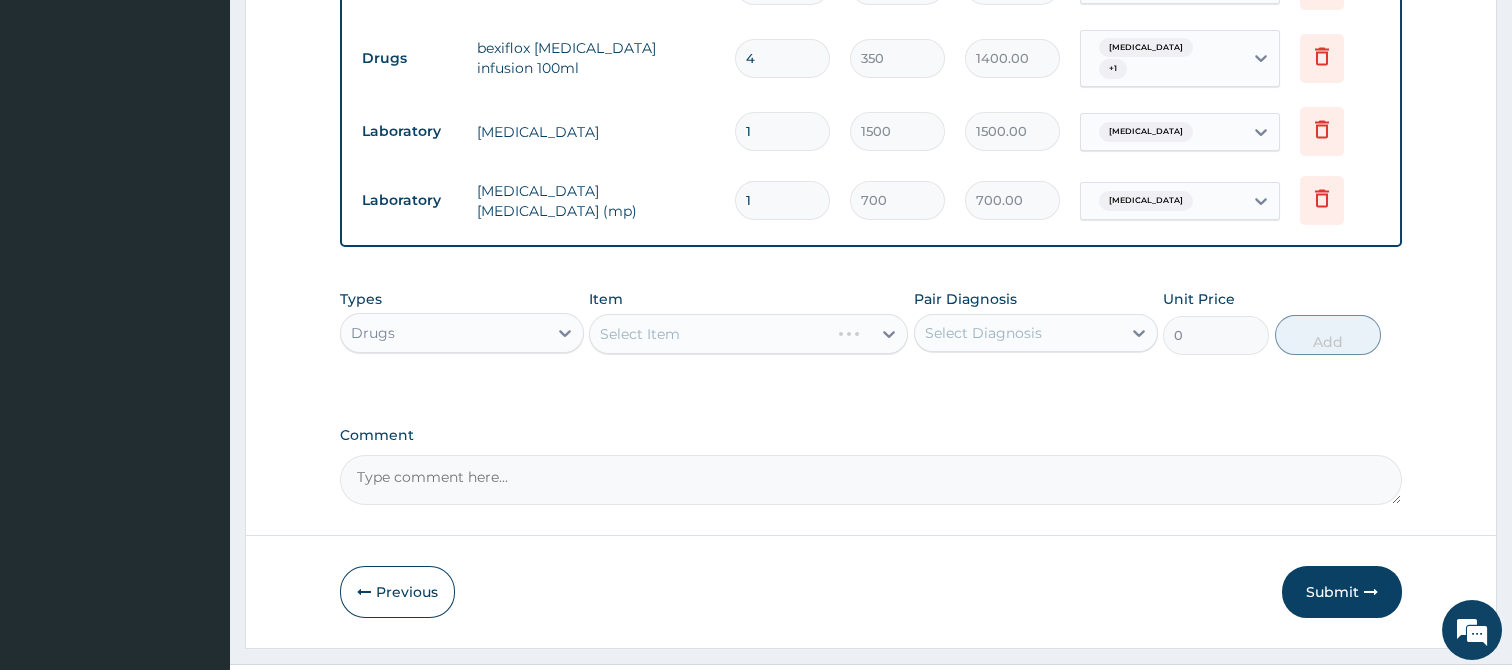 click on "Select Item" at bounding box center (748, 334) 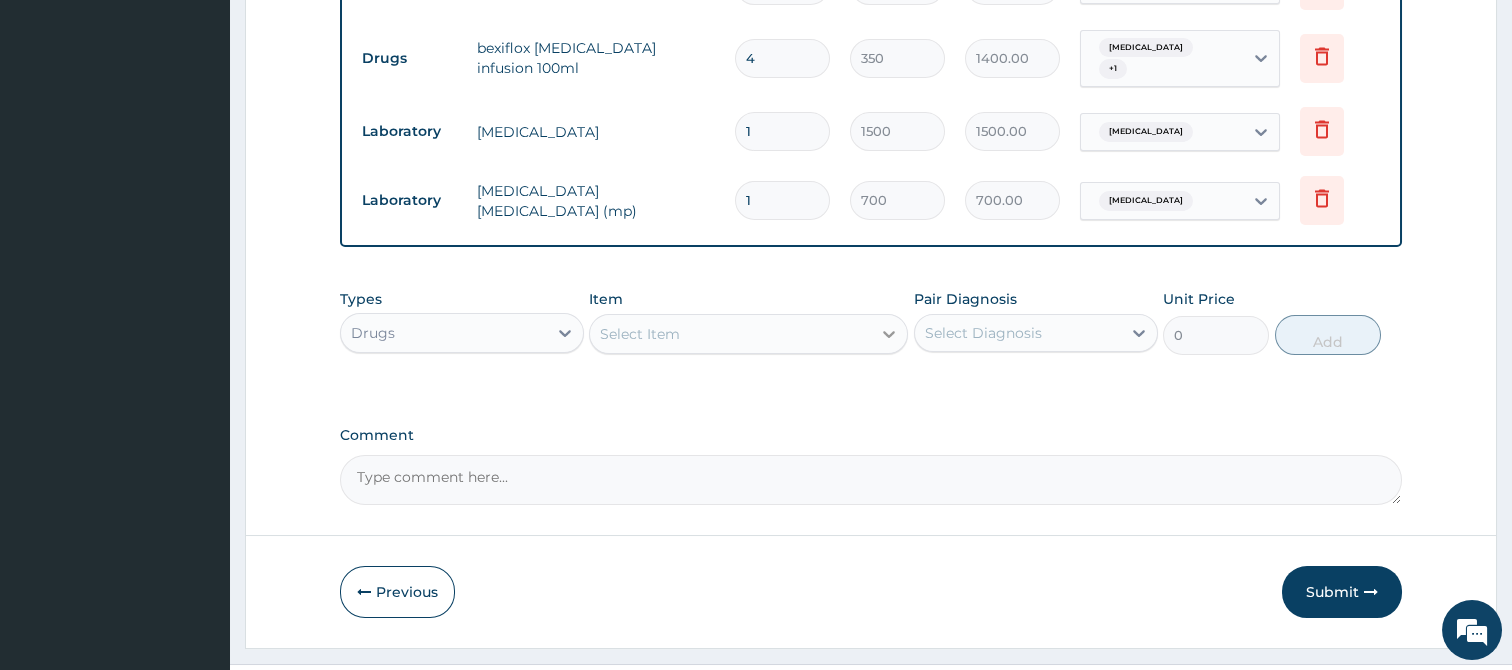 click 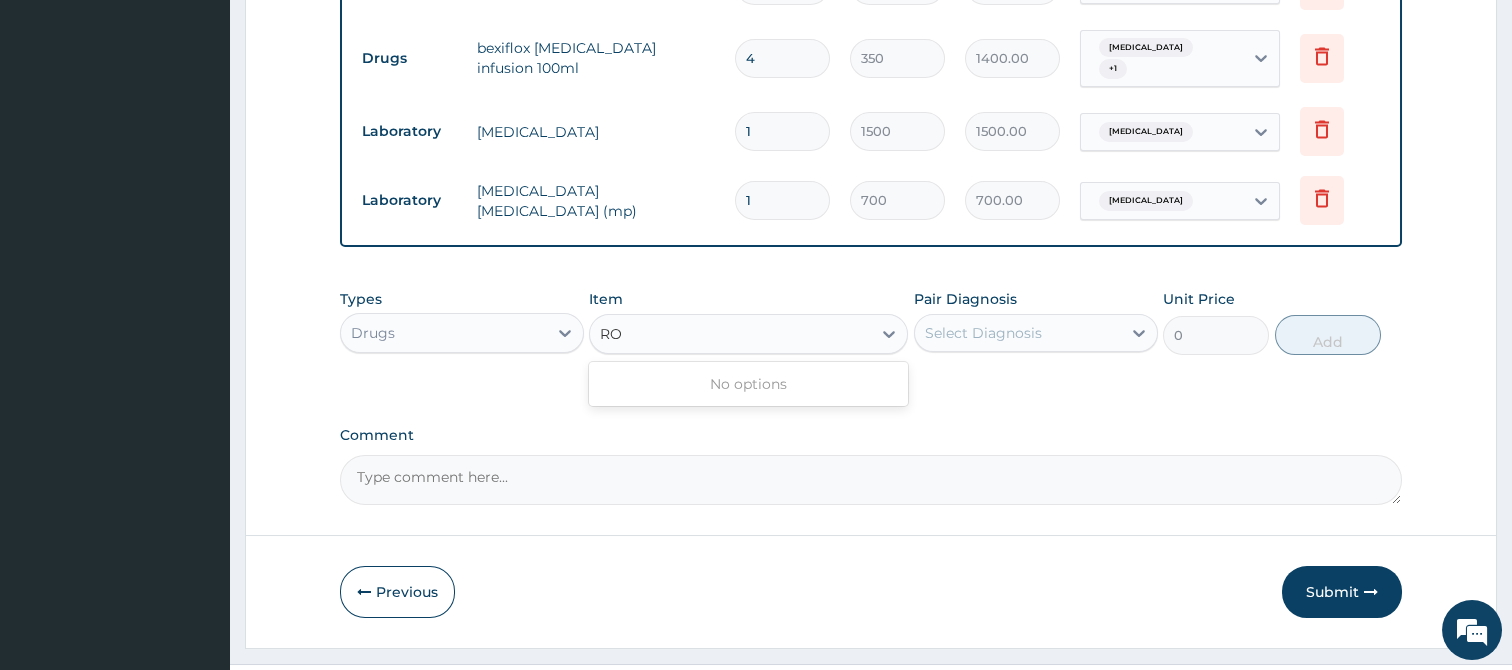 type on "R" 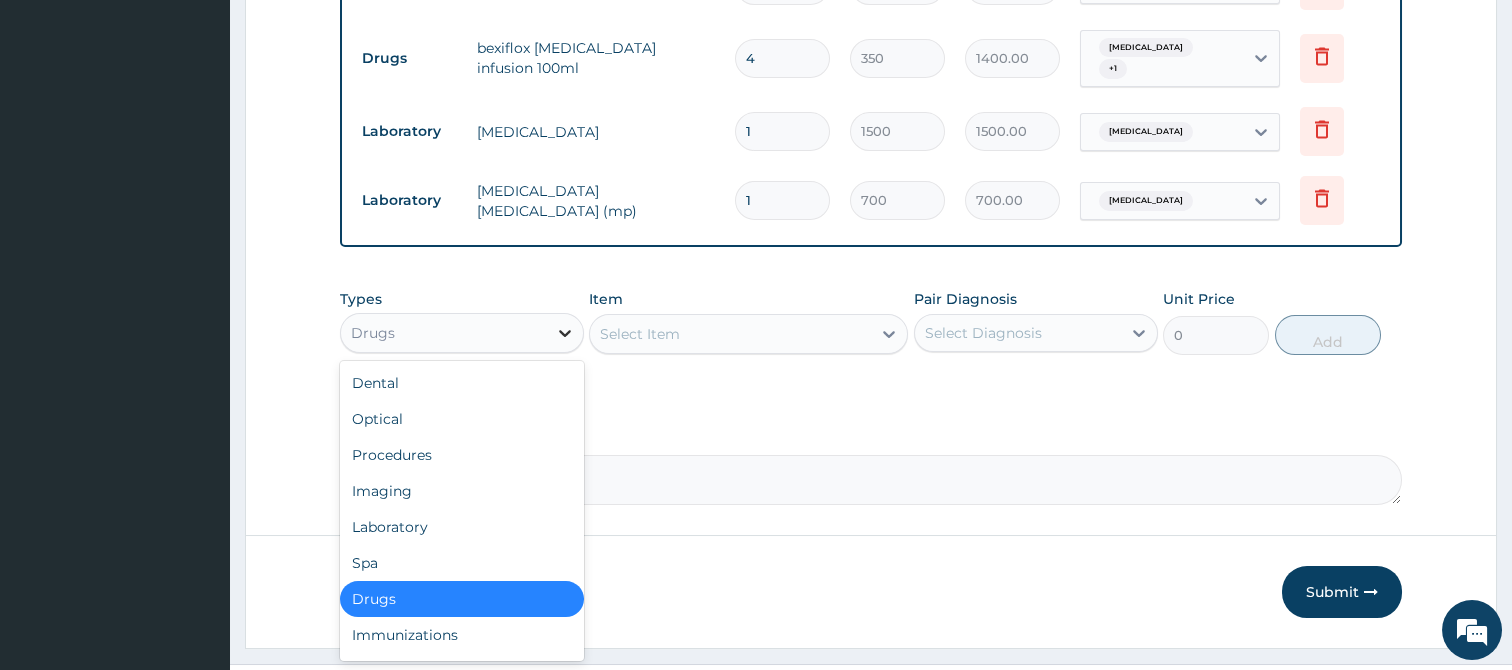 click 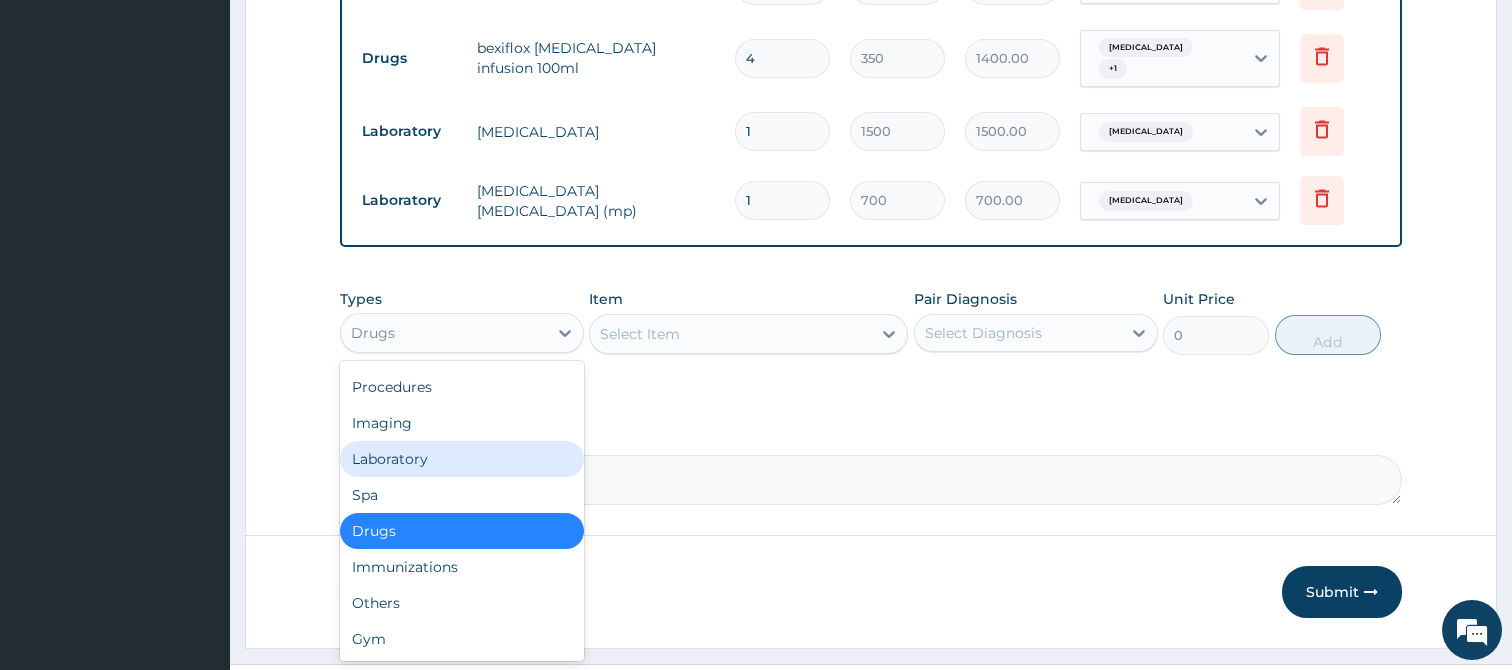 scroll, scrollTop: 0, scrollLeft: 0, axis: both 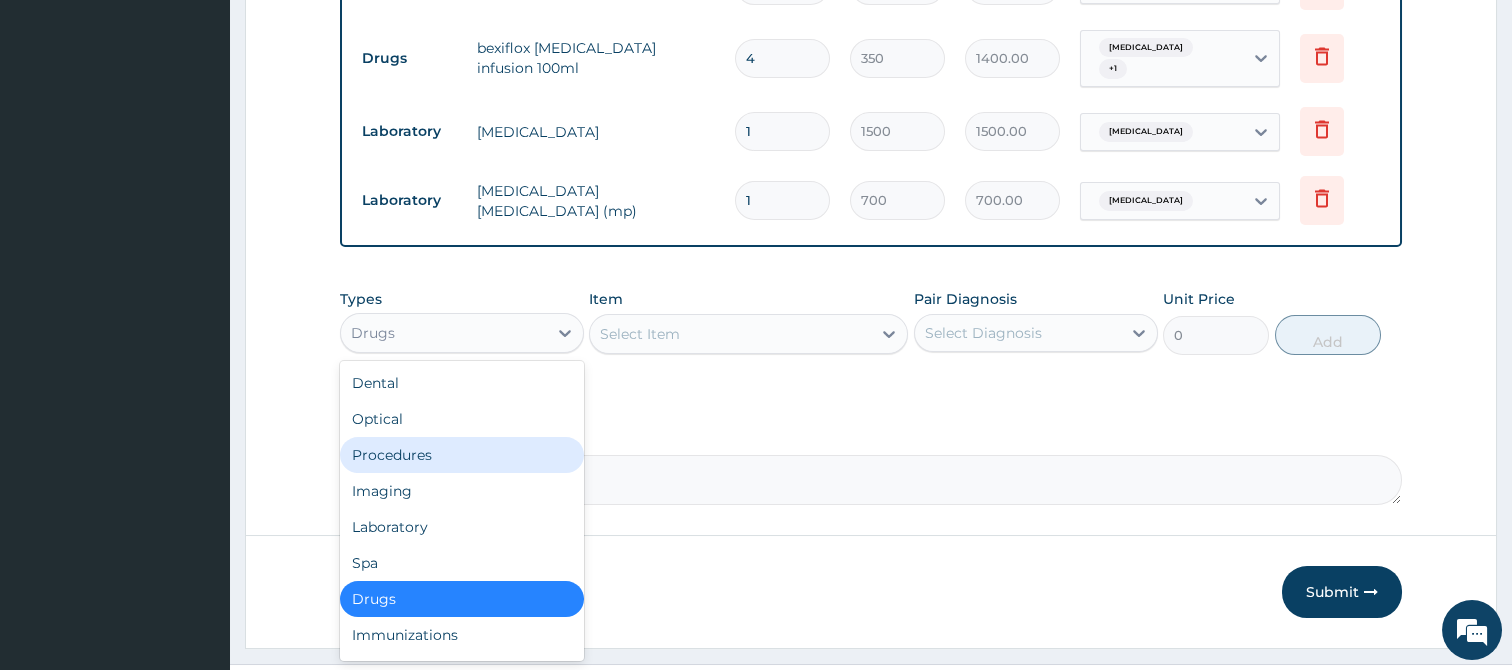 click on "Procedures" at bounding box center [462, 455] 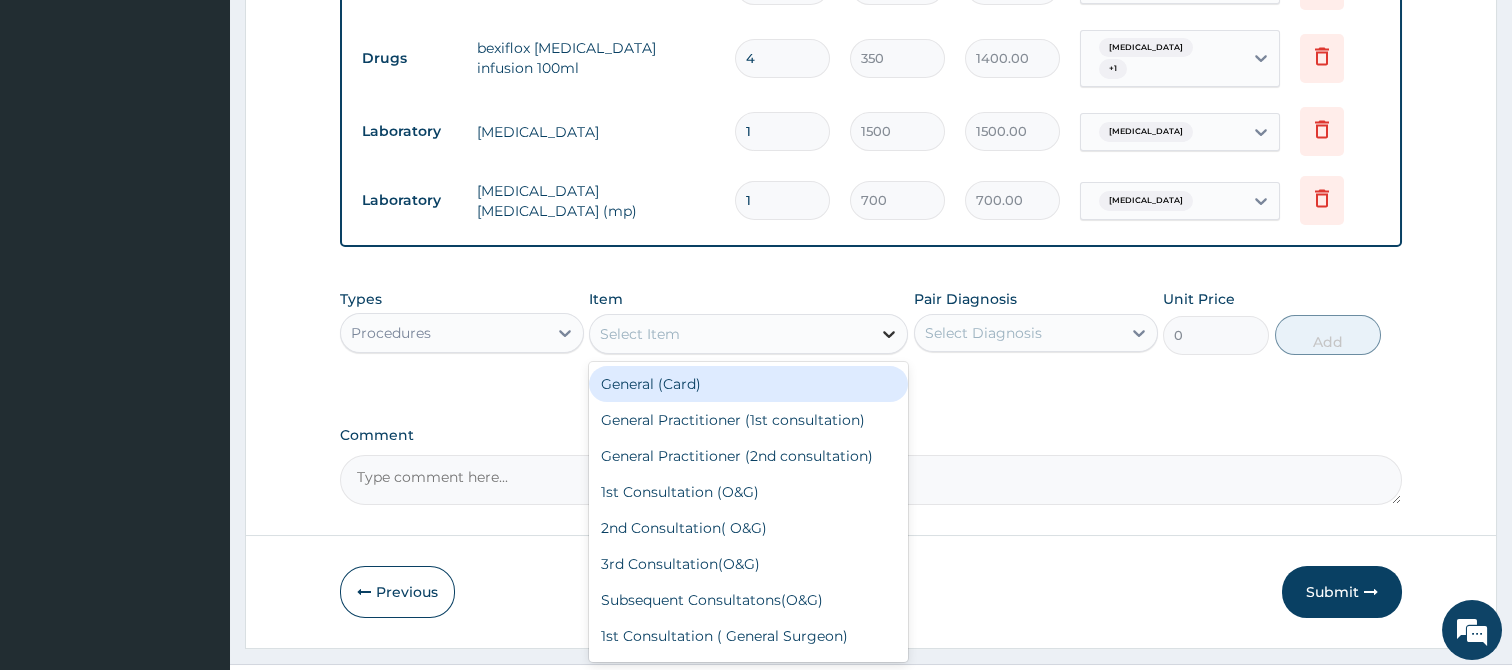 click 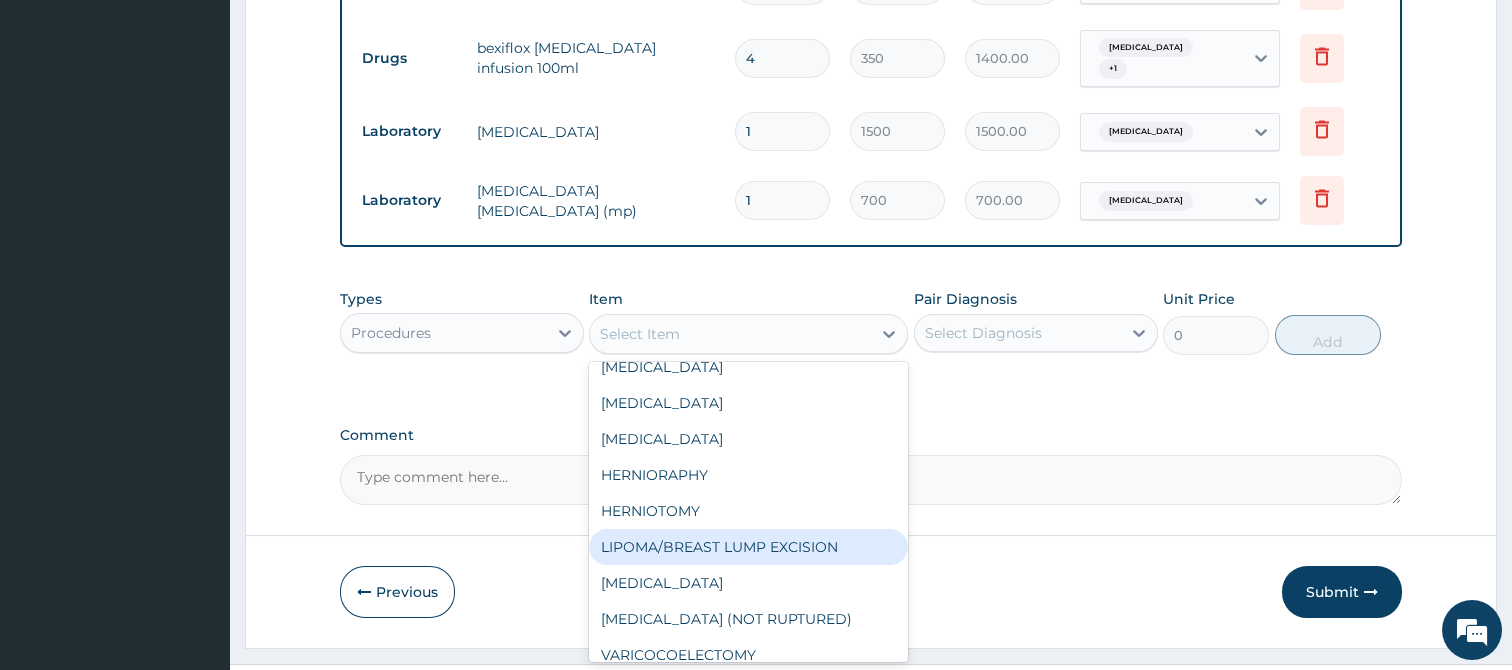 scroll, scrollTop: 2312, scrollLeft: 0, axis: vertical 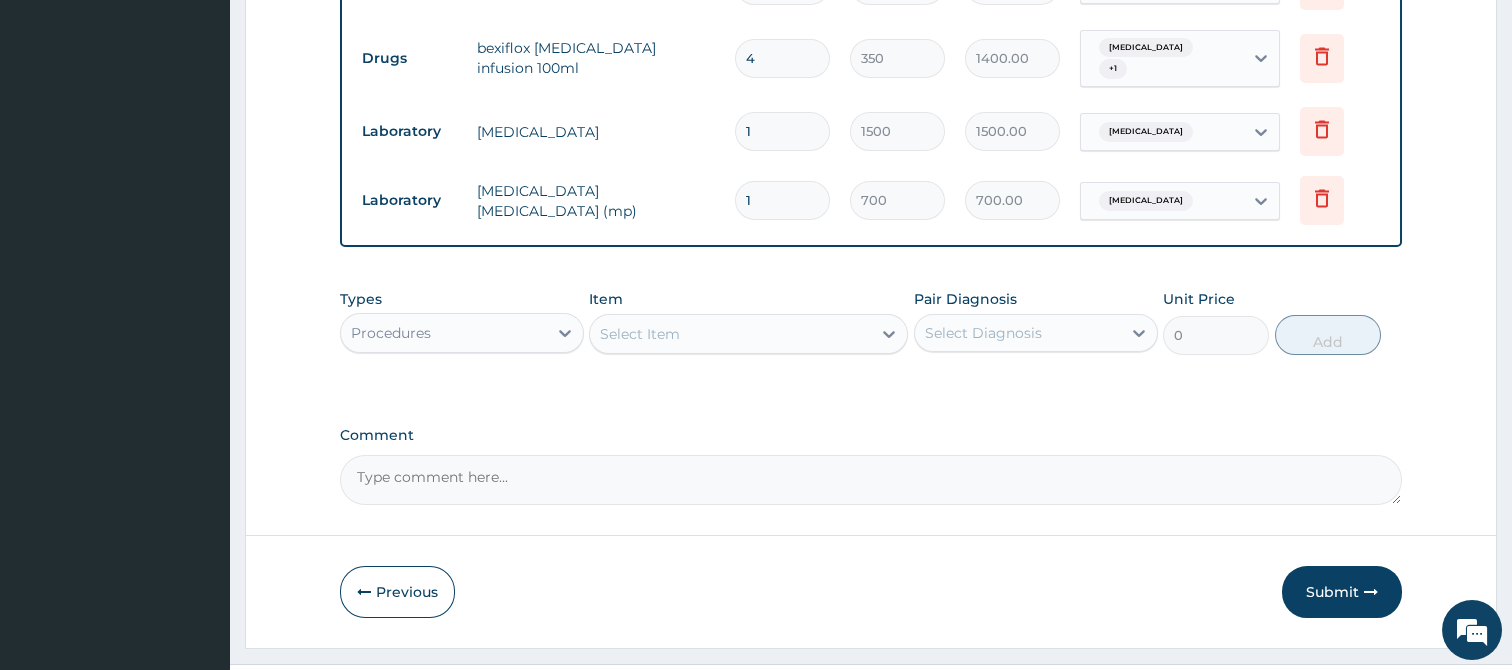 click on "Select Item" at bounding box center (730, 334) 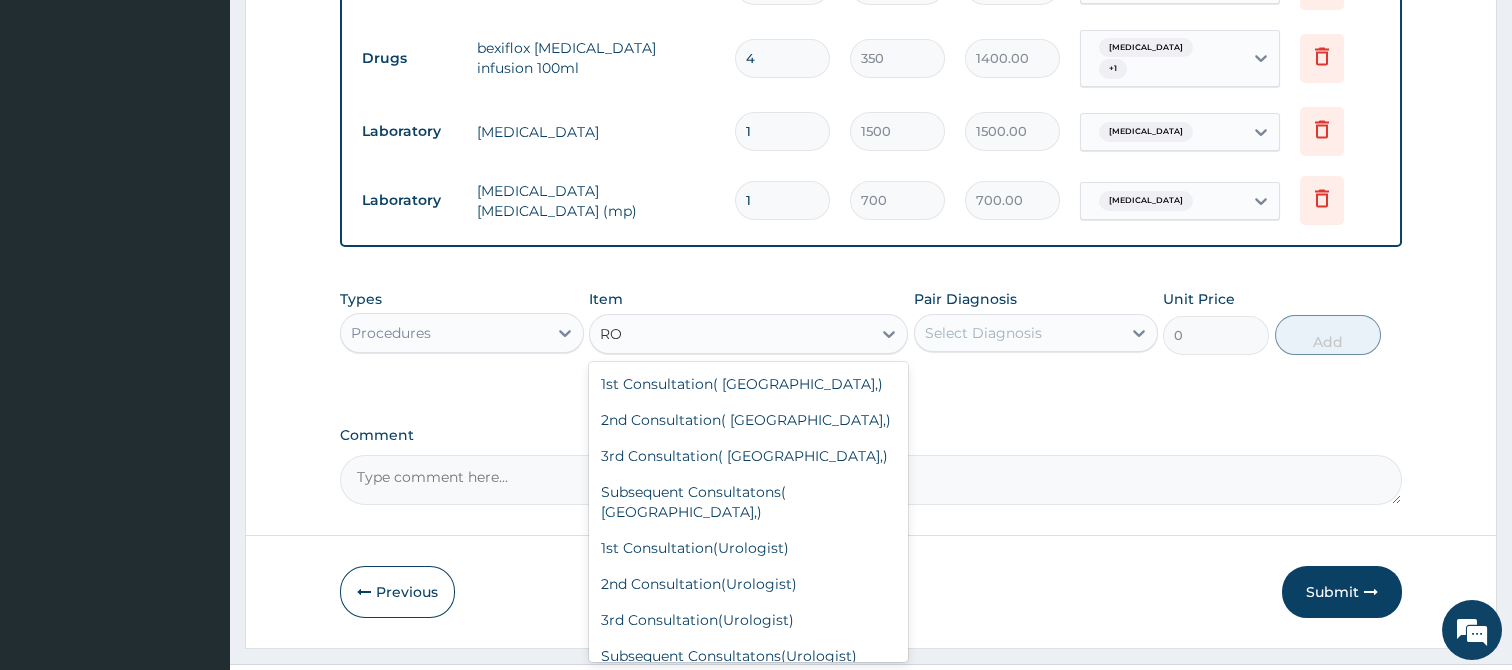 type on "R" 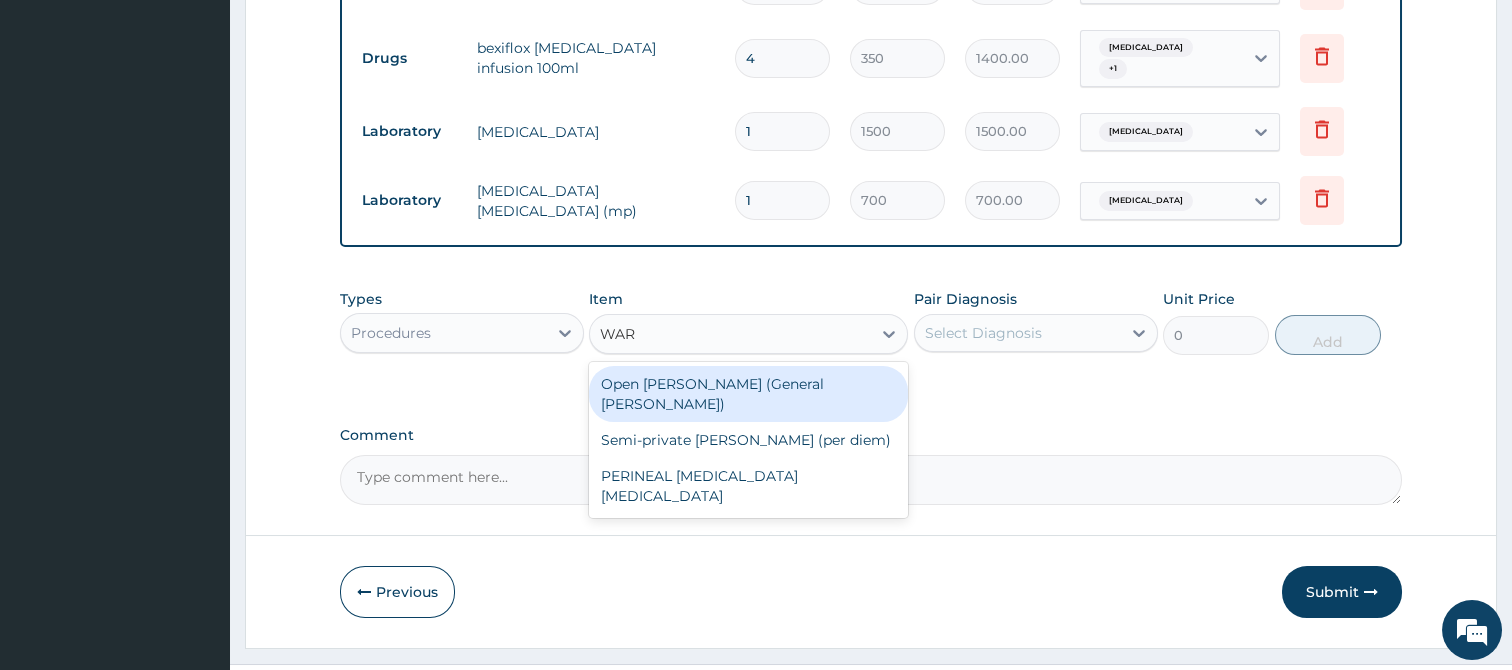 type on "WARD" 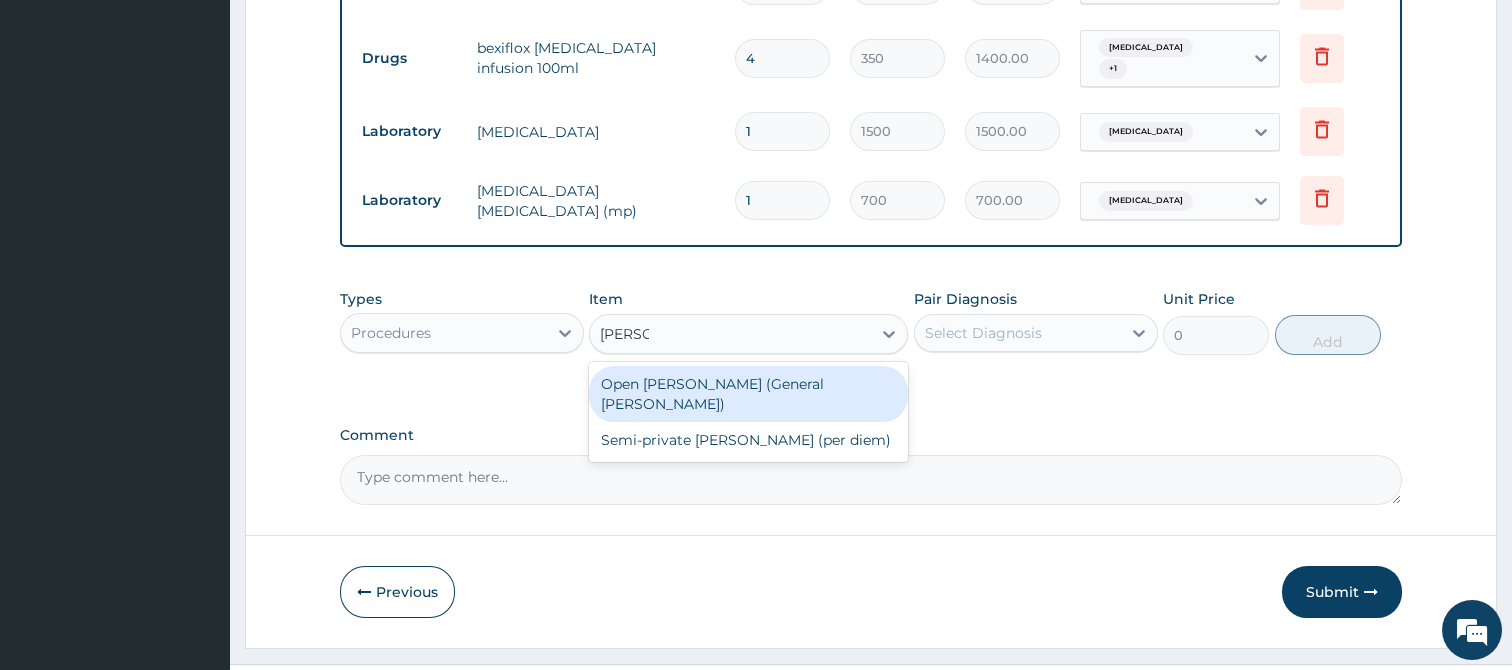 click on "Open ward (General Ward)" at bounding box center (748, 394) 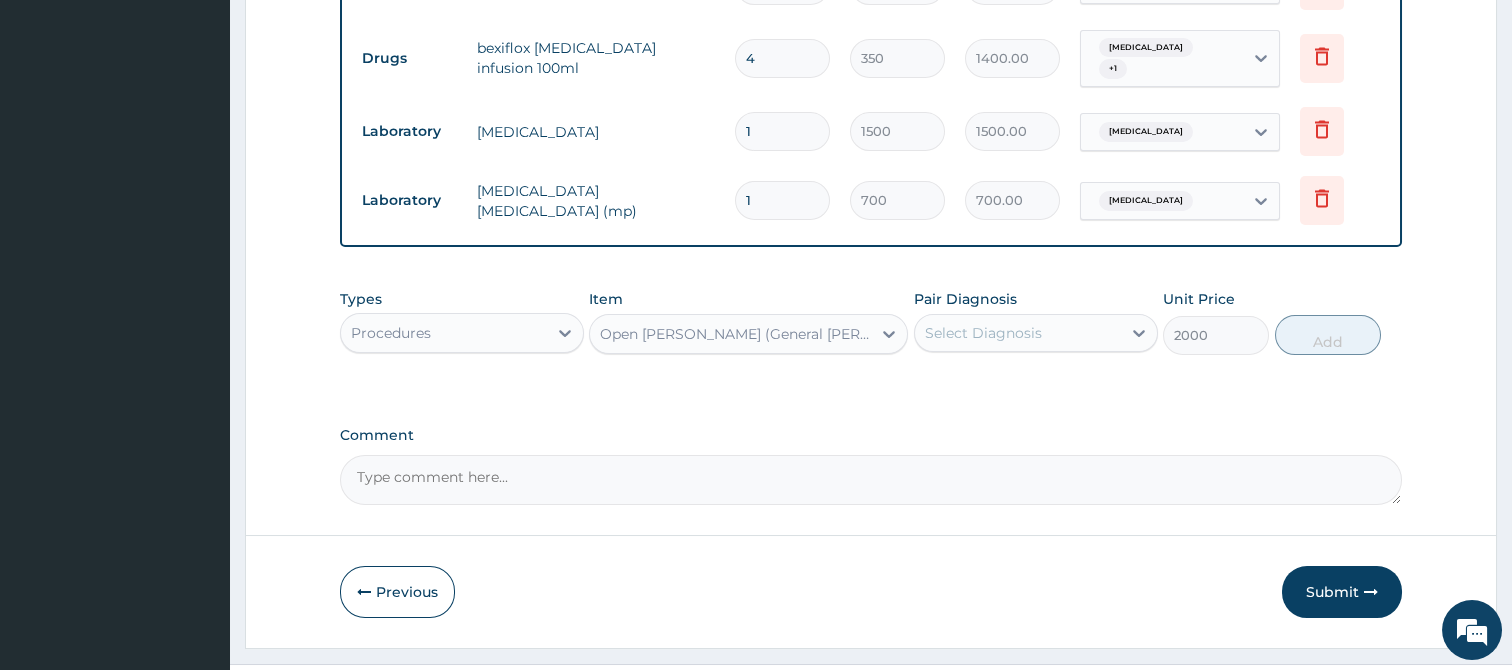 click on "Select Diagnosis" at bounding box center [1018, 333] 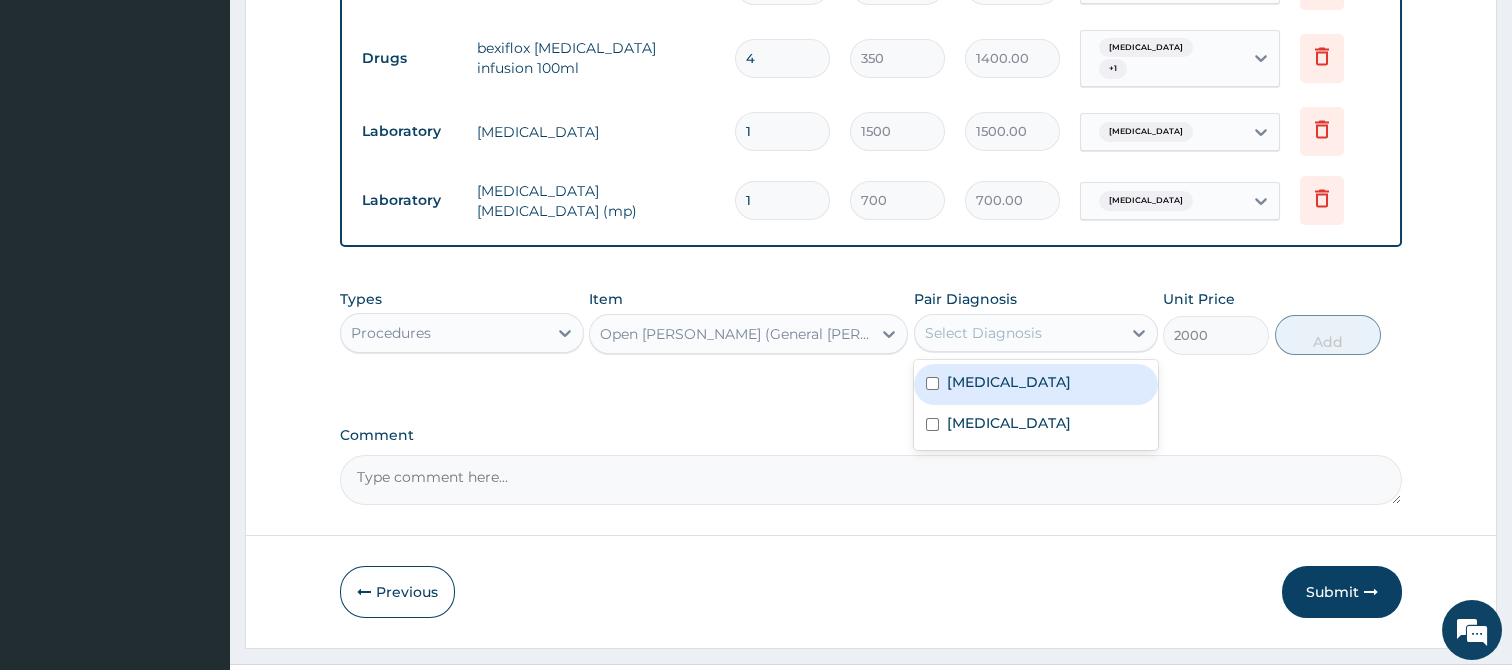 click on "Malaria" at bounding box center [1009, 382] 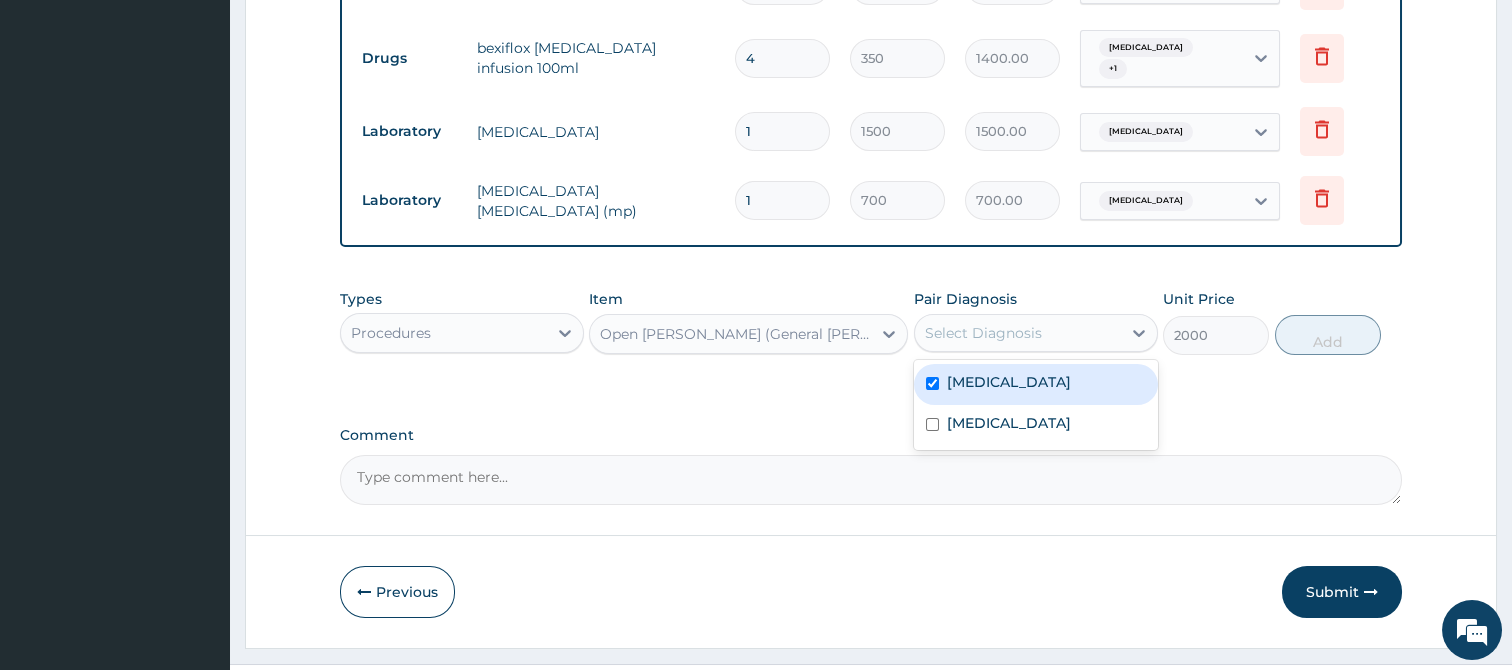 checkbox on "true" 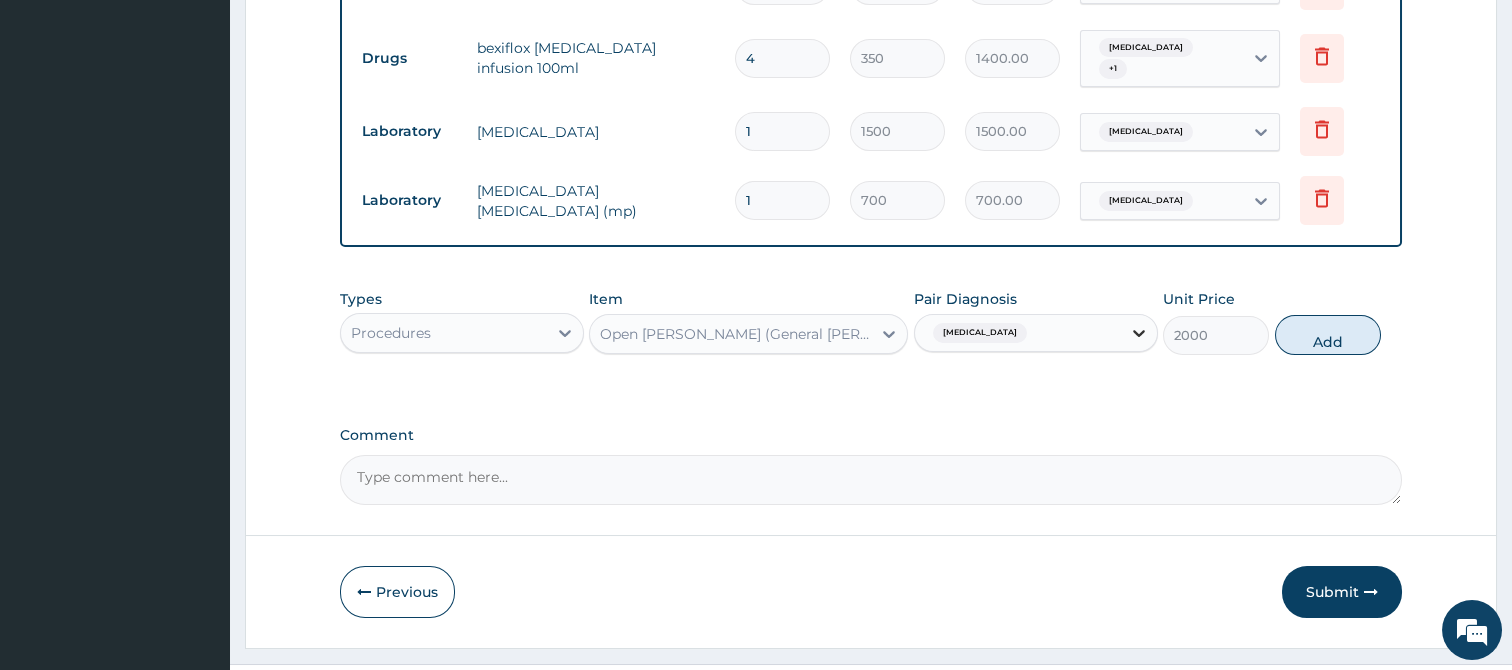 click 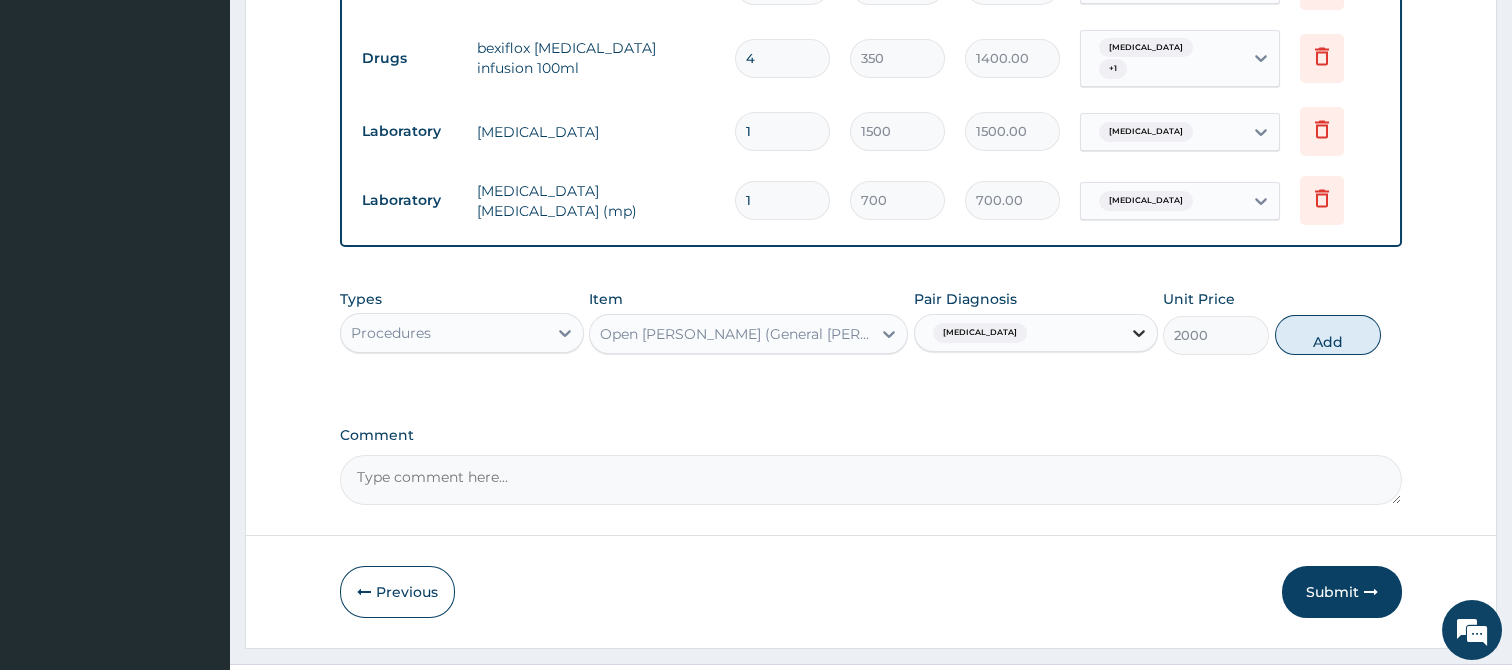 click 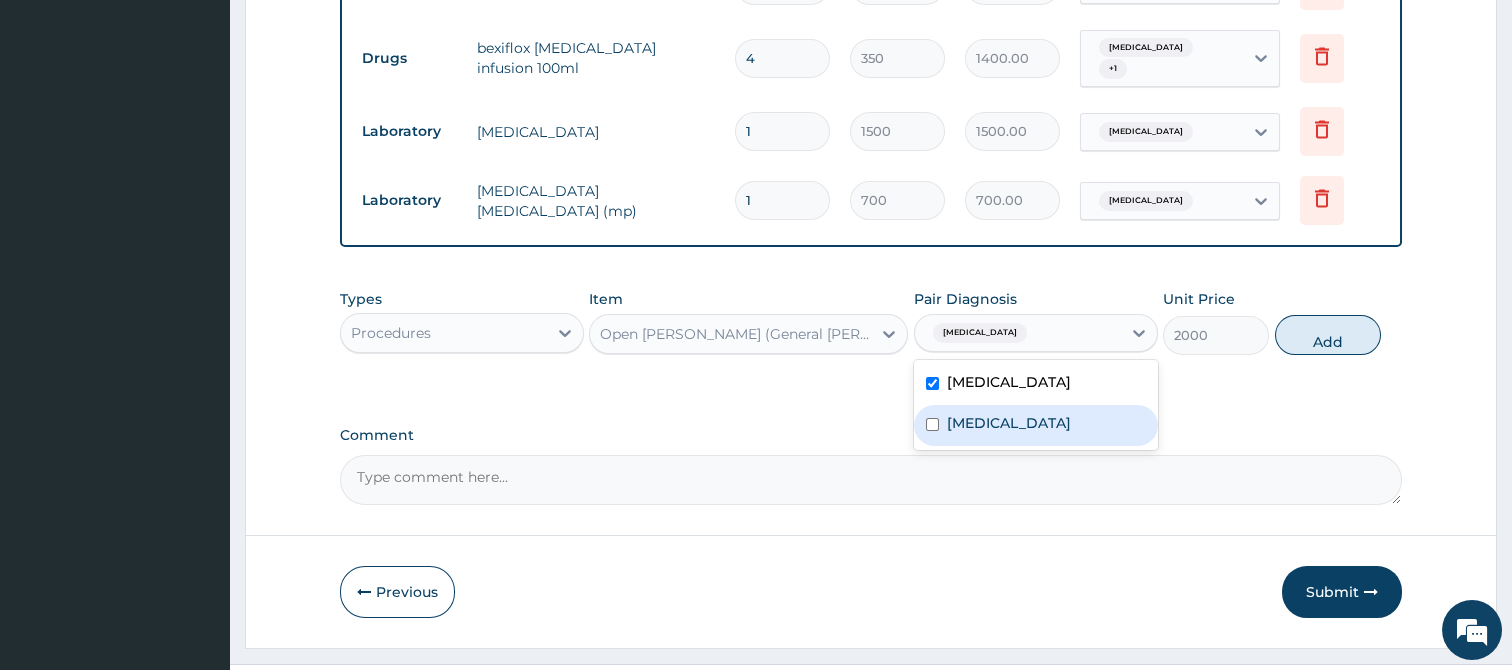 click on "Sepsis" at bounding box center (1009, 423) 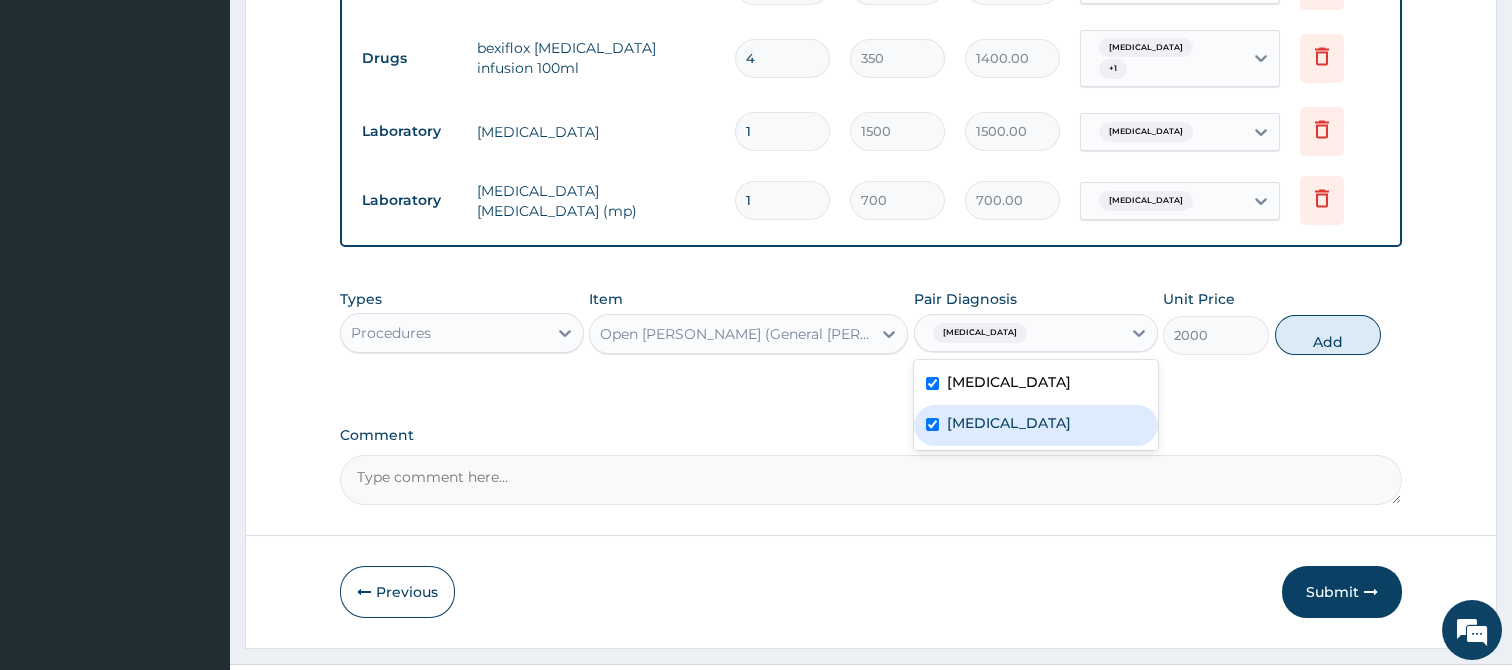 checkbox on "true" 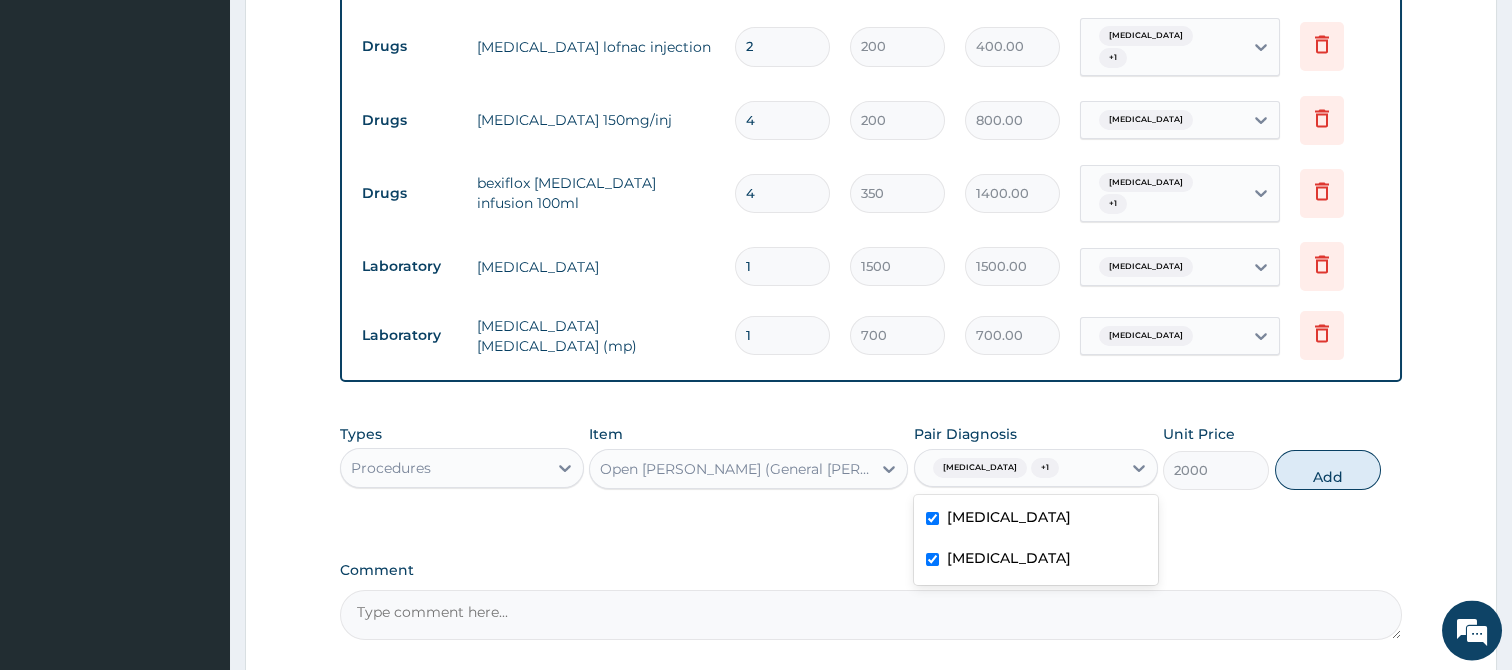 scroll, scrollTop: 1157, scrollLeft: 0, axis: vertical 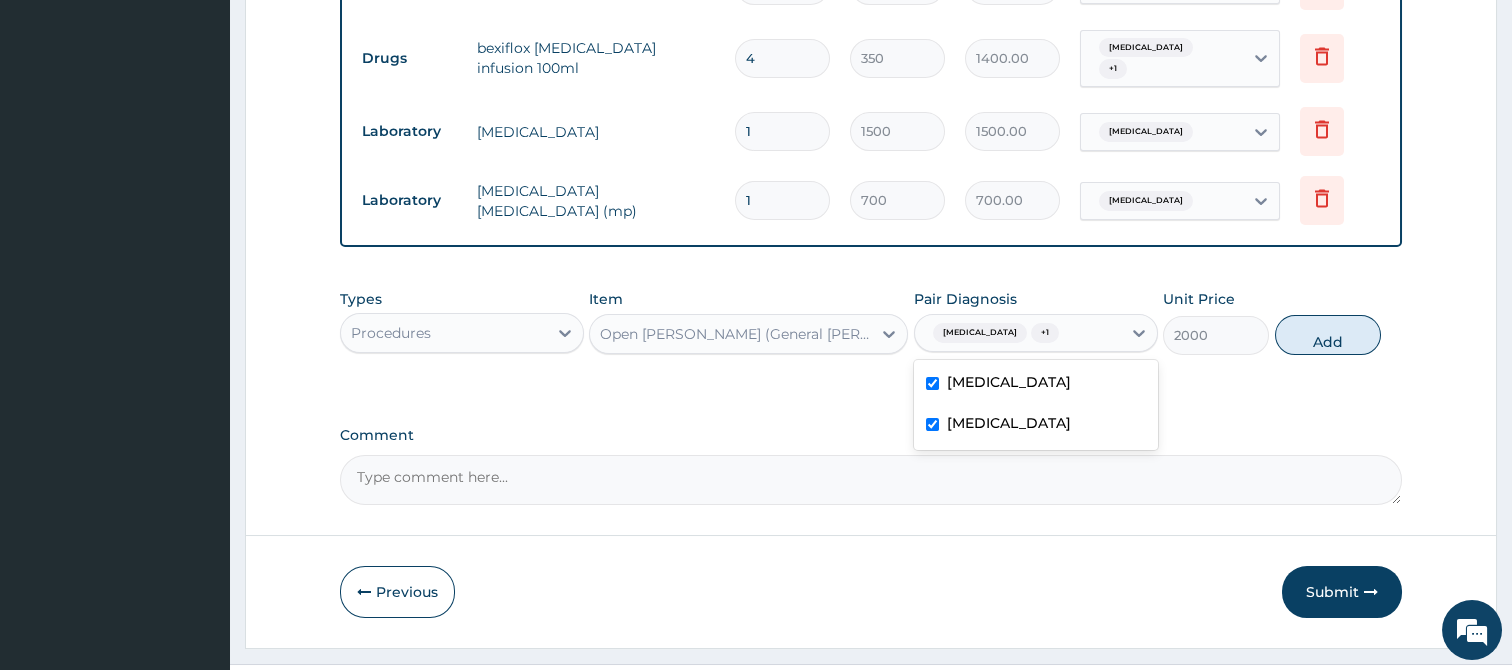 click on "Types Procedures Item Open ward (General Ward) Pair Diagnosis option Sepsis, selected. option Malaria selected, 1 of 2. 2 results available. Use Up and Down to choose options, press Enter to select the currently focused option, press Escape to exit the menu, press Tab to select the option and exit the menu. Malaria  + 1 Malaria Sepsis Unit Price 2000 Add" at bounding box center (871, 337) 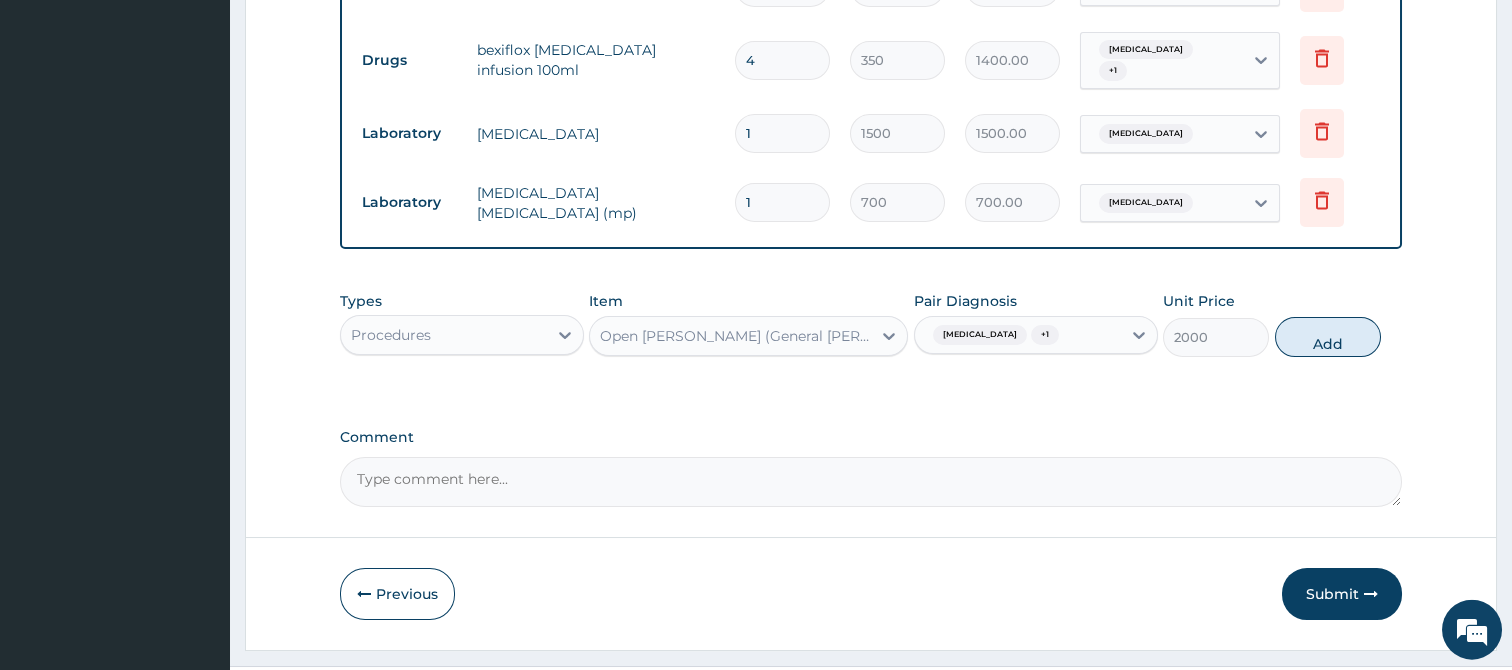 scroll, scrollTop: 1157, scrollLeft: 0, axis: vertical 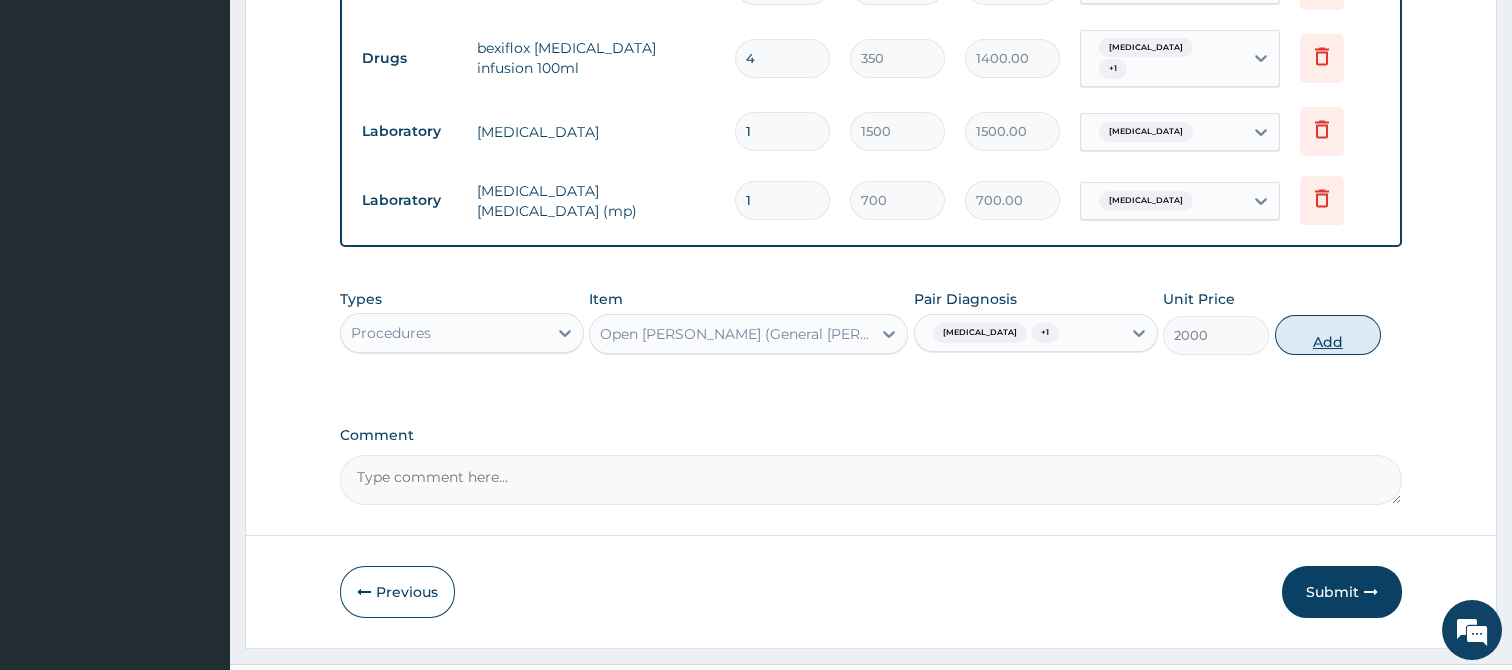 click on "Add" at bounding box center [1328, 335] 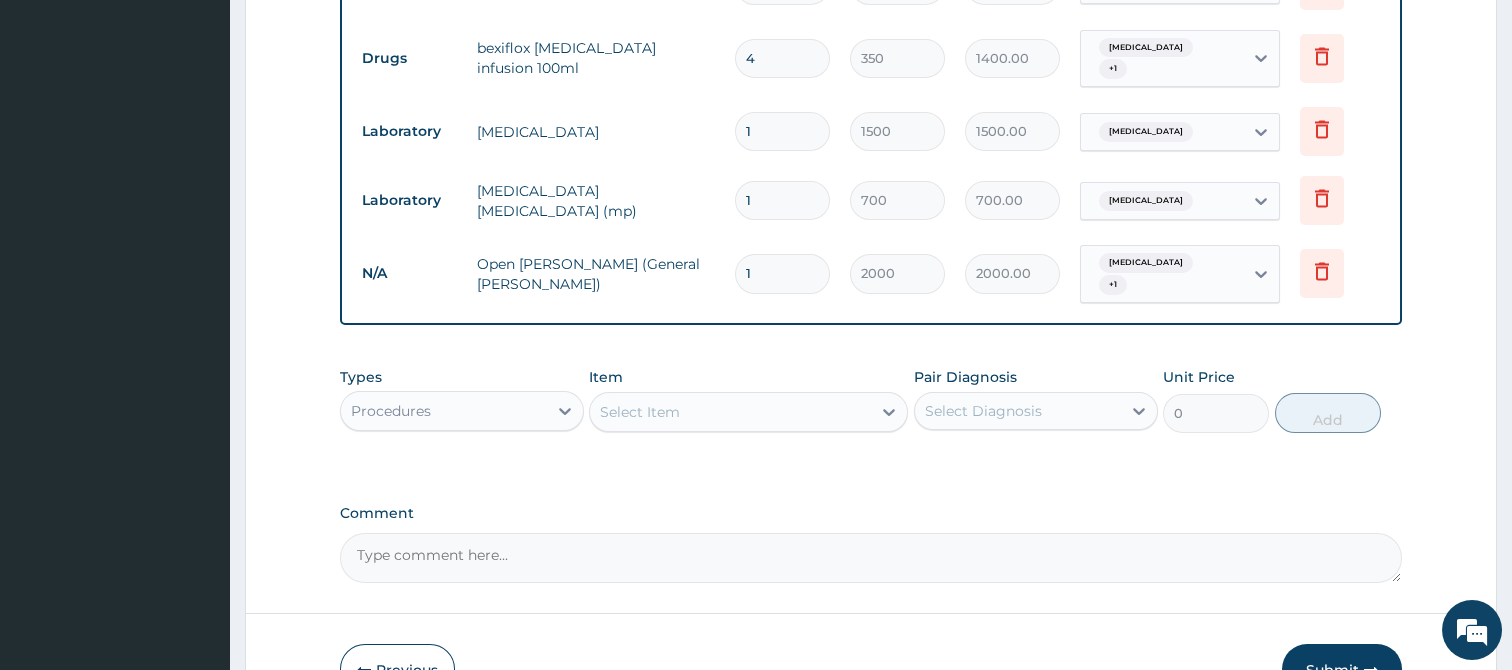 click on "1" at bounding box center [782, 273] 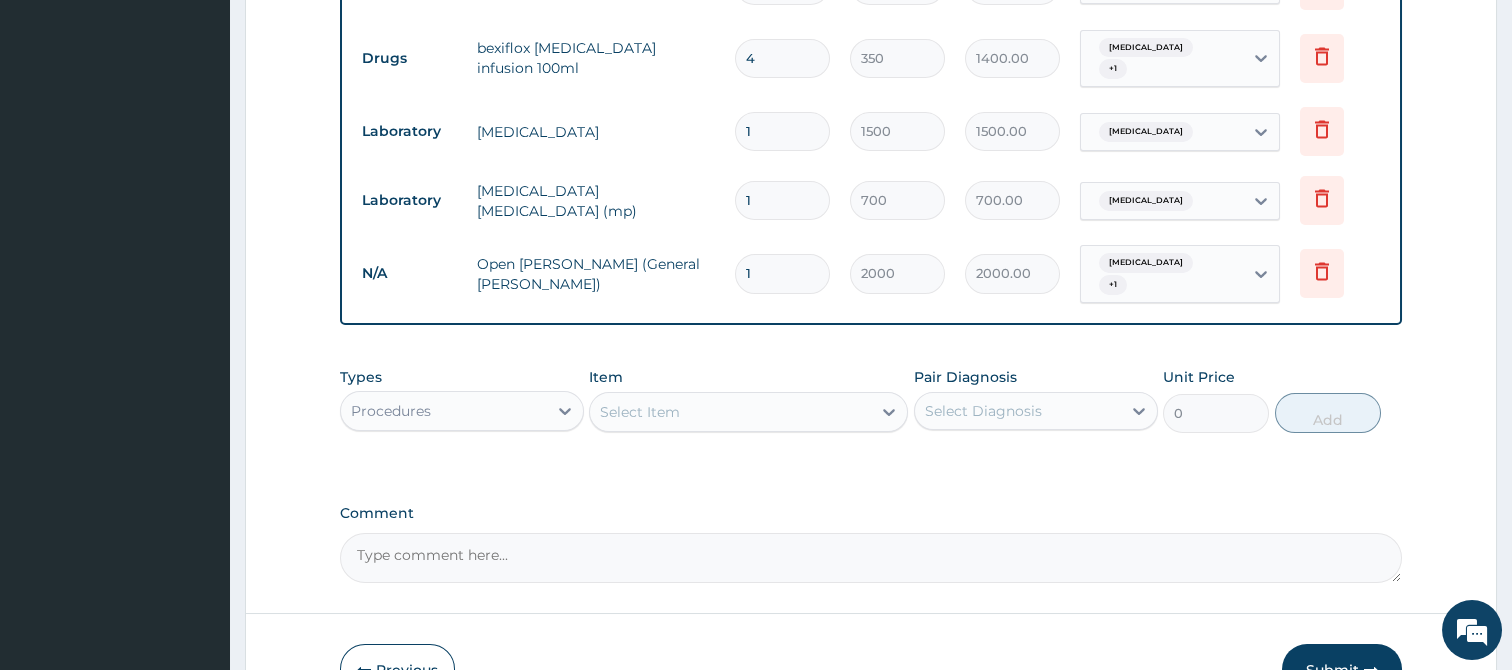 type 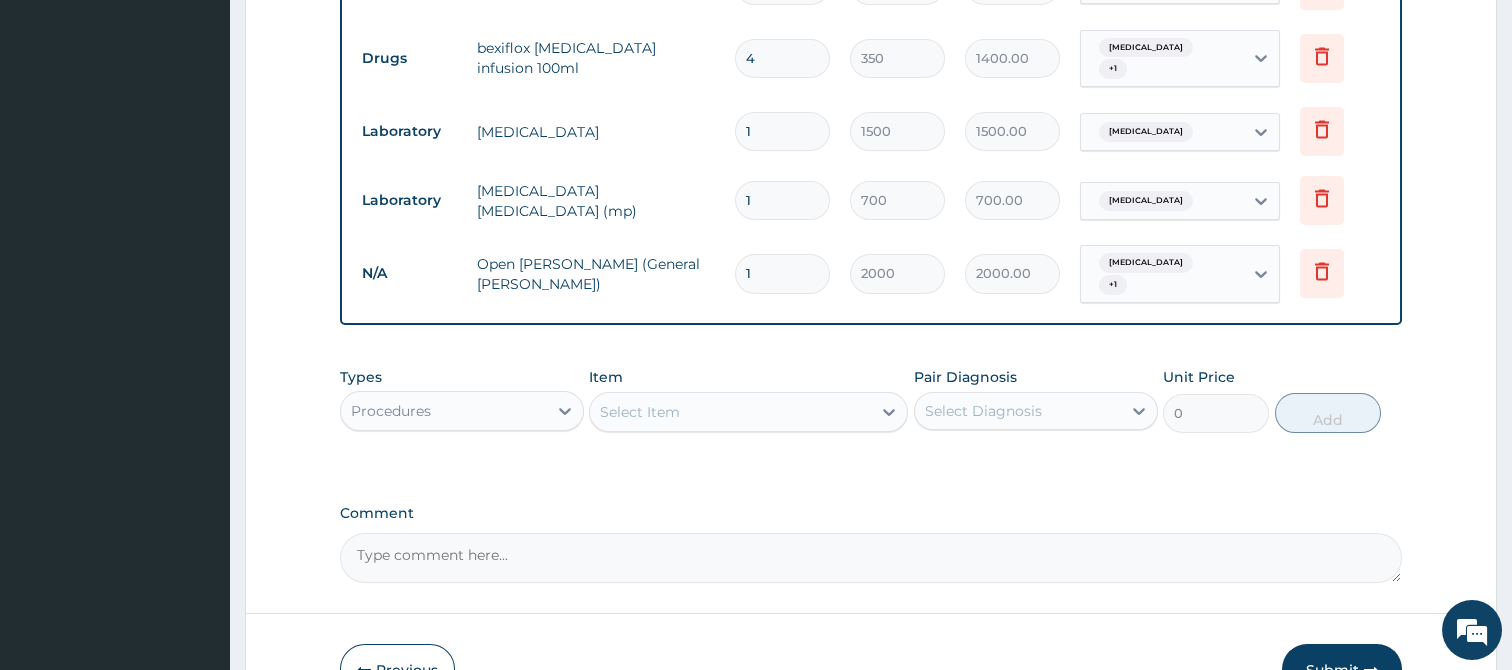 type on "0.00" 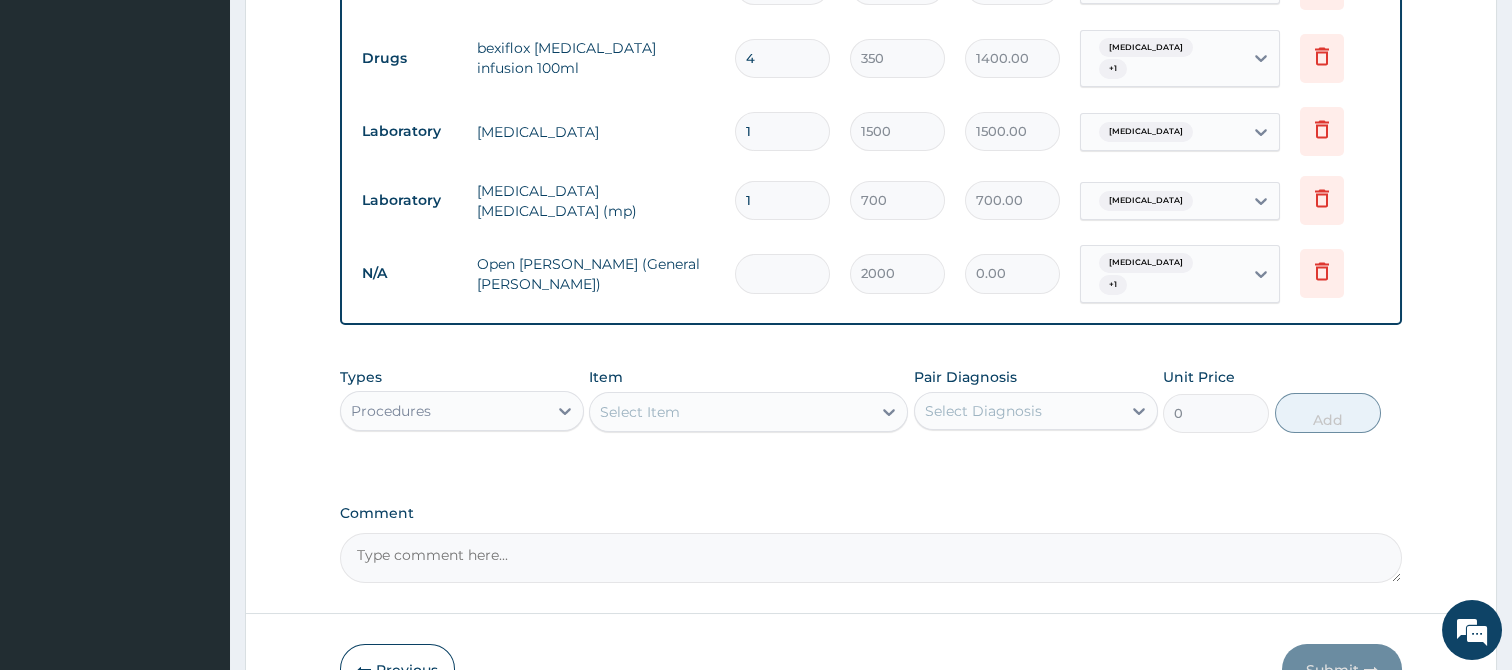 type on "2" 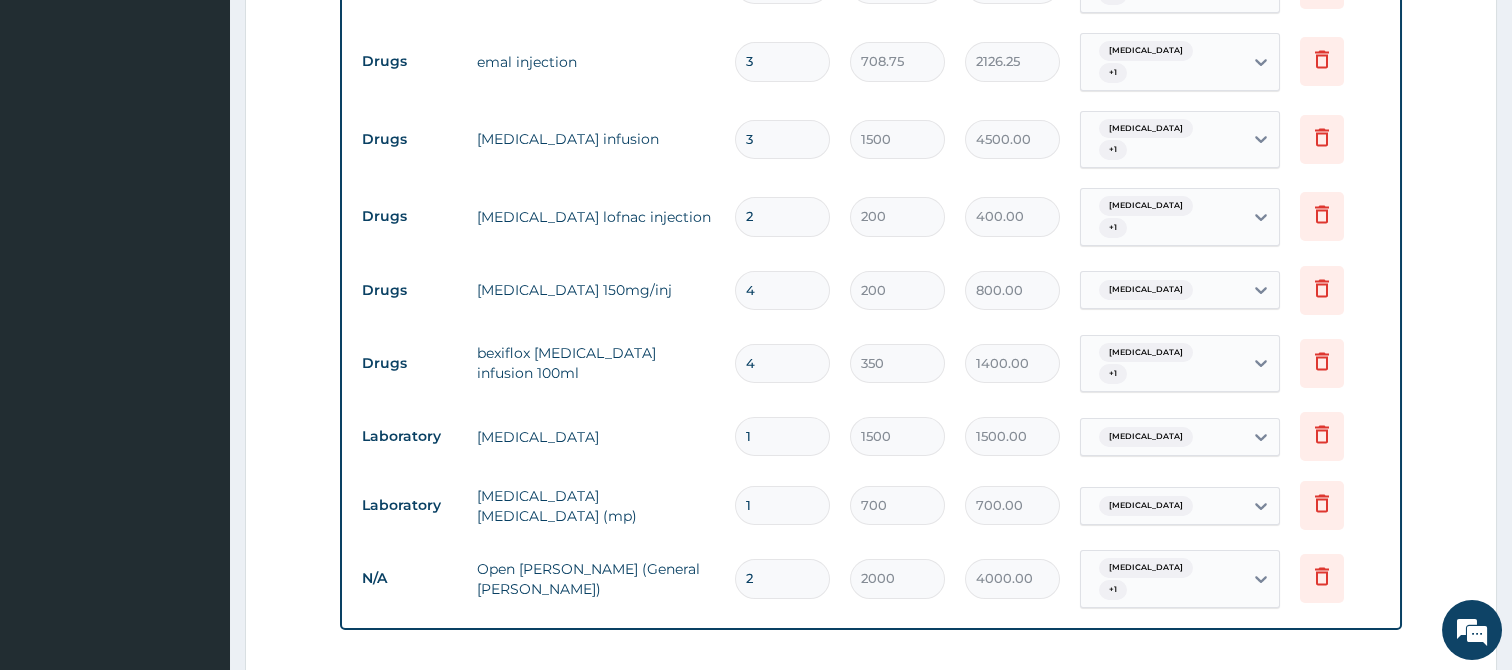 scroll, scrollTop: 1227, scrollLeft: 0, axis: vertical 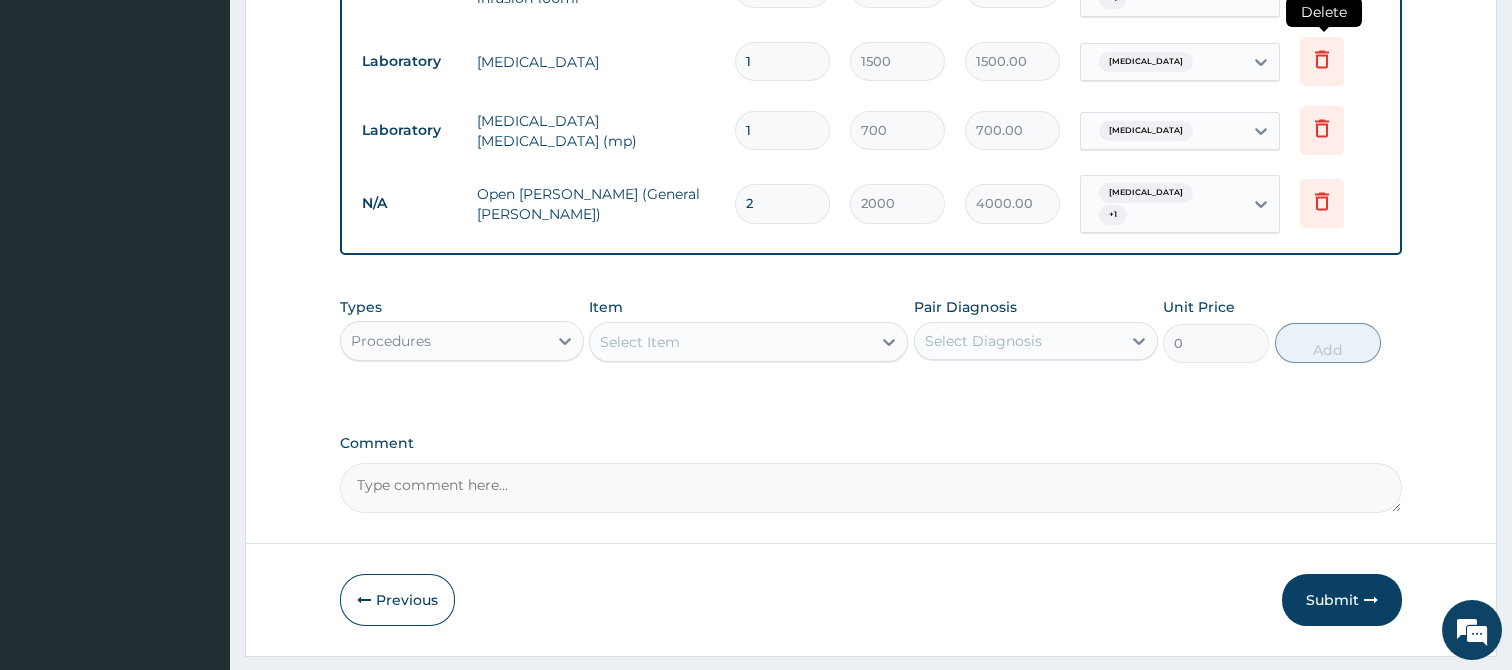 type on "2" 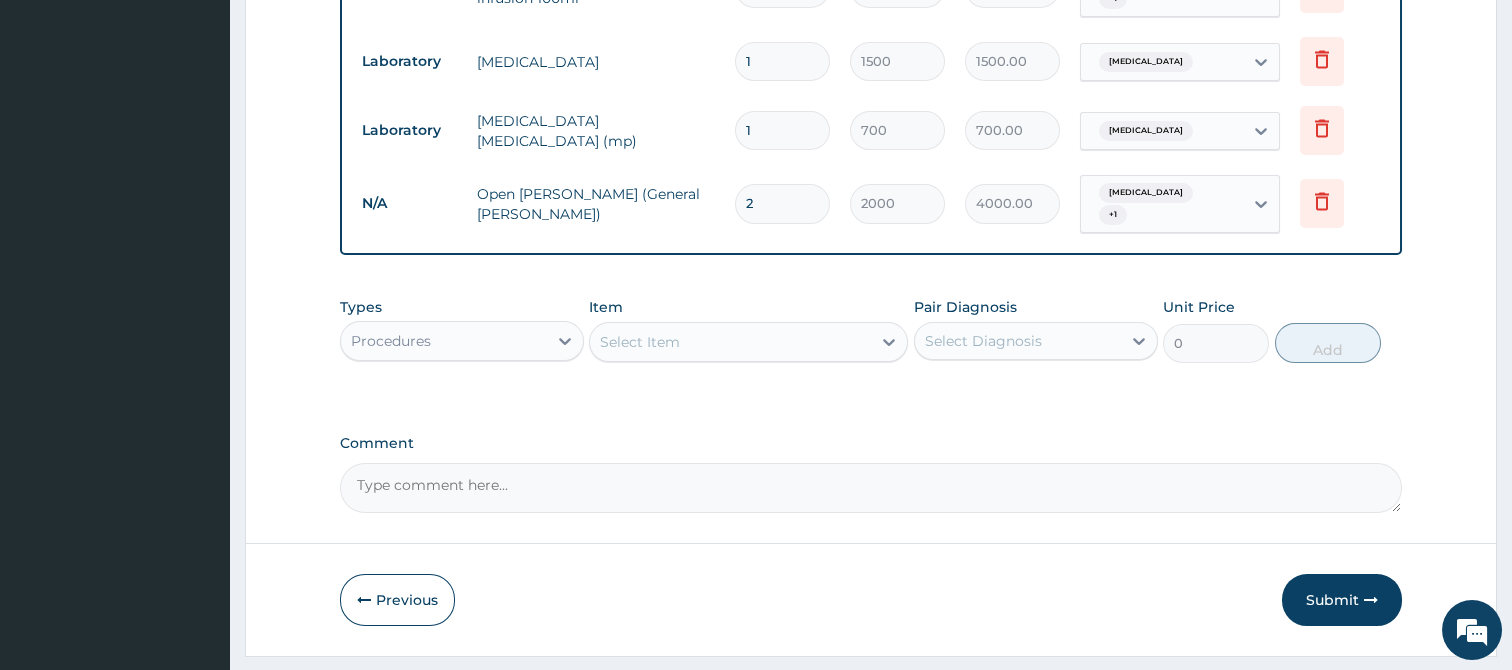 click on "Comment" at bounding box center [871, 488] 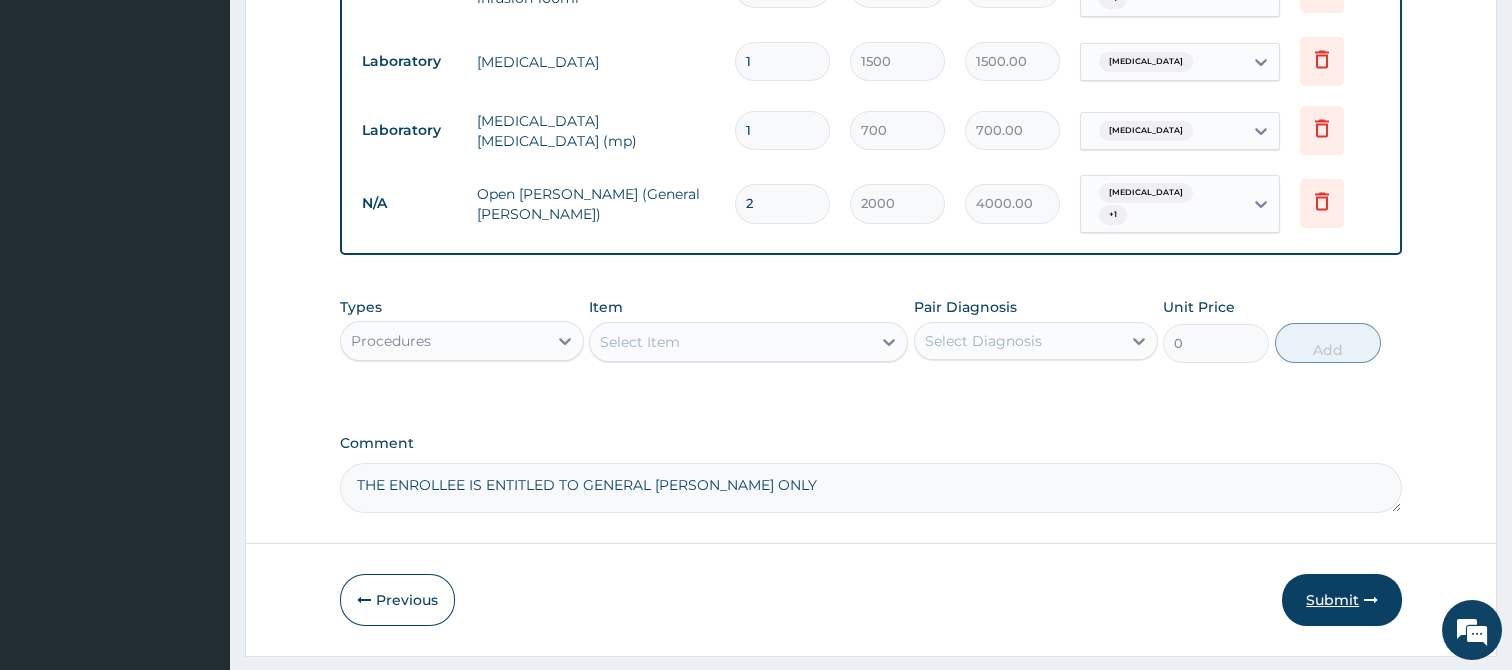 type on "THE ENROLLEE IS ENTITLED TO GENERAL WARD ONLY" 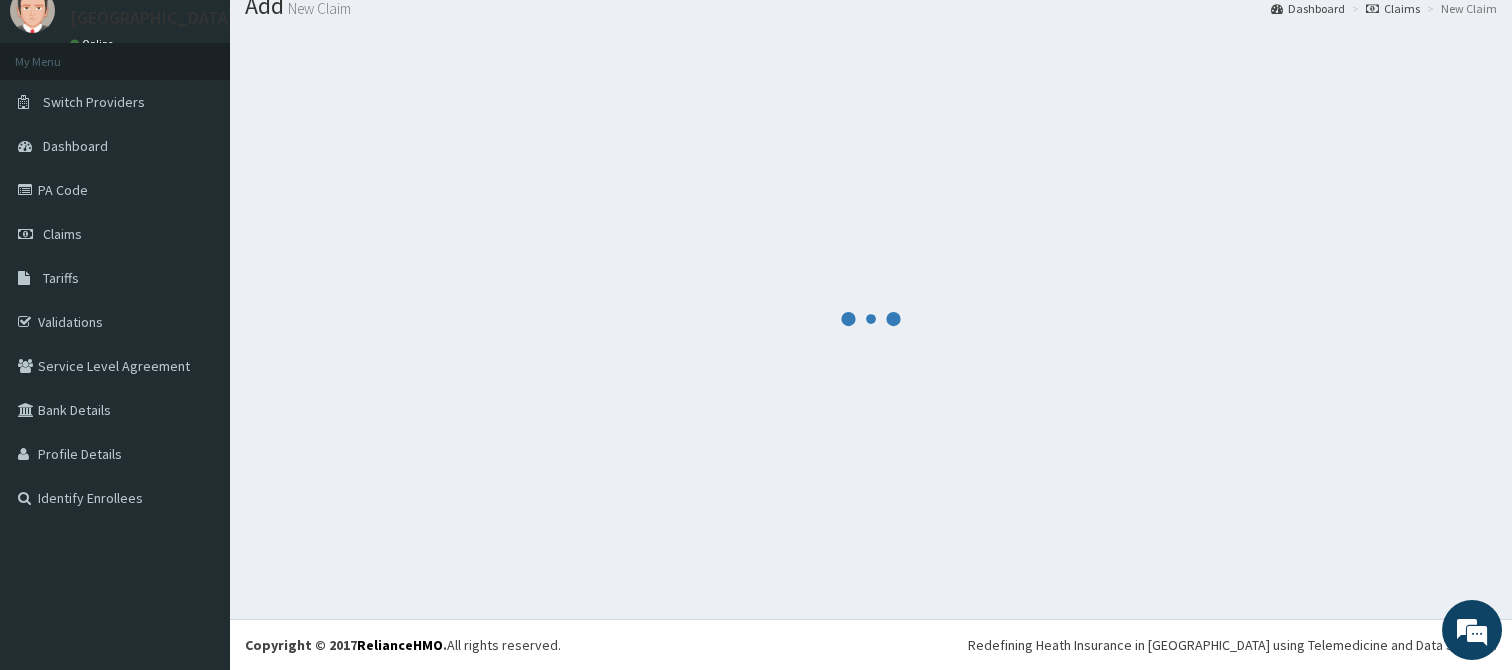 scroll, scrollTop: 71, scrollLeft: 0, axis: vertical 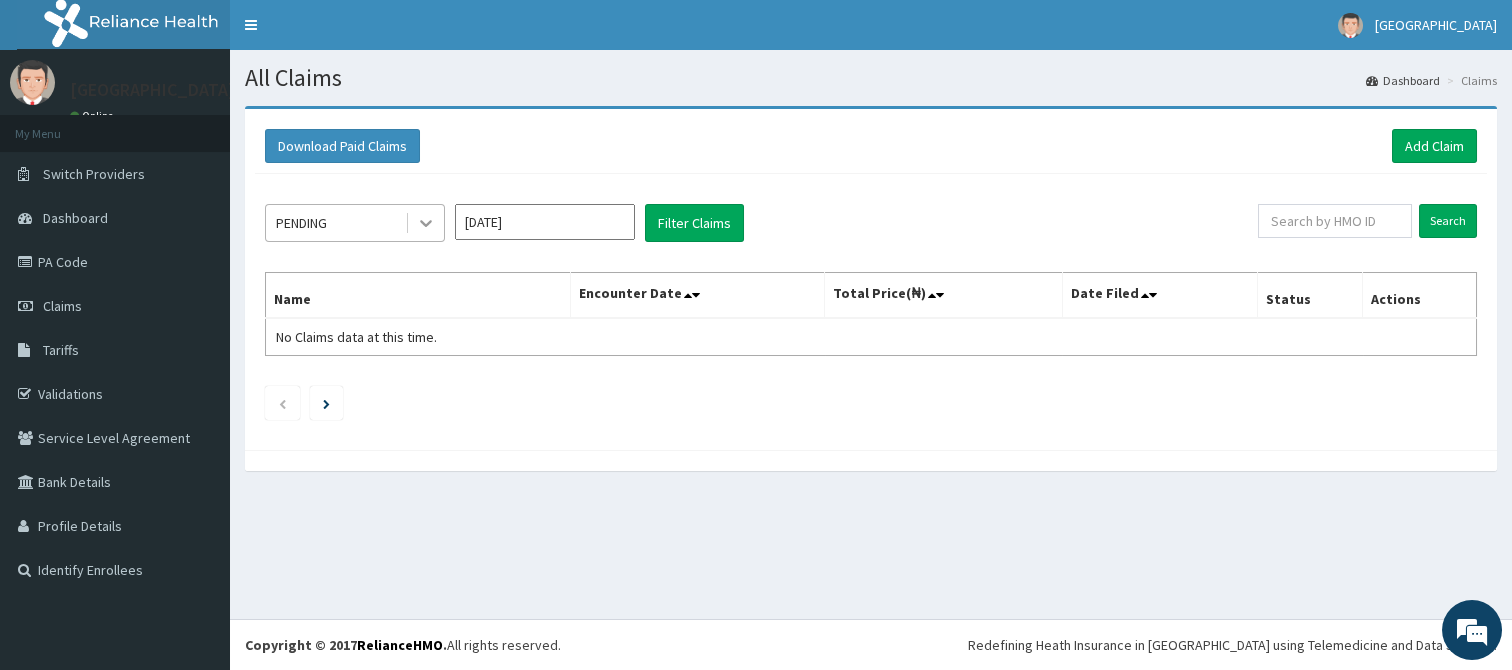 click 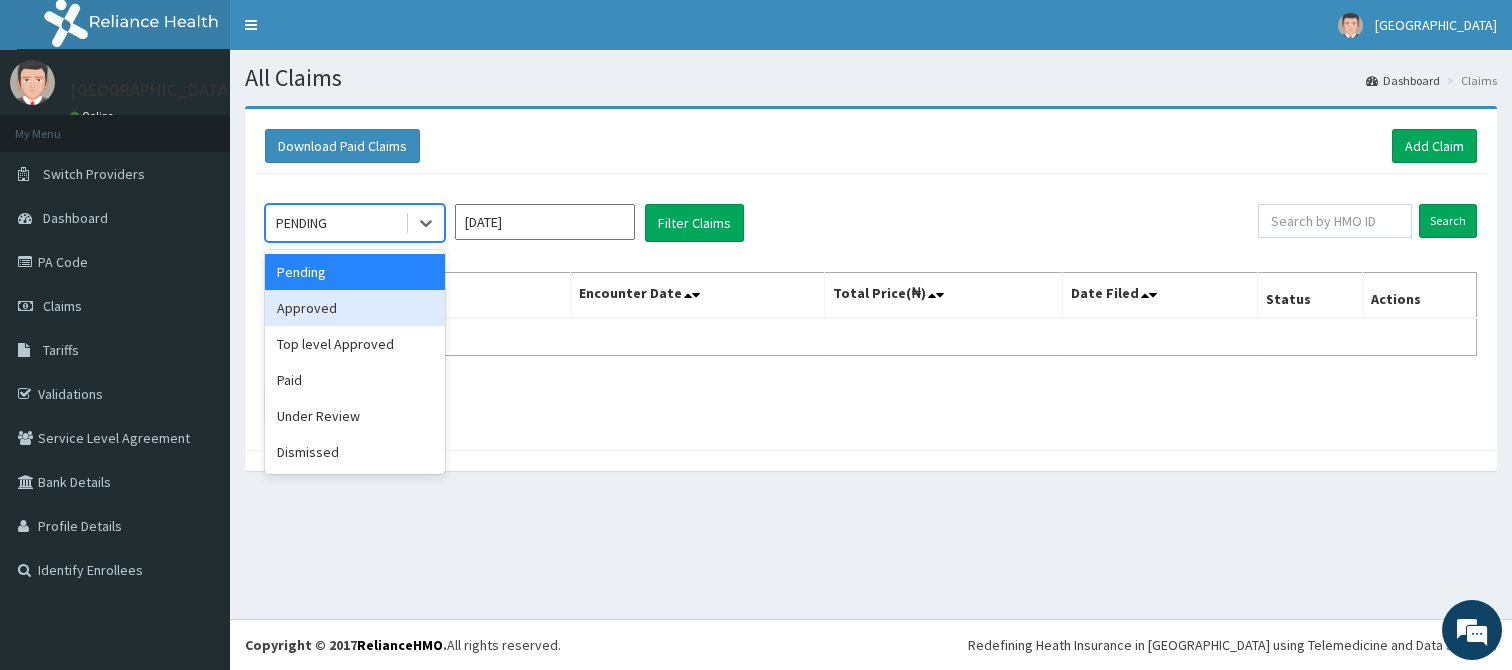click on "Approved" at bounding box center (355, 308) 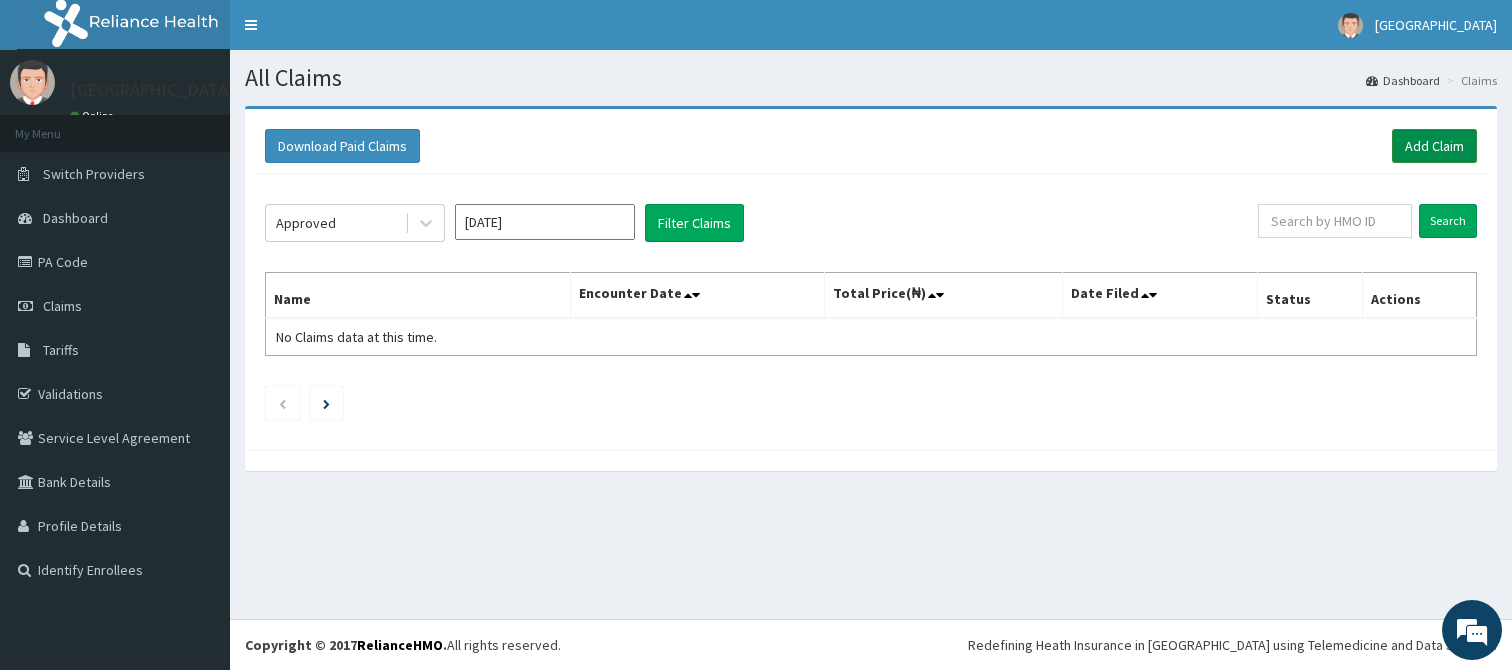 click on "Add Claim" at bounding box center (1434, 146) 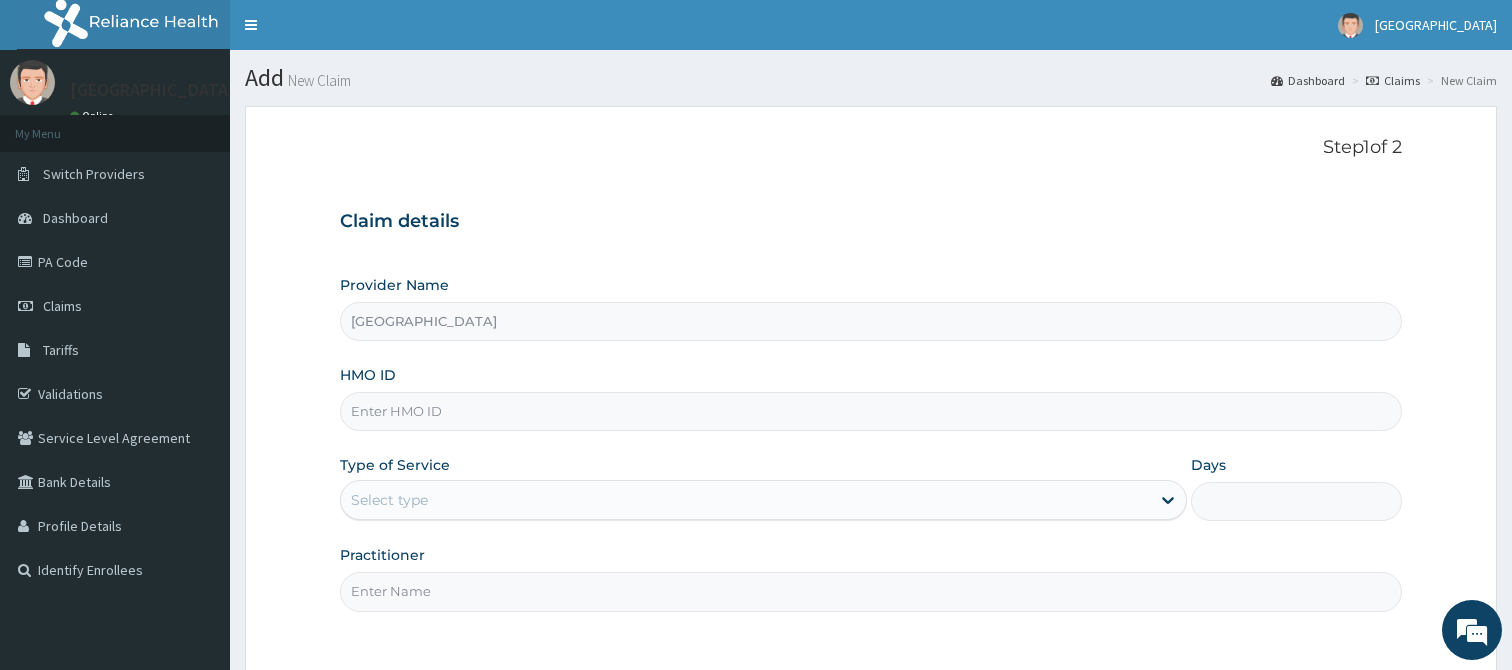 scroll, scrollTop: 0, scrollLeft: 0, axis: both 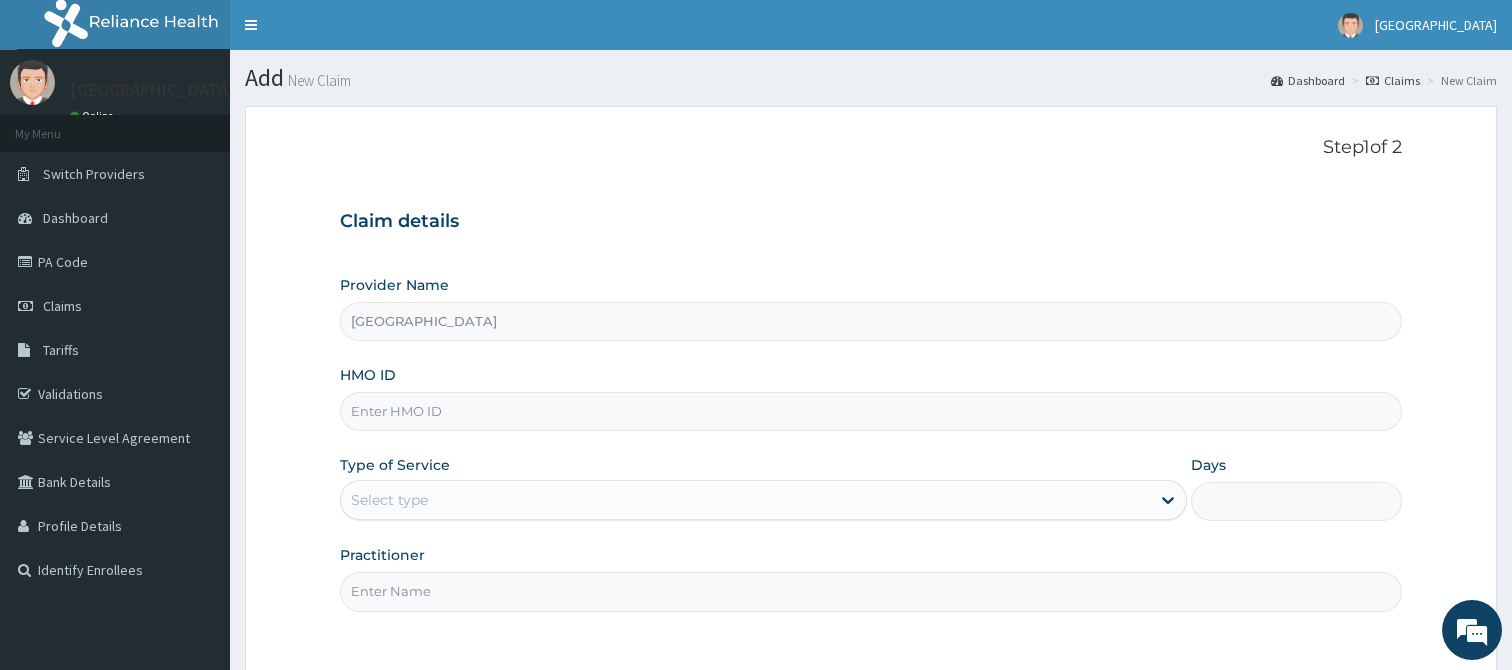 click on "HMO ID" at bounding box center [871, 411] 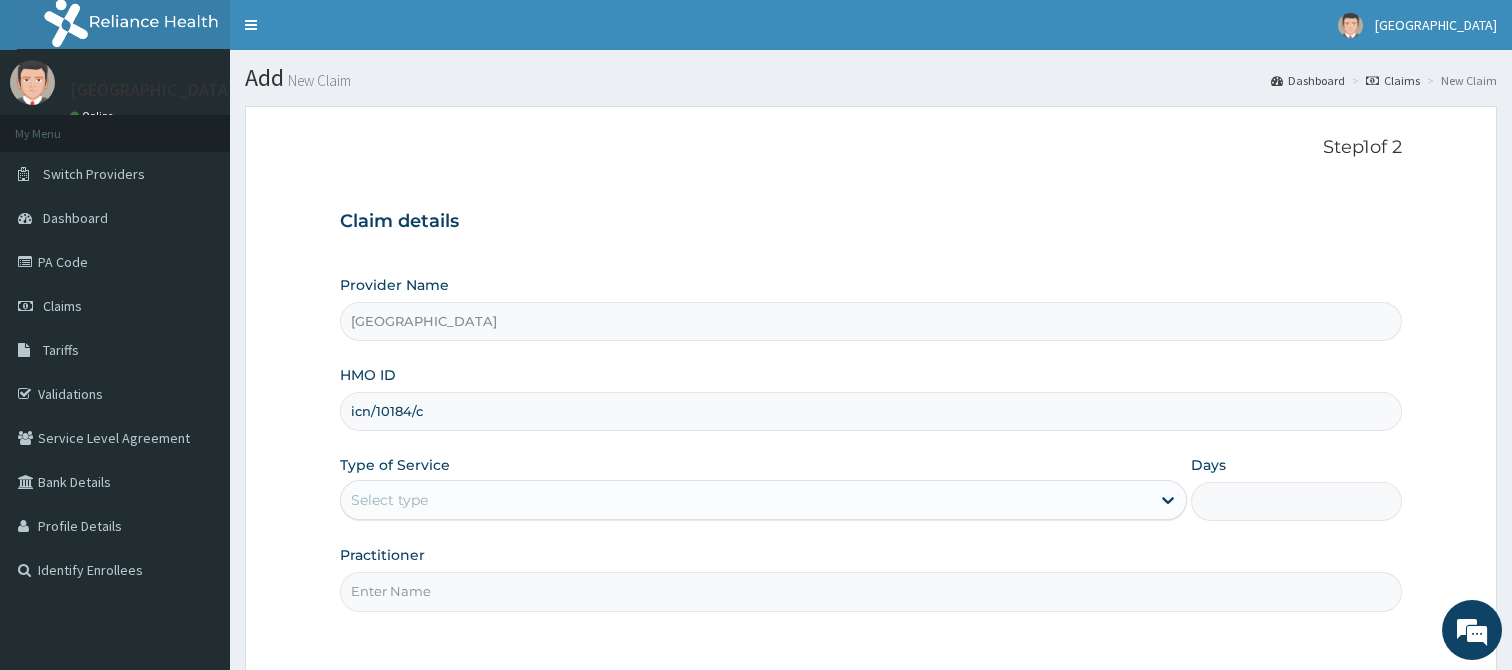 scroll, scrollTop: 0, scrollLeft: 0, axis: both 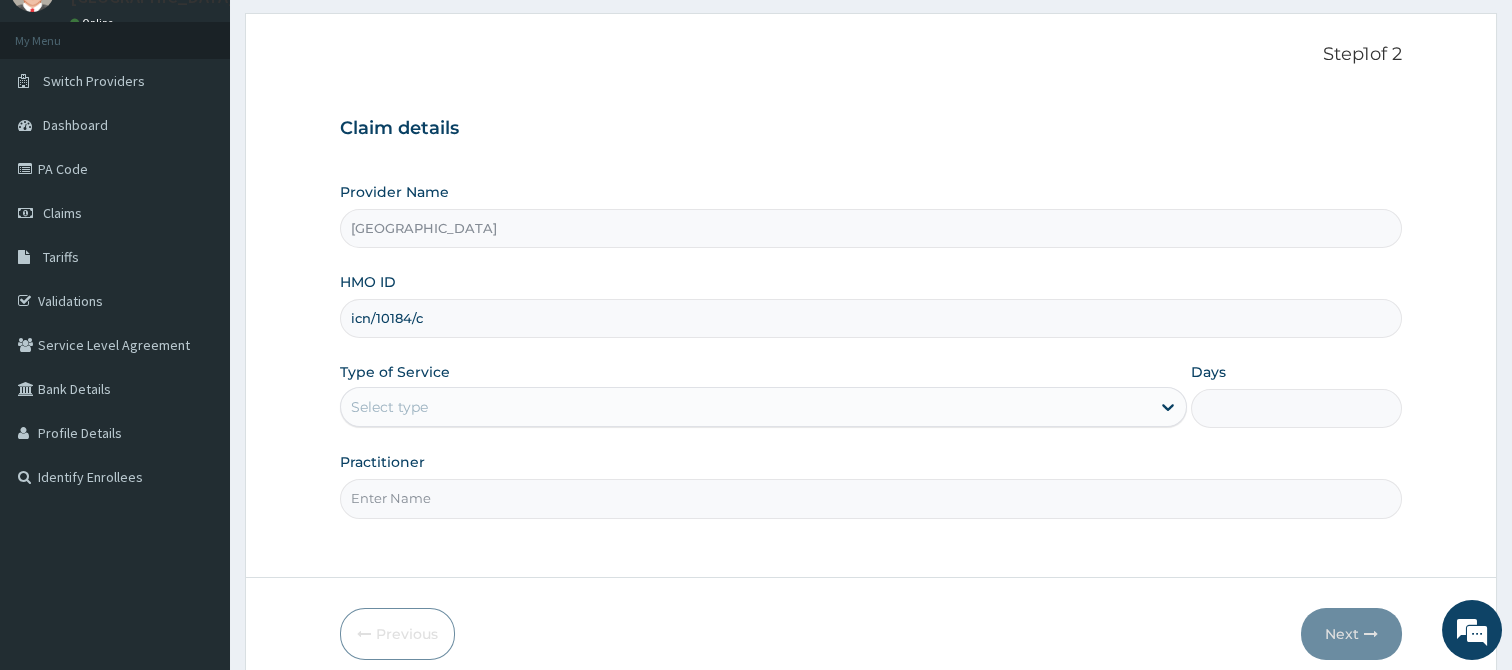 type on "icn/10184/c" 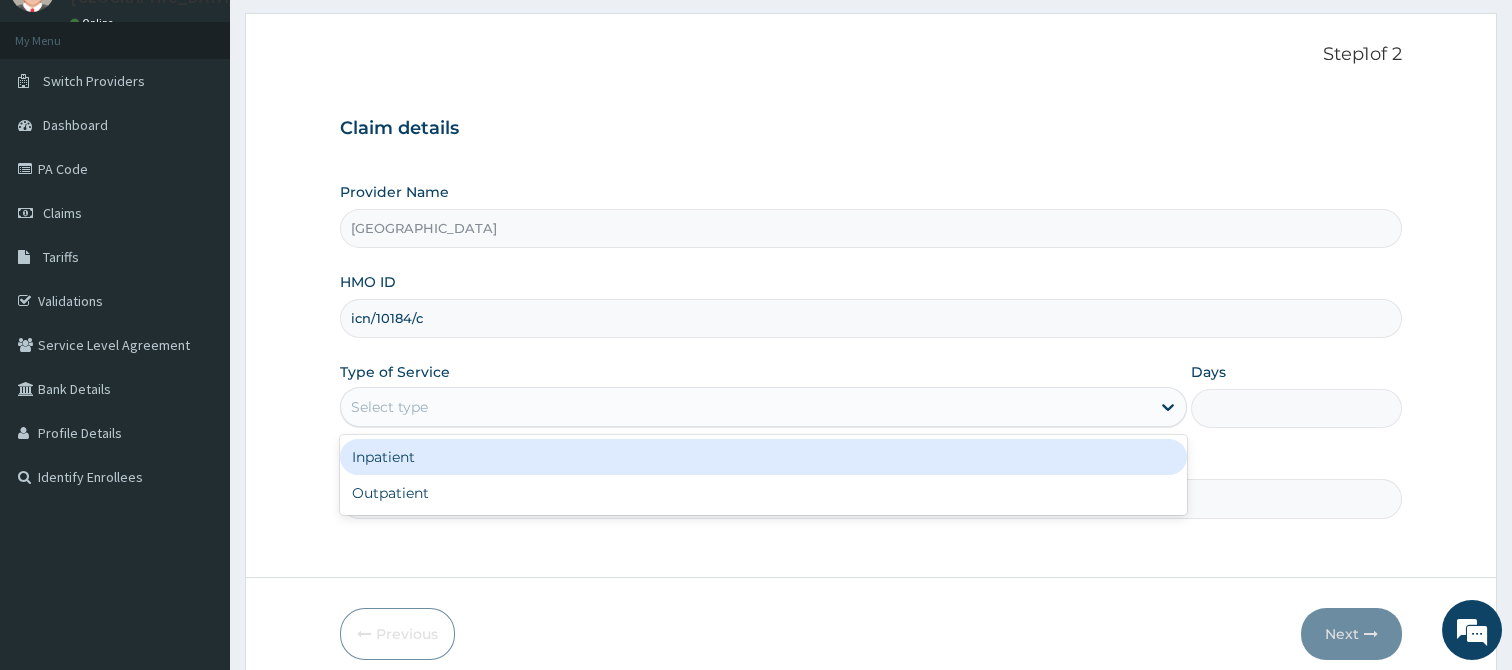 click on "Inpatient" at bounding box center (763, 457) 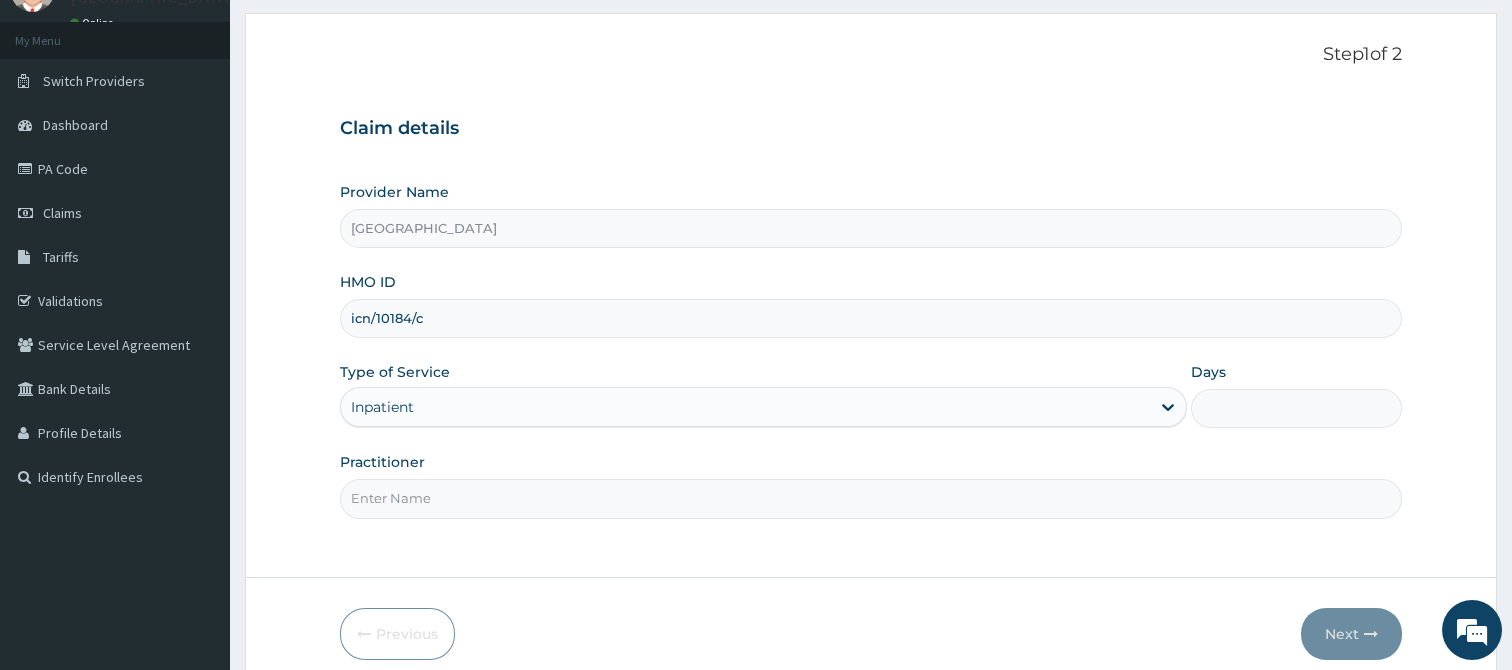 click on "Days" at bounding box center (1297, 408) 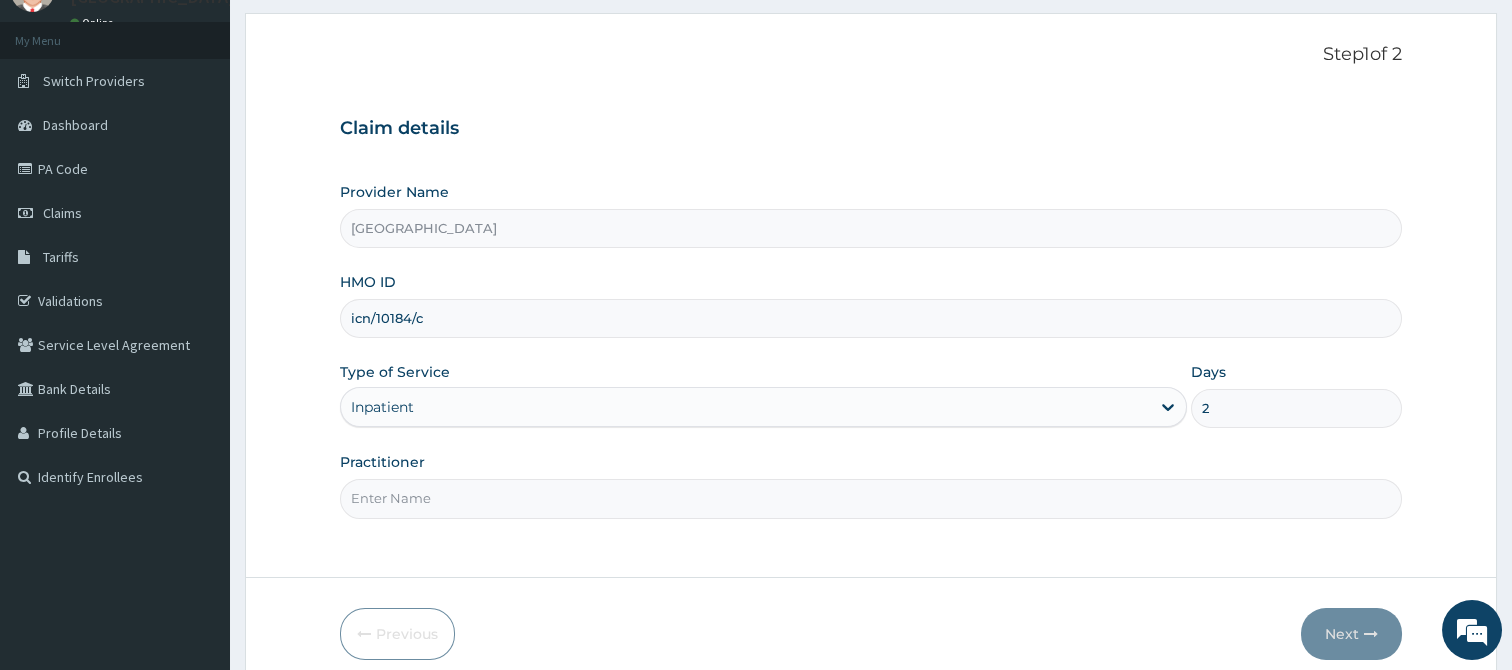 type on "2" 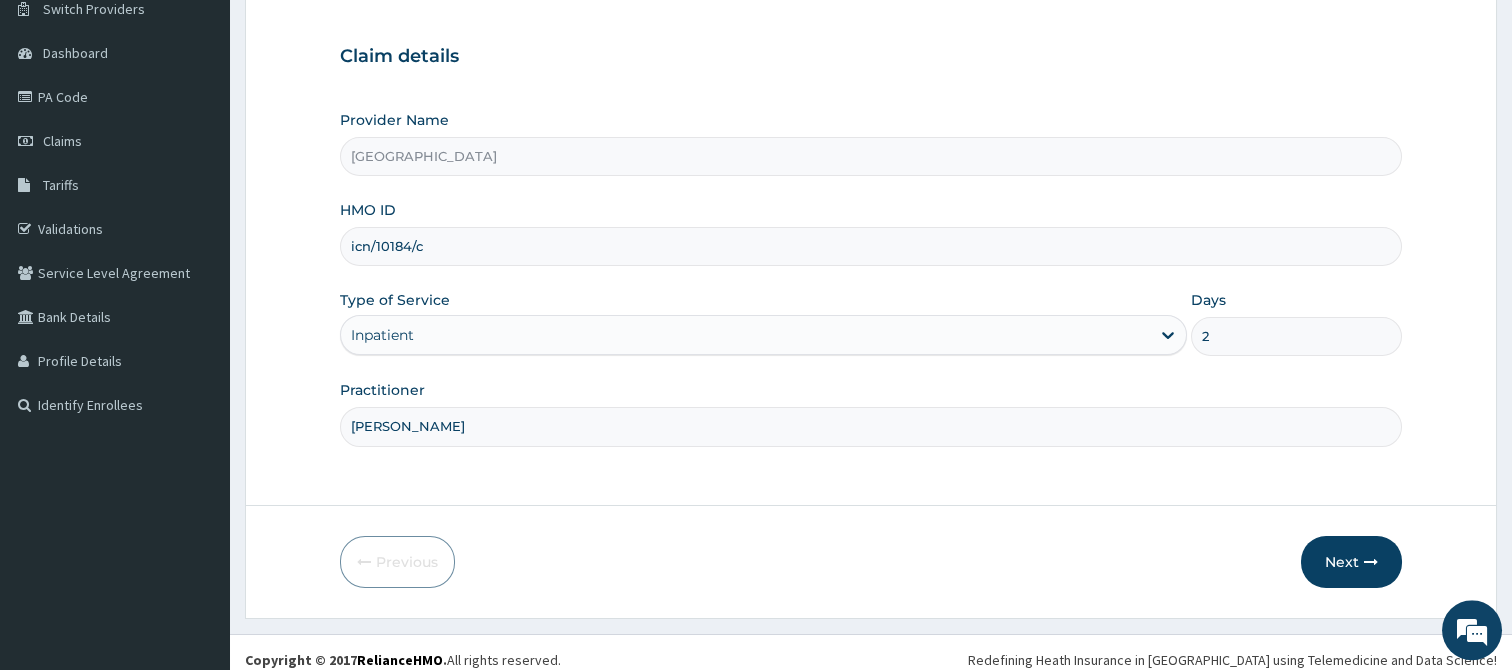 scroll, scrollTop: 179, scrollLeft: 0, axis: vertical 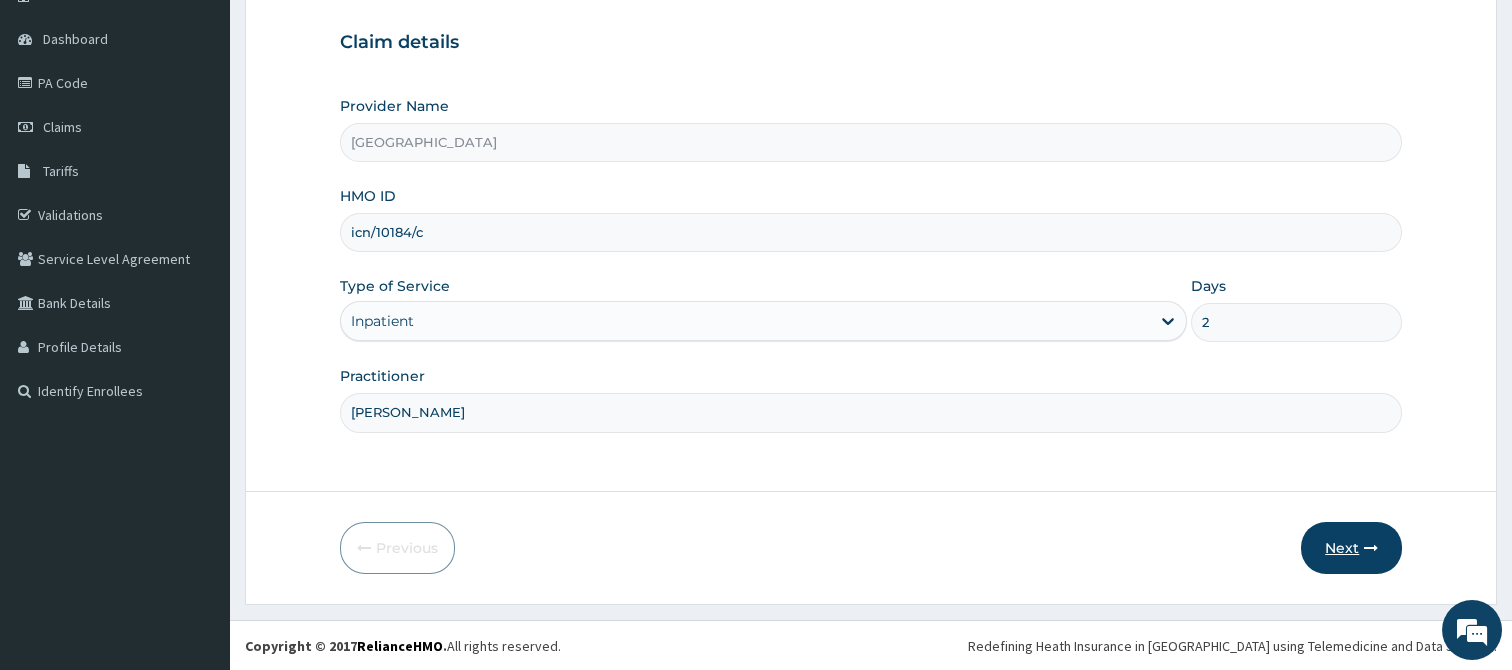 type on "[PERSON_NAME]" 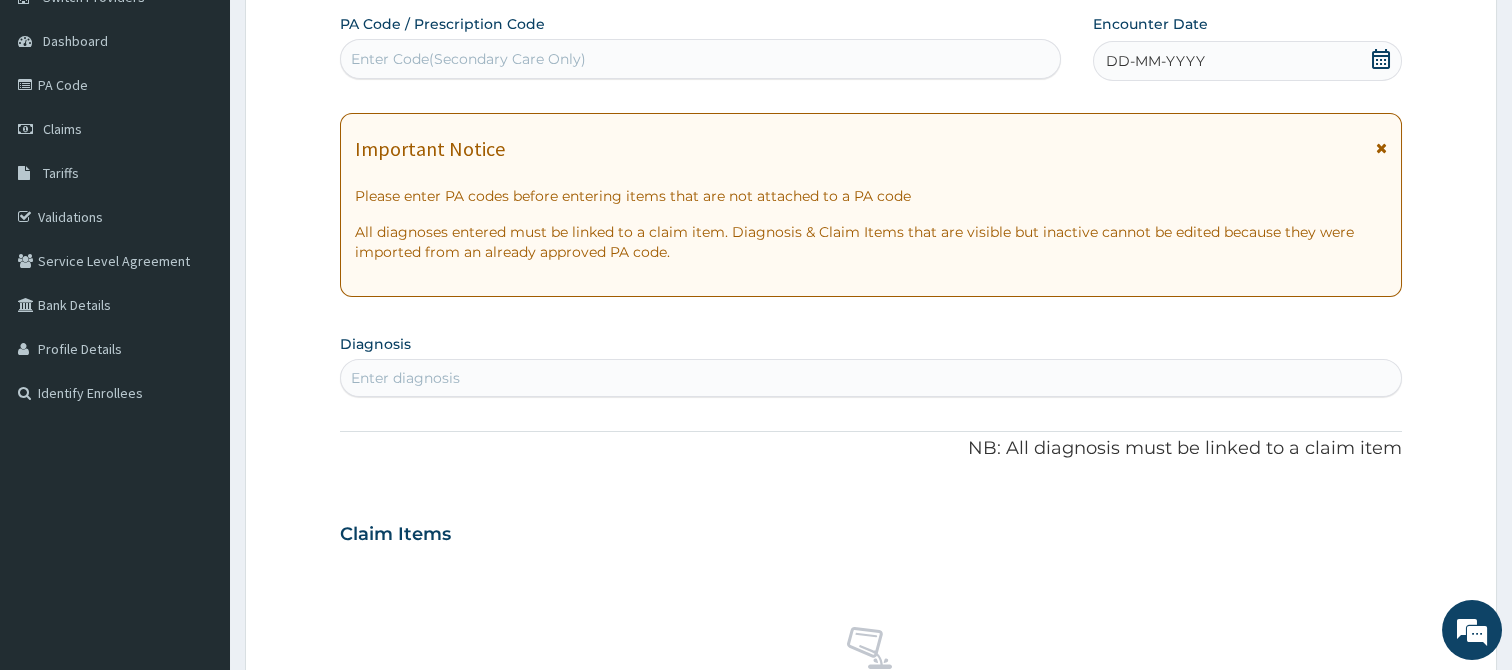 scroll, scrollTop: 0, scrollLeft: 0, axis: both 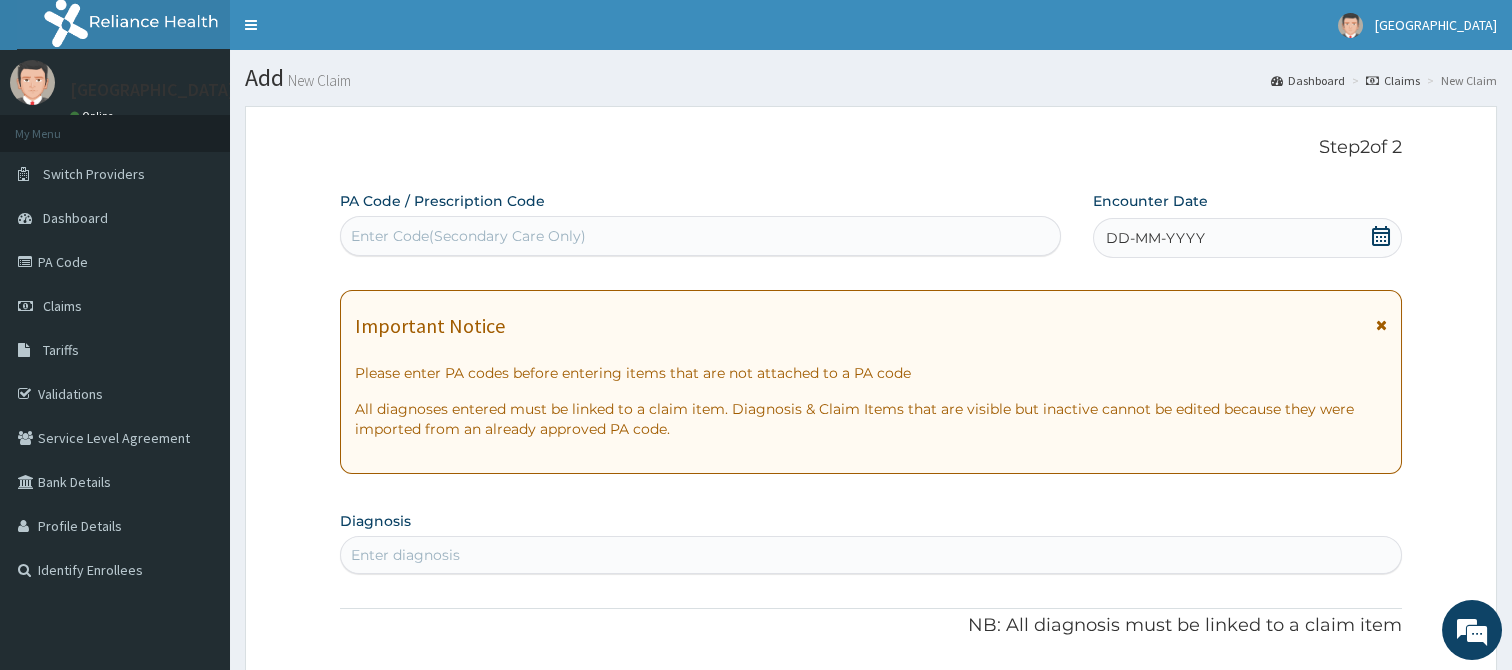 click on "Enter Code(Secondary Care Only)" at bounding box center (700, 236) 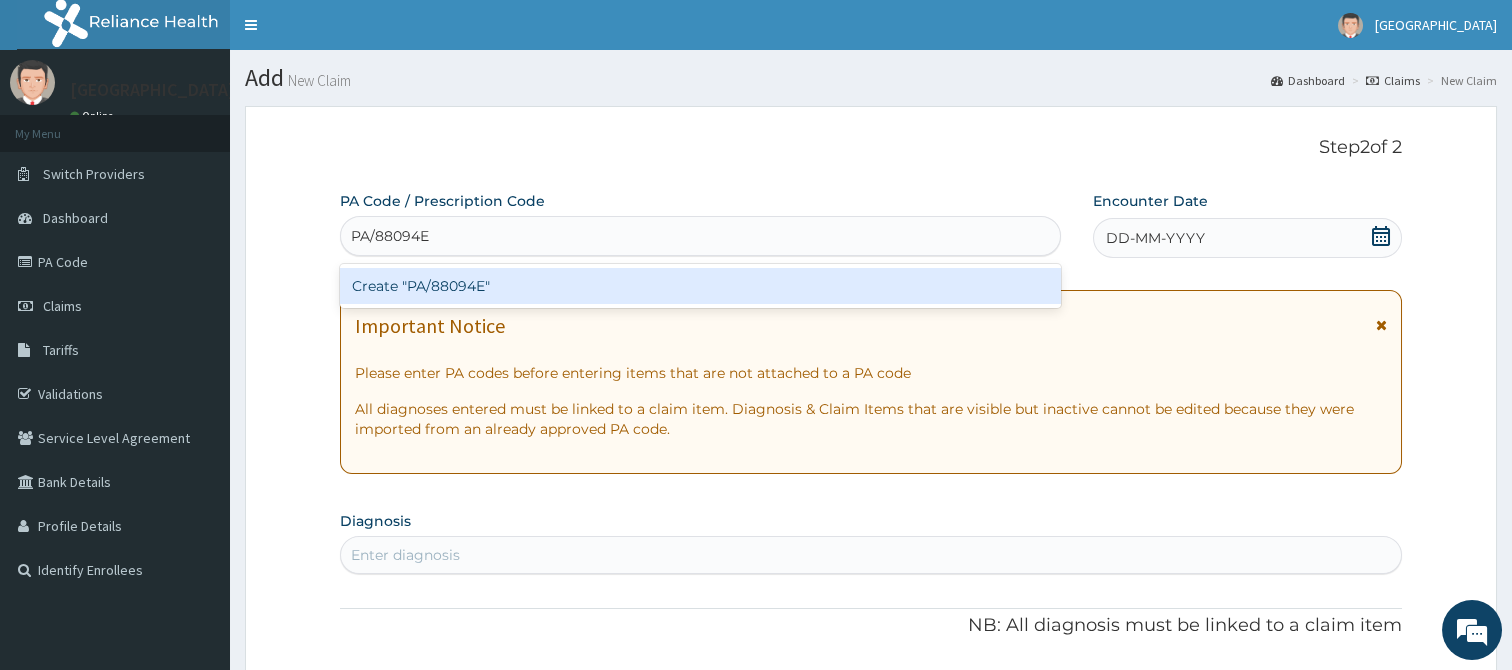 click on "Create "PA/88094E"" at bounding box center (700, 286) 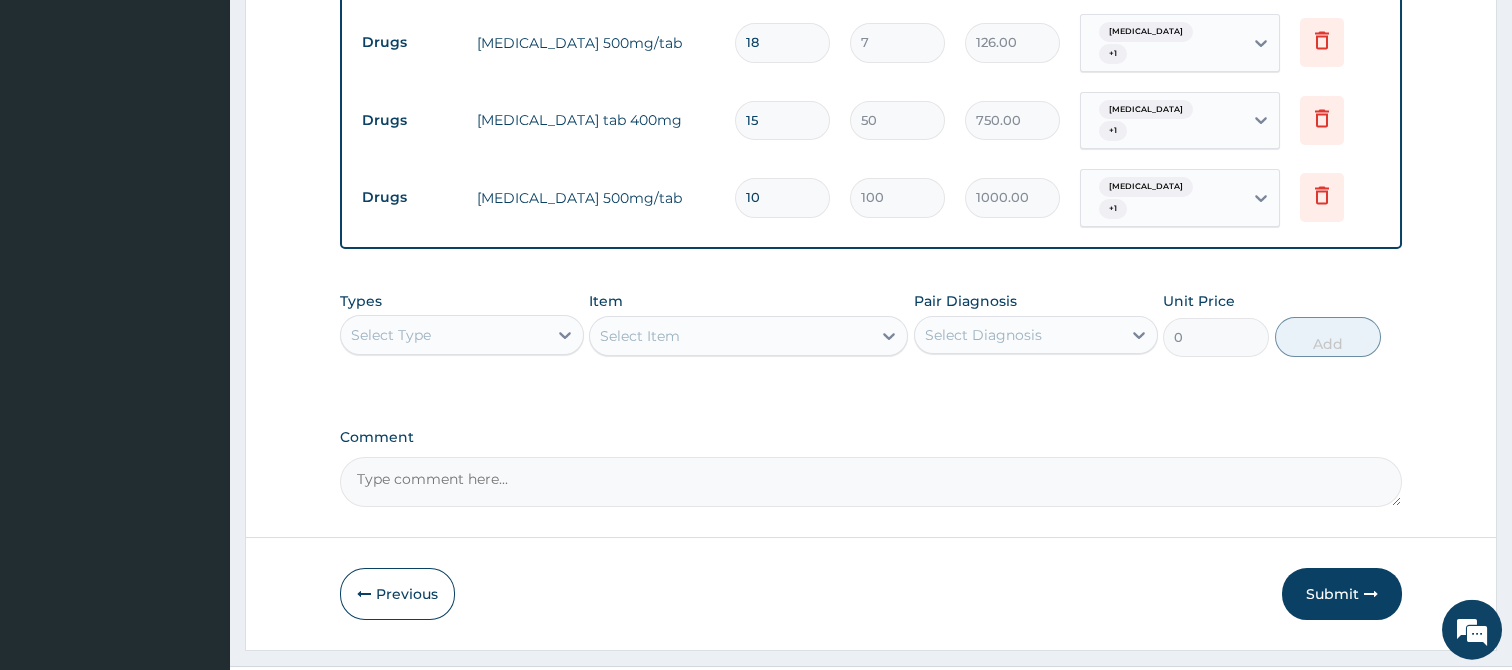 scroll, scrollTop: 882, scrollLeft: 0, axis: vertical 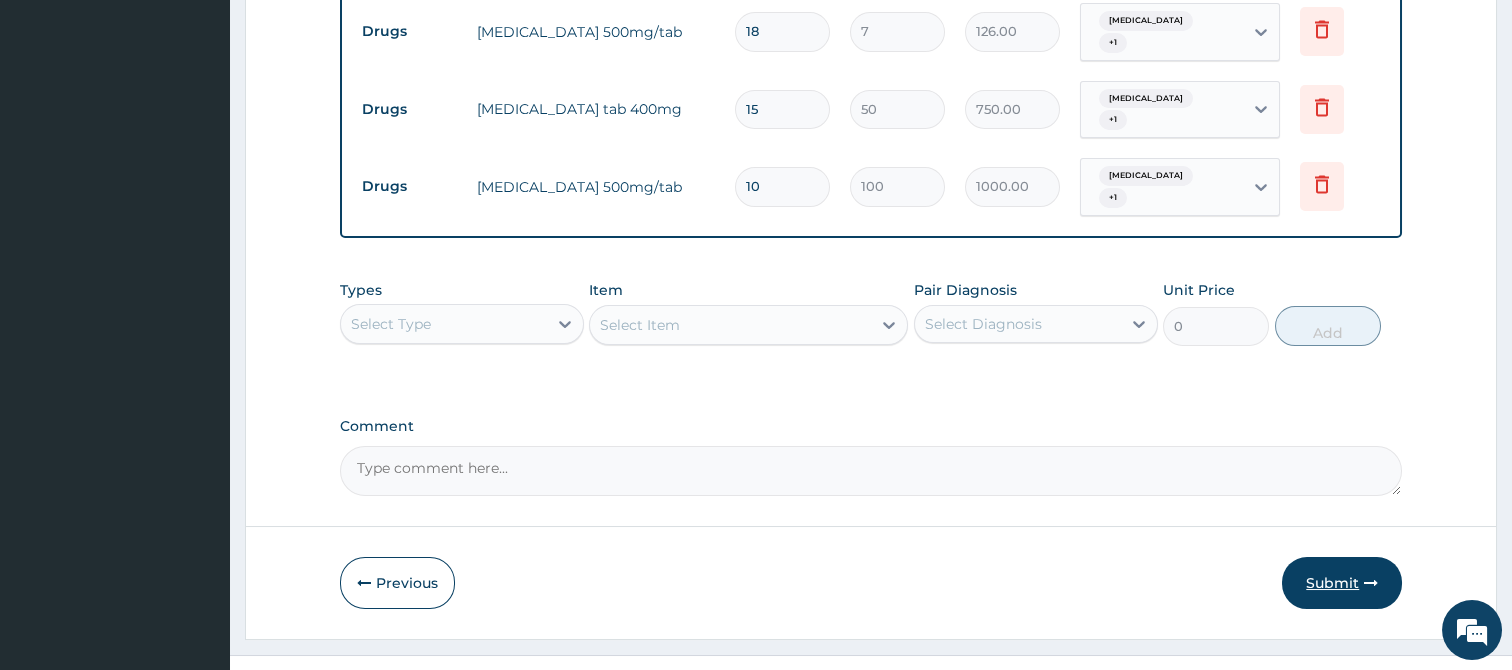 click on "Submit" at bounding box center (1342, 583) 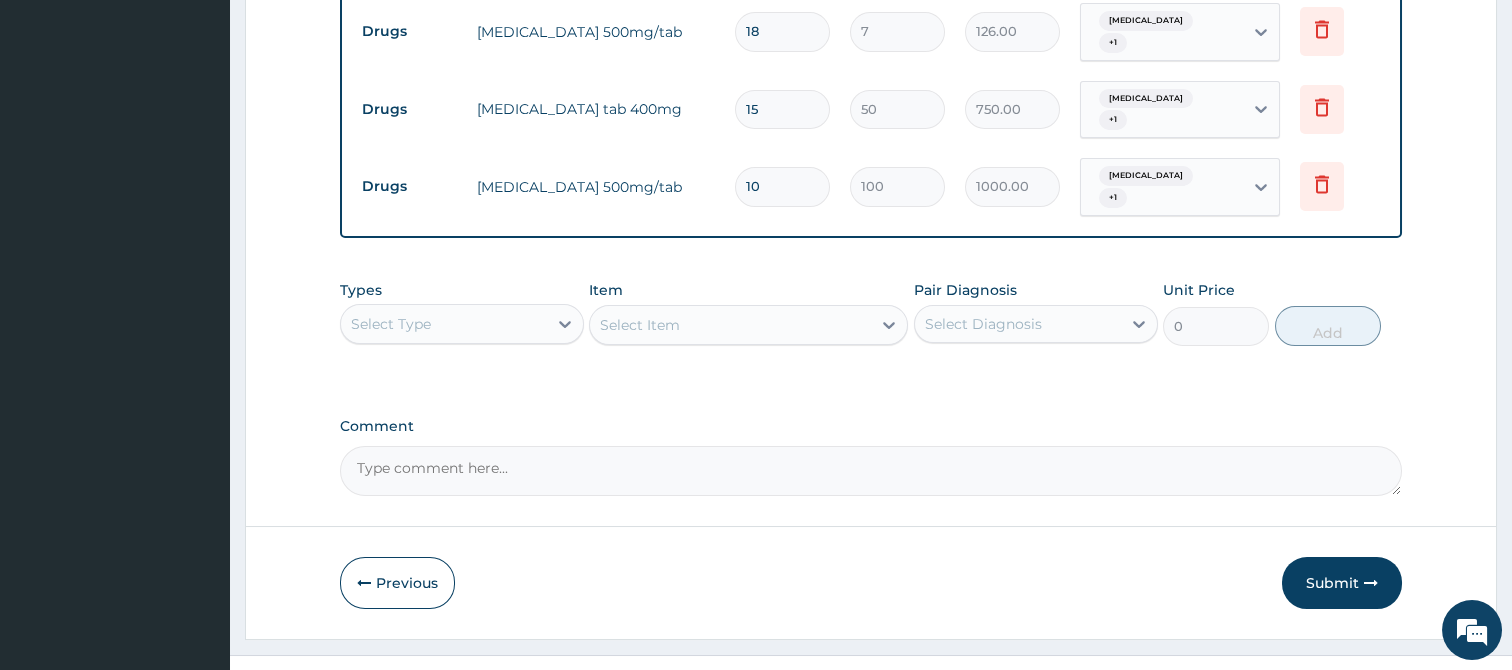 scroll, scrollTop: 71, scrollLeft: 0, axis: vertical 